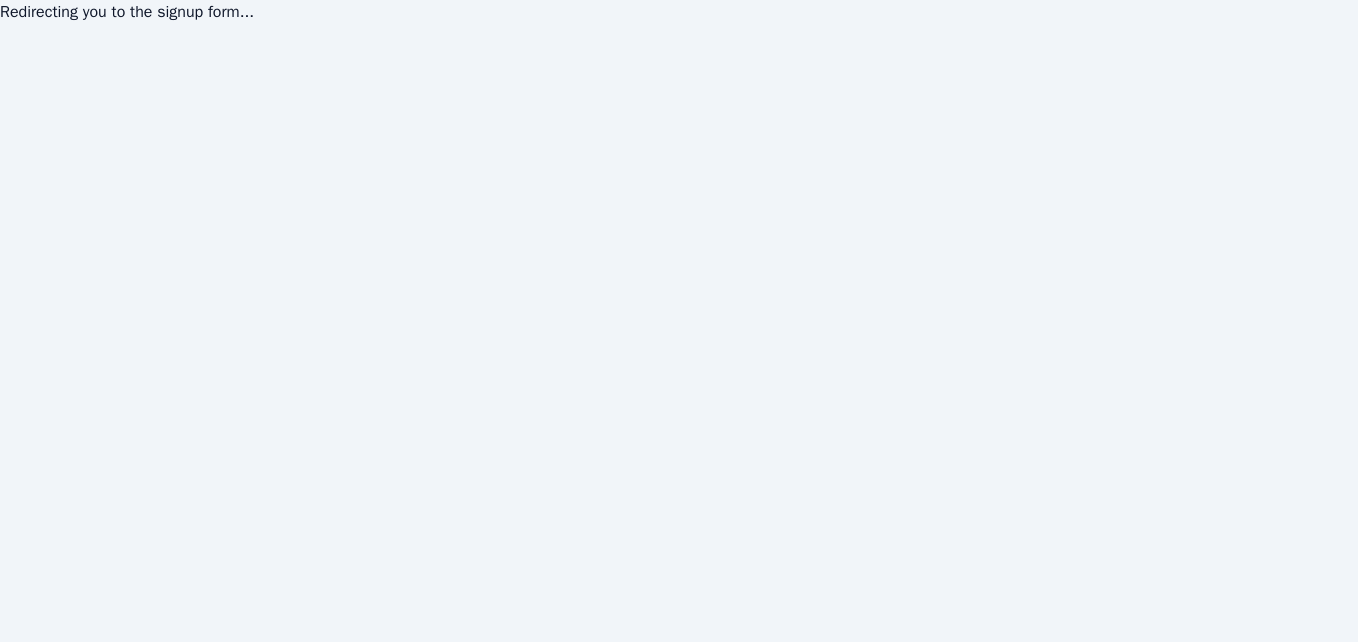 scroll, scrollTop: 0, scrollLeft: 0, axis: both 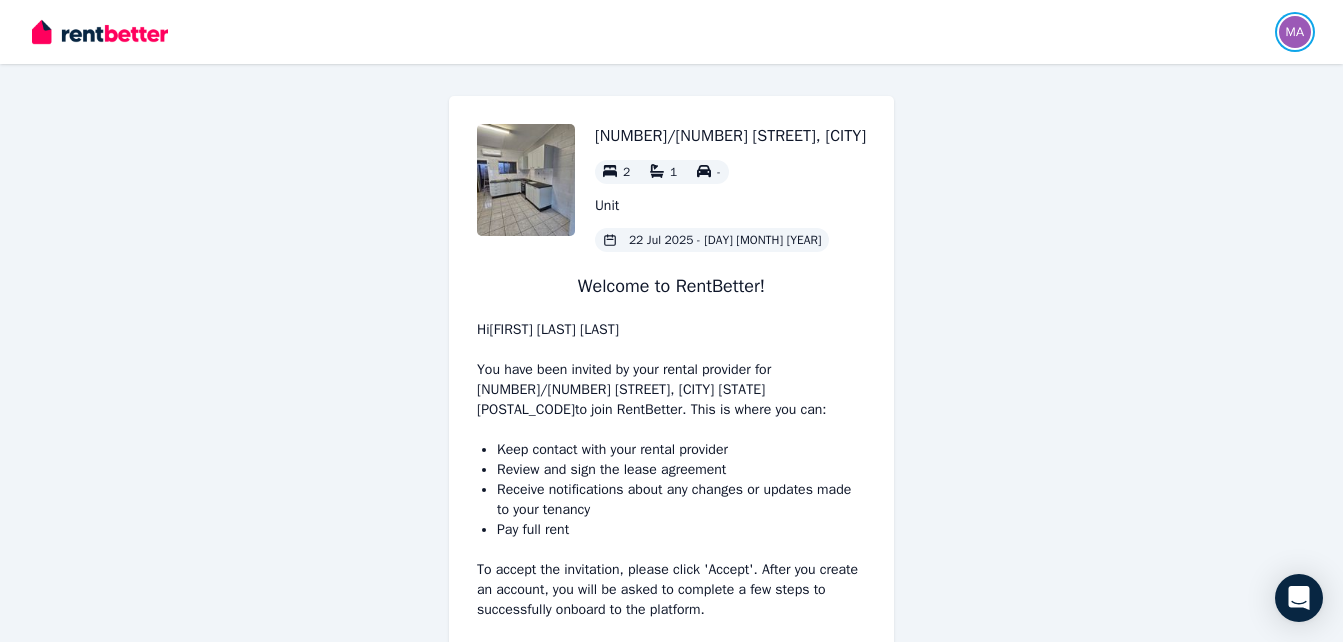 click at bounding box center [1295, 32] 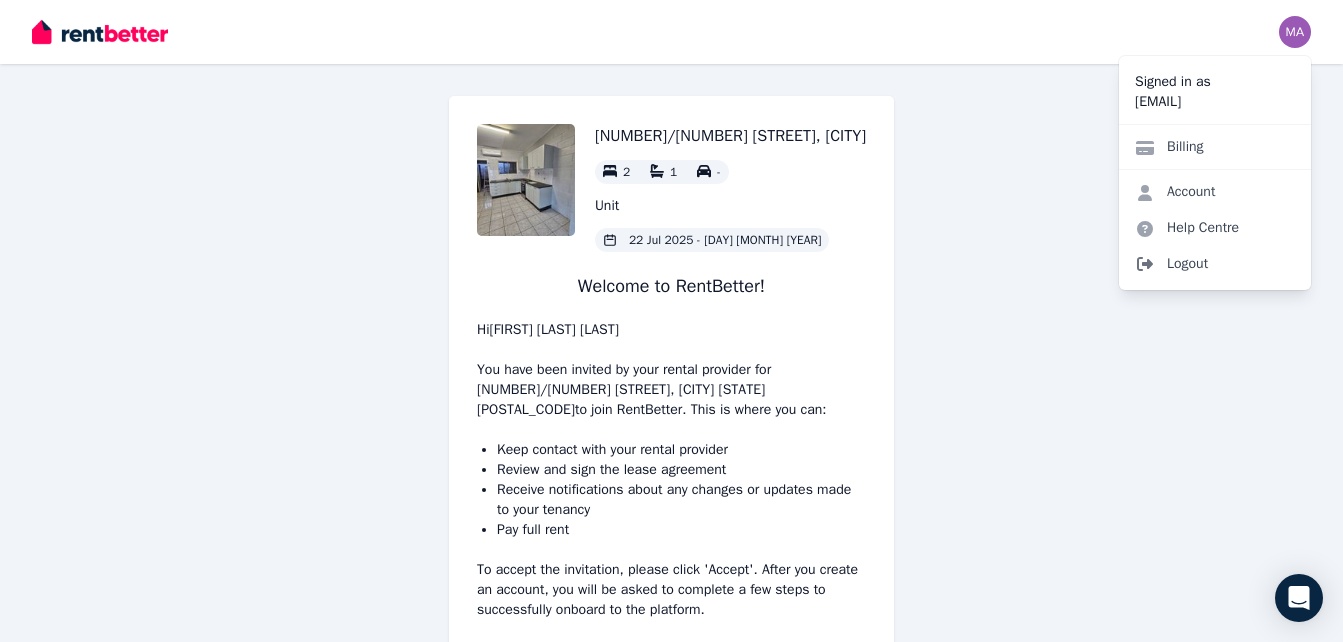 click on "Logout" at bounding box center (1215, 264) 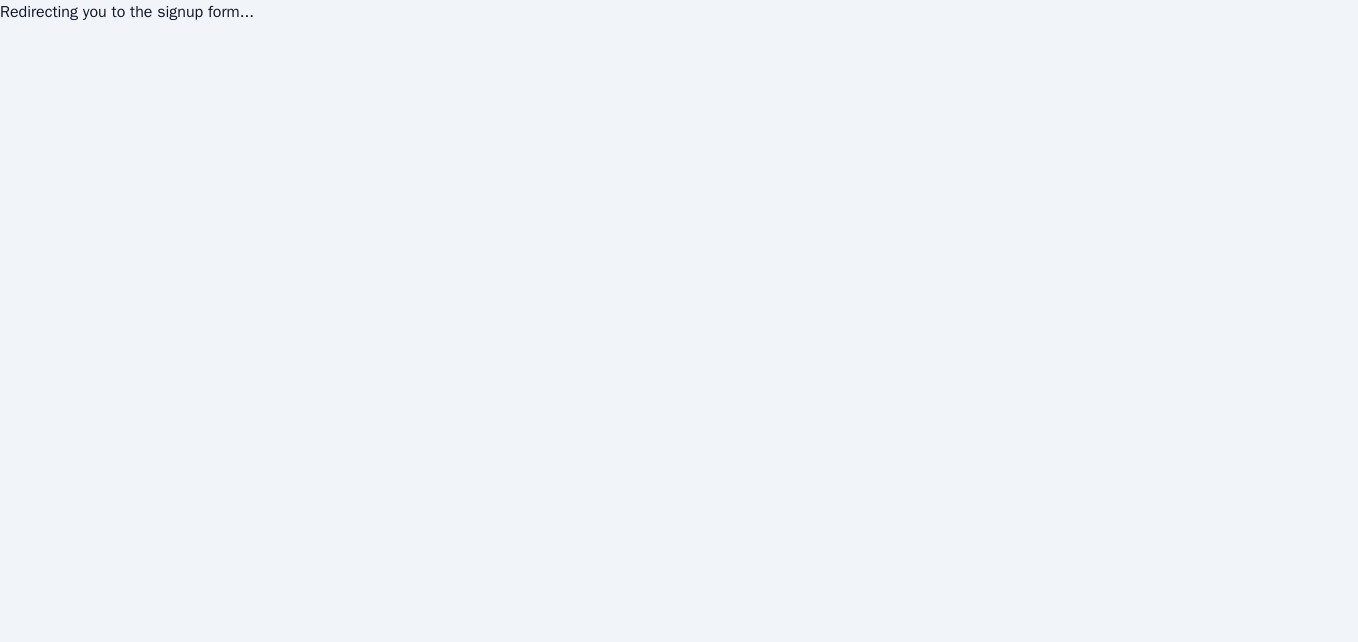 scroll, scrollTop: 0, scrollLeft: 0, axis: both 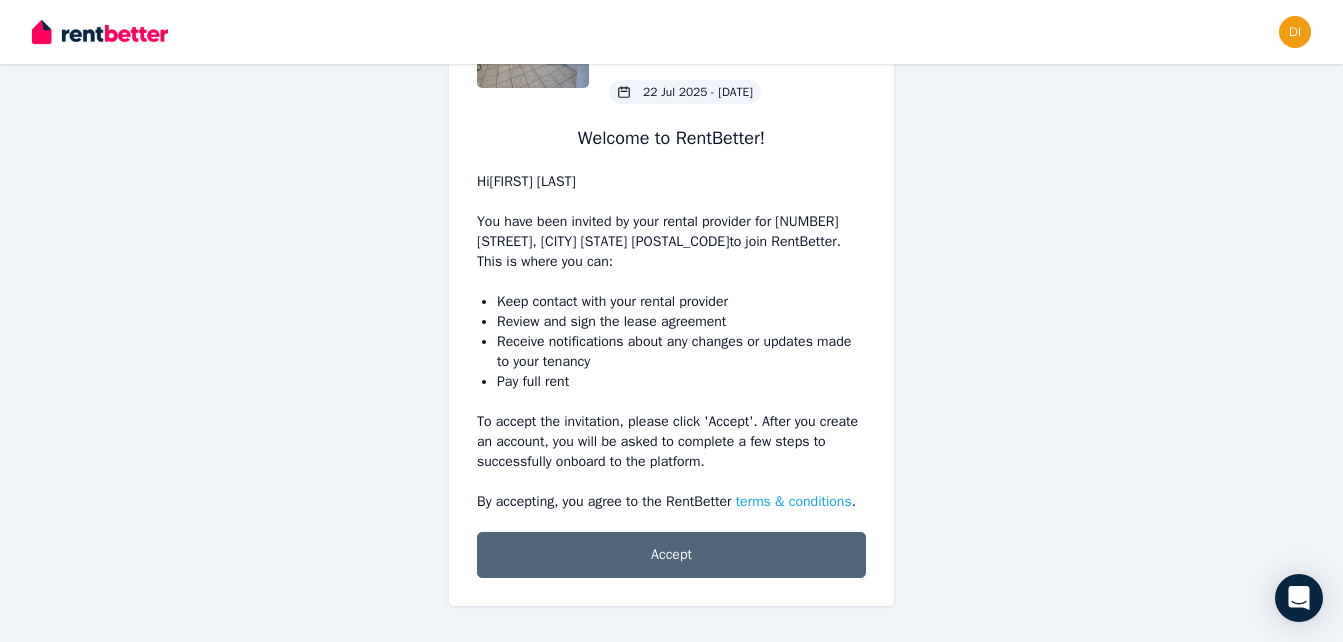 click on "Accept" at bounding box center [671, 555] 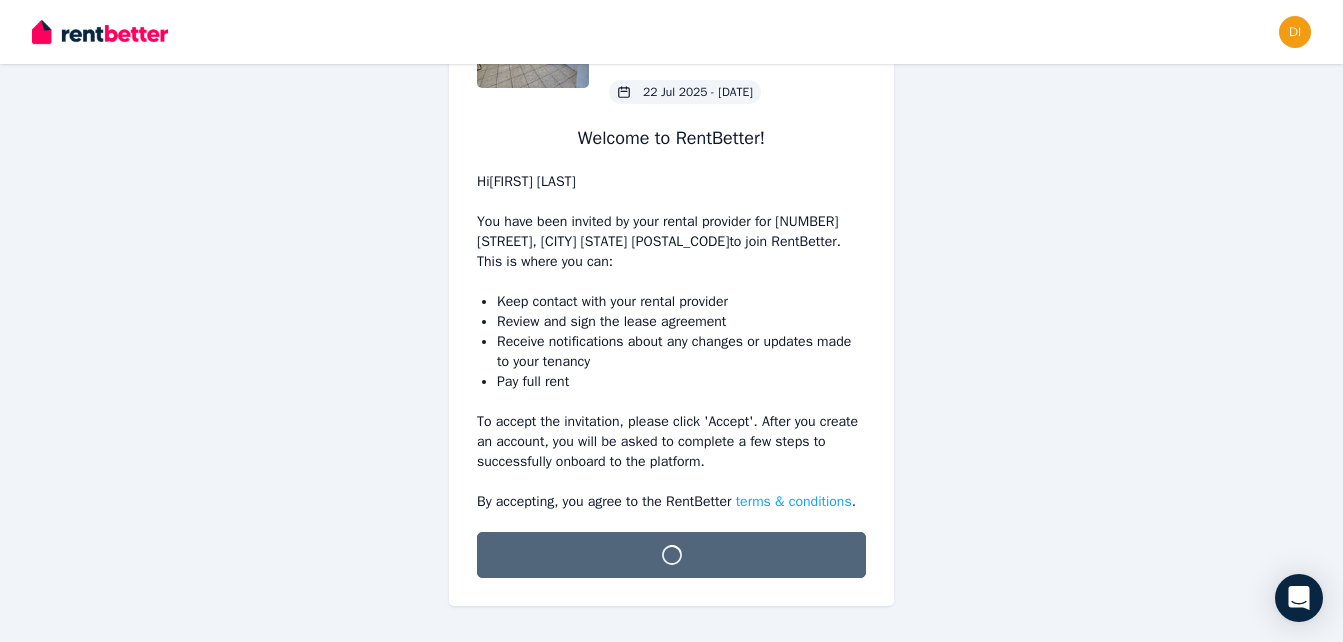 scroll, scrollTop: 122, scrollLeft: 0, axis: vertical 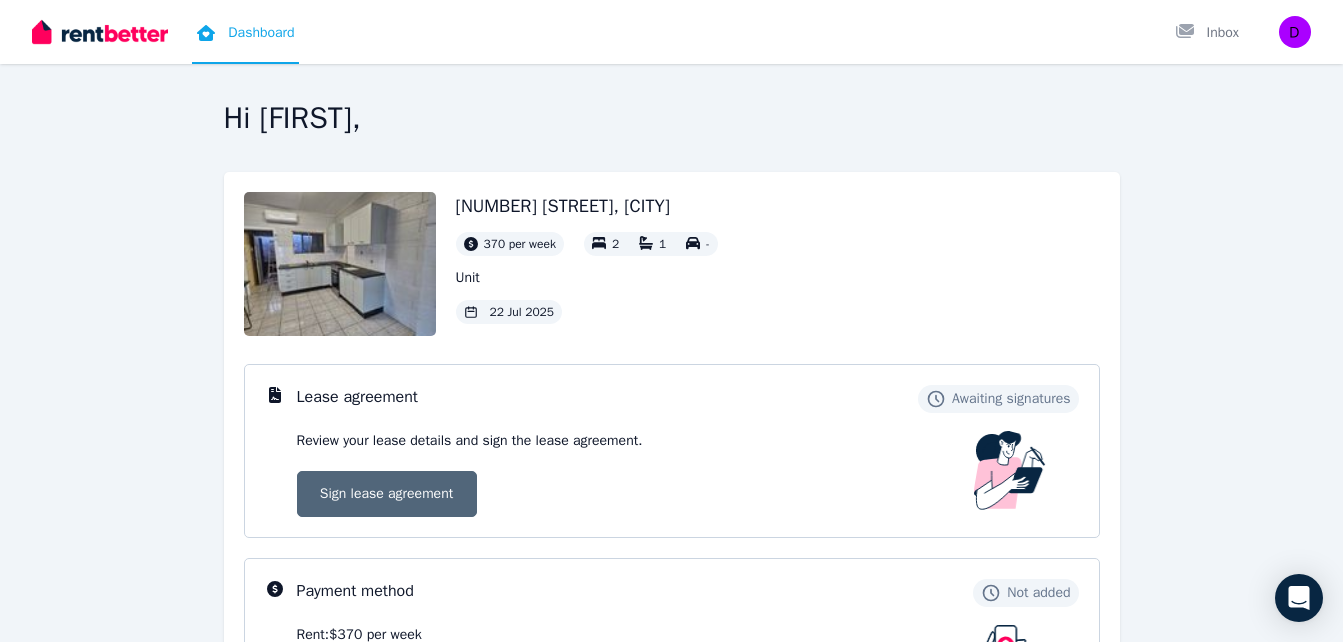 click on "Sign lease agreement" at bounding box center [387, 494] 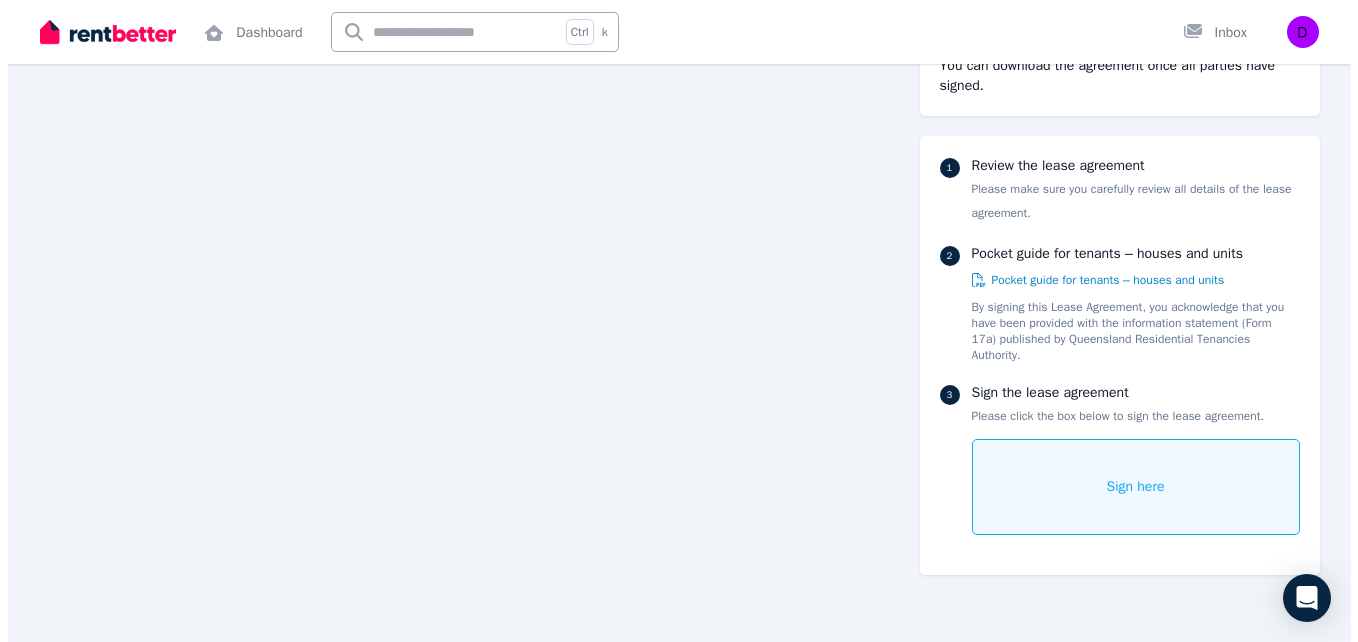 scroll, scrollTop: 14444, scrollLeft: 0, axis: vertical 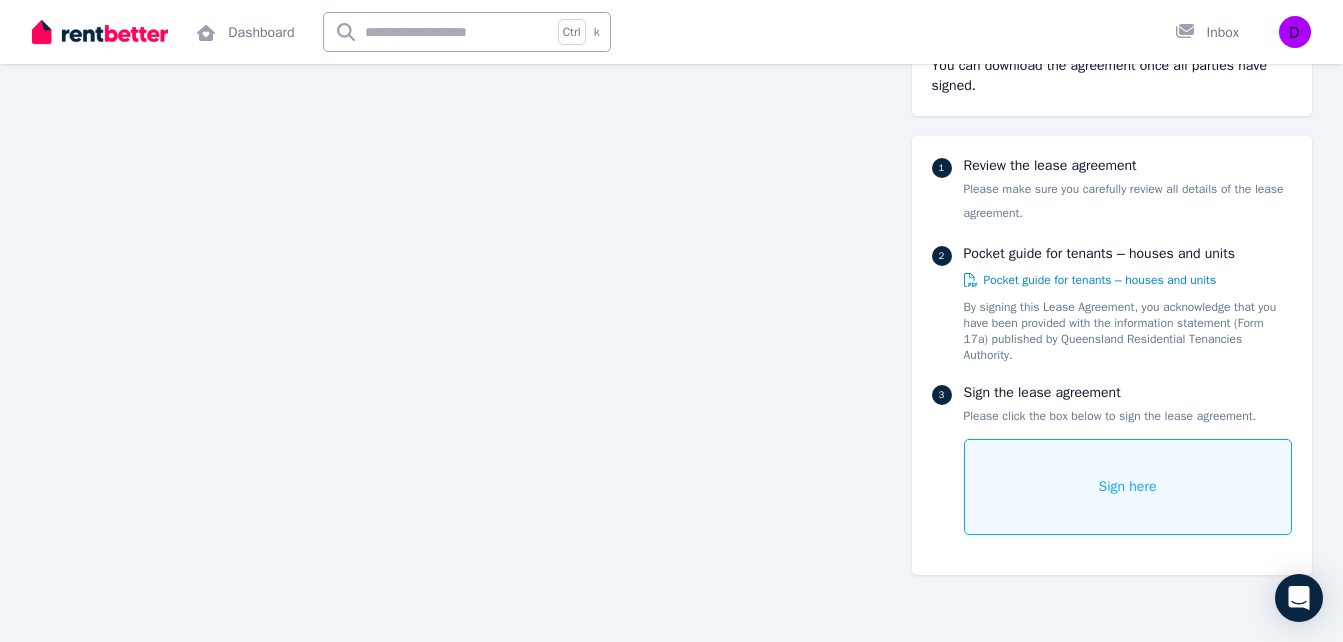 click on "Sign here" at bounding box center (1128, 487) 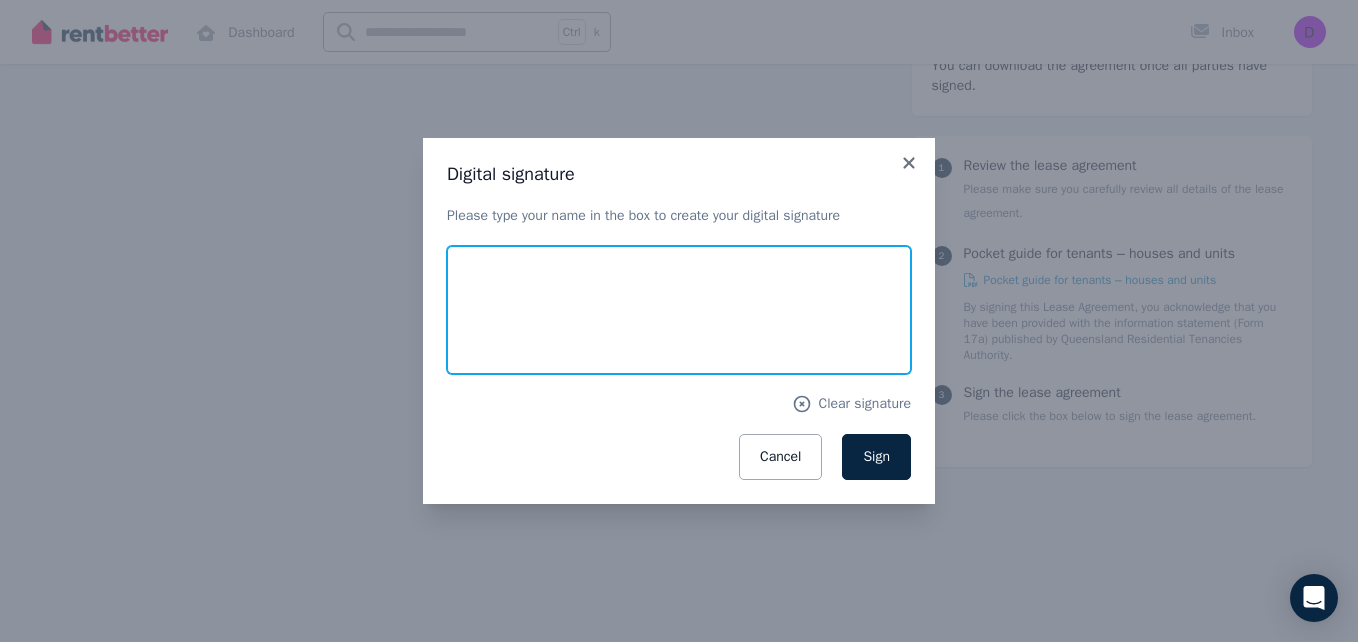 drag, startPoint x: 597, startPoint y: 276, endPoint x: 558, endPoint y: 357, distance: 89.89995 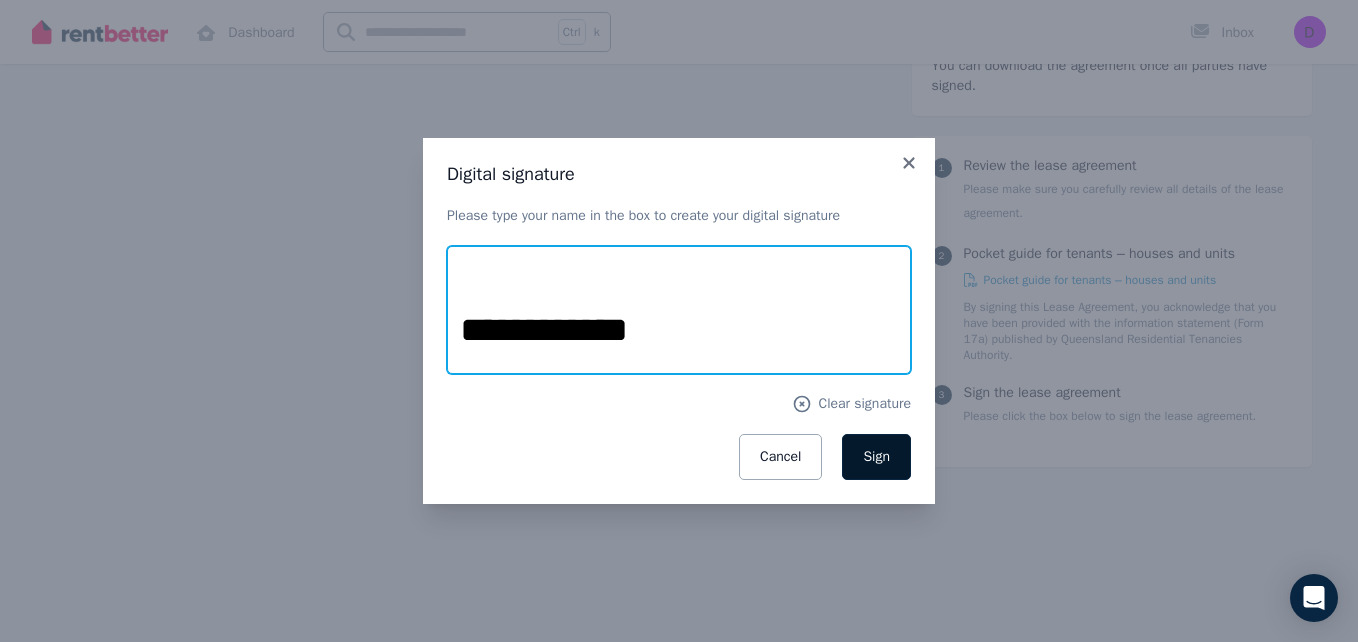 type on "**********" 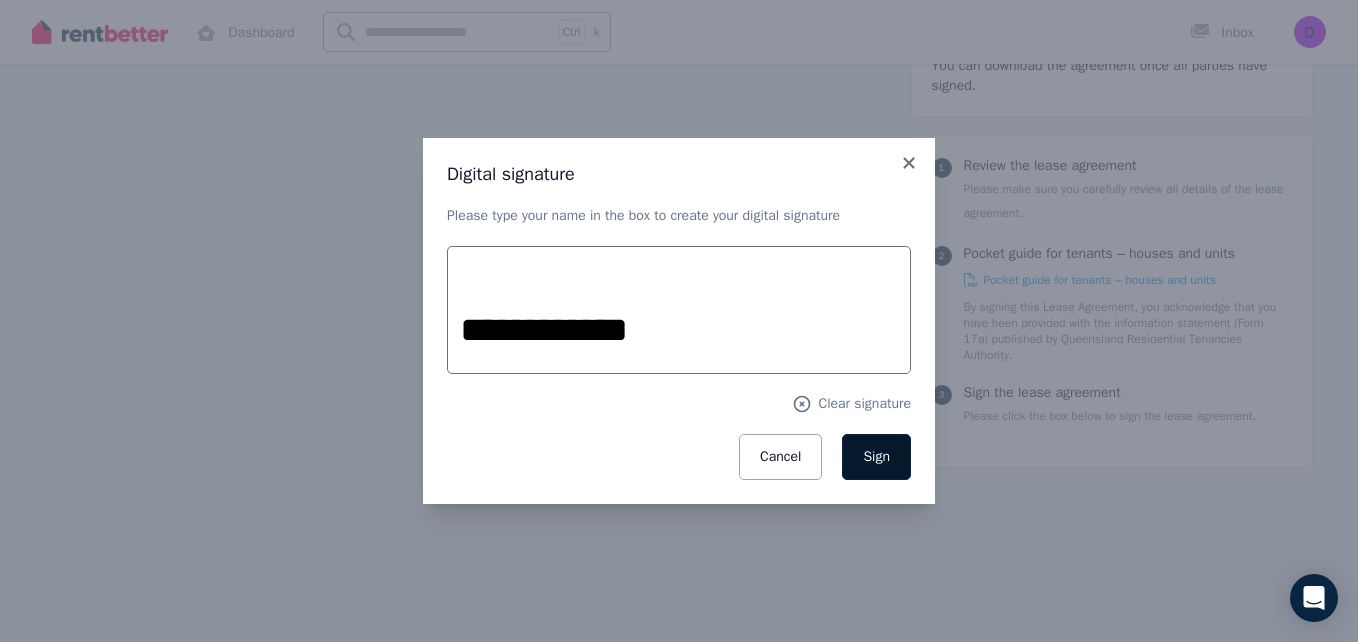 click on "Sign" at bounding box center [876, 456] 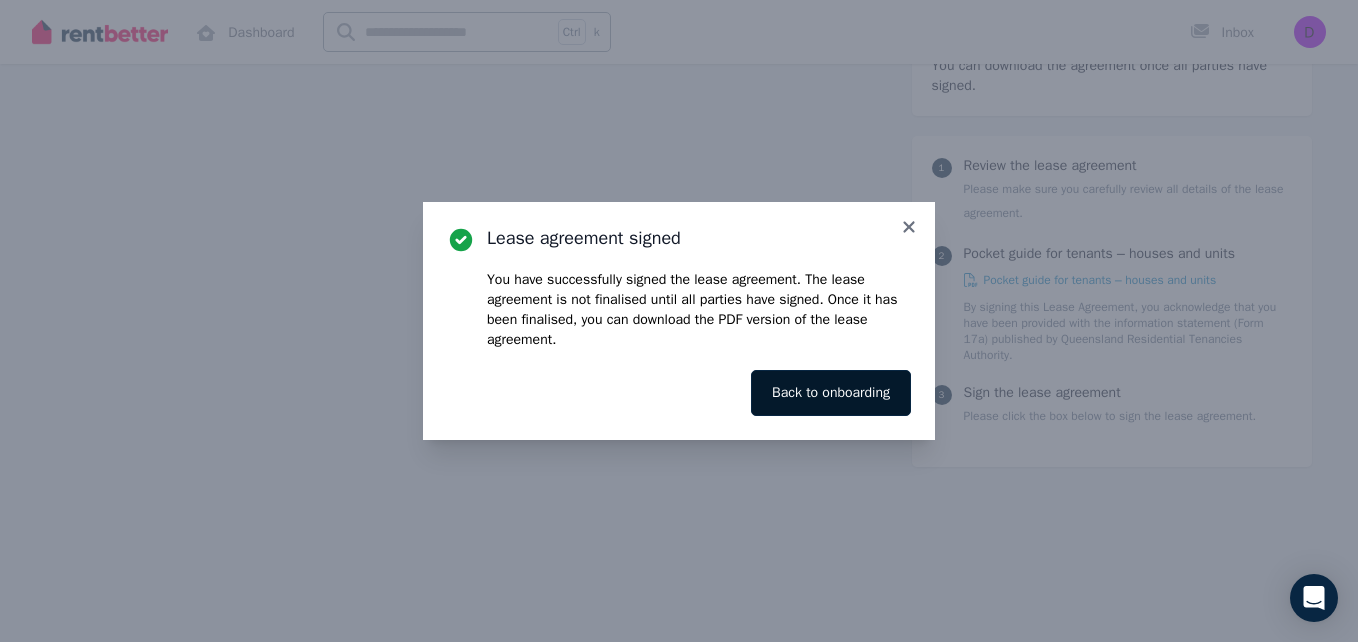 click on "Back to onboarding" at bounding box center [831, 393] 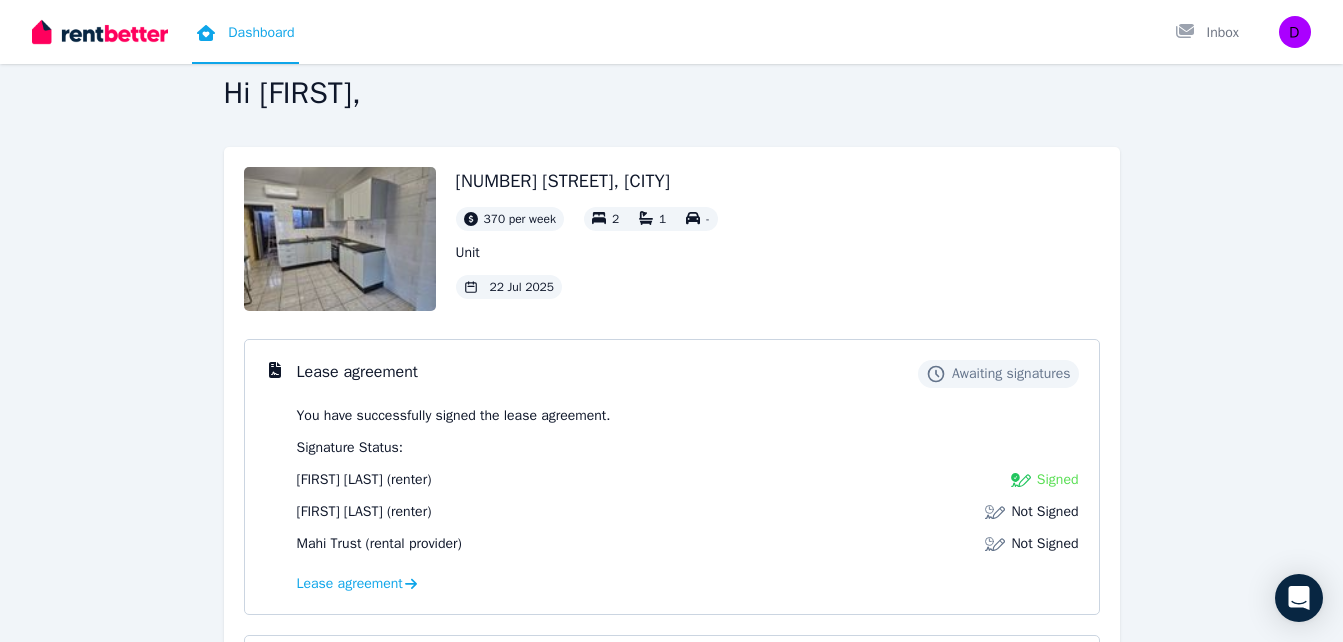 scroll, scrollTop: 0, scrollLeft: 0, axis: both 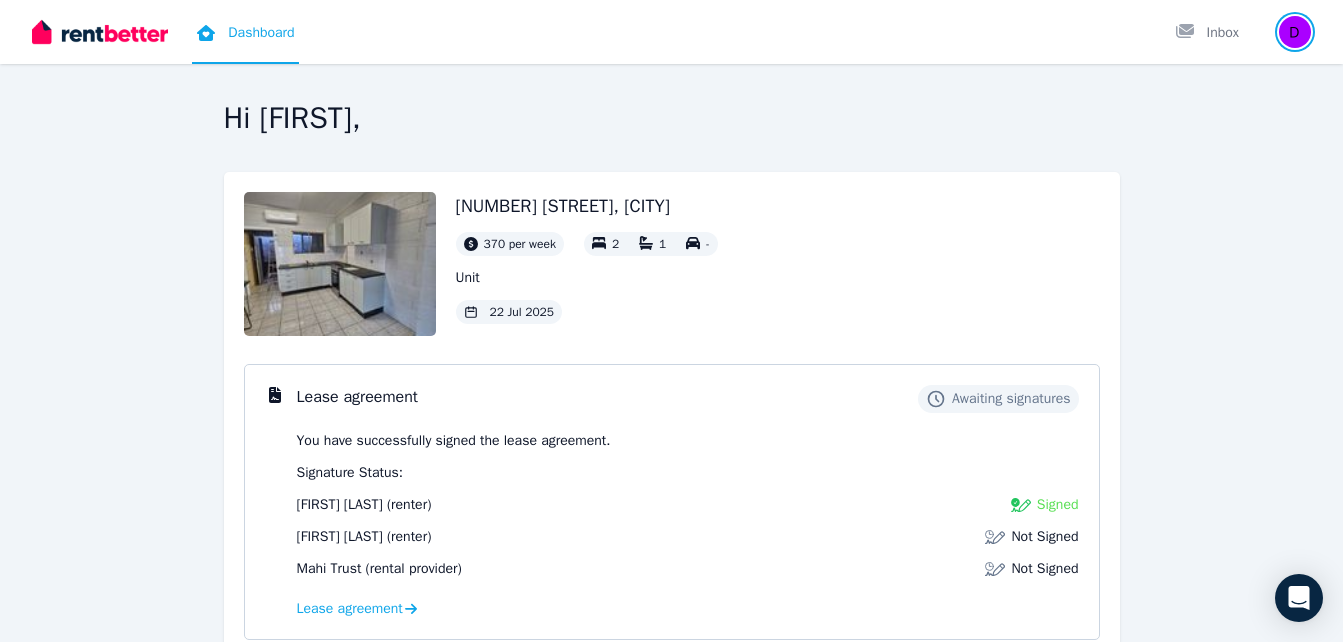 click at bounding box center (1295, 32) 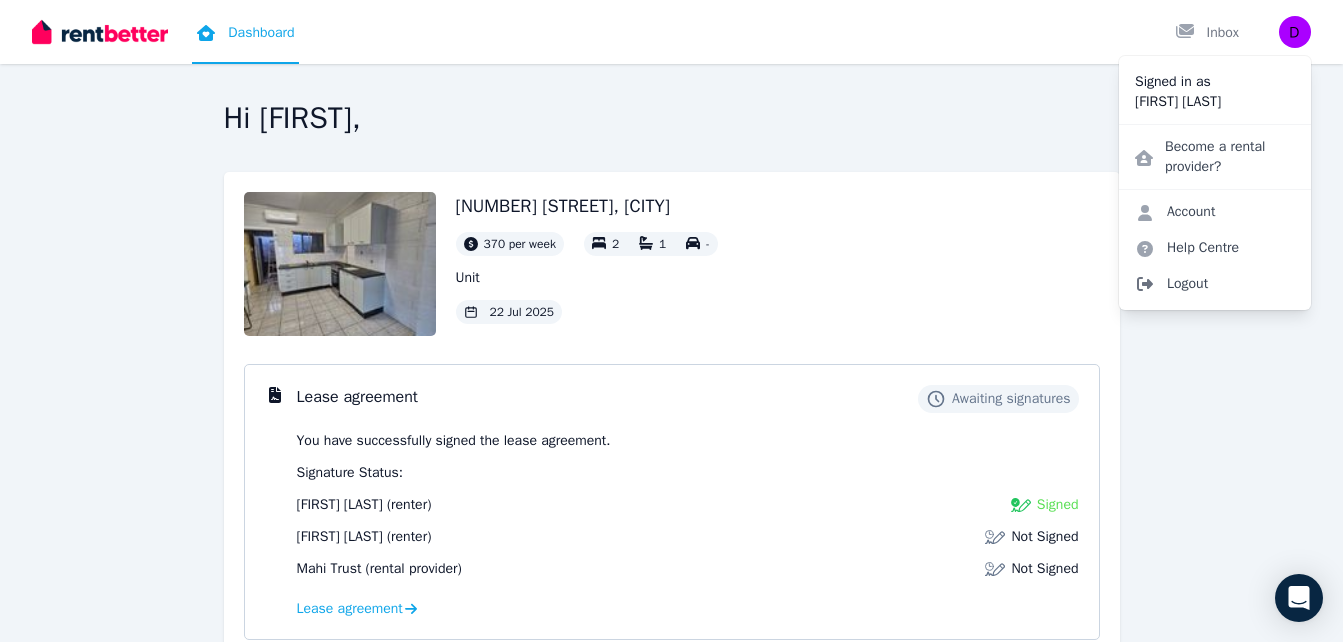 click on "Logout" at bounding box center [1215, 284] 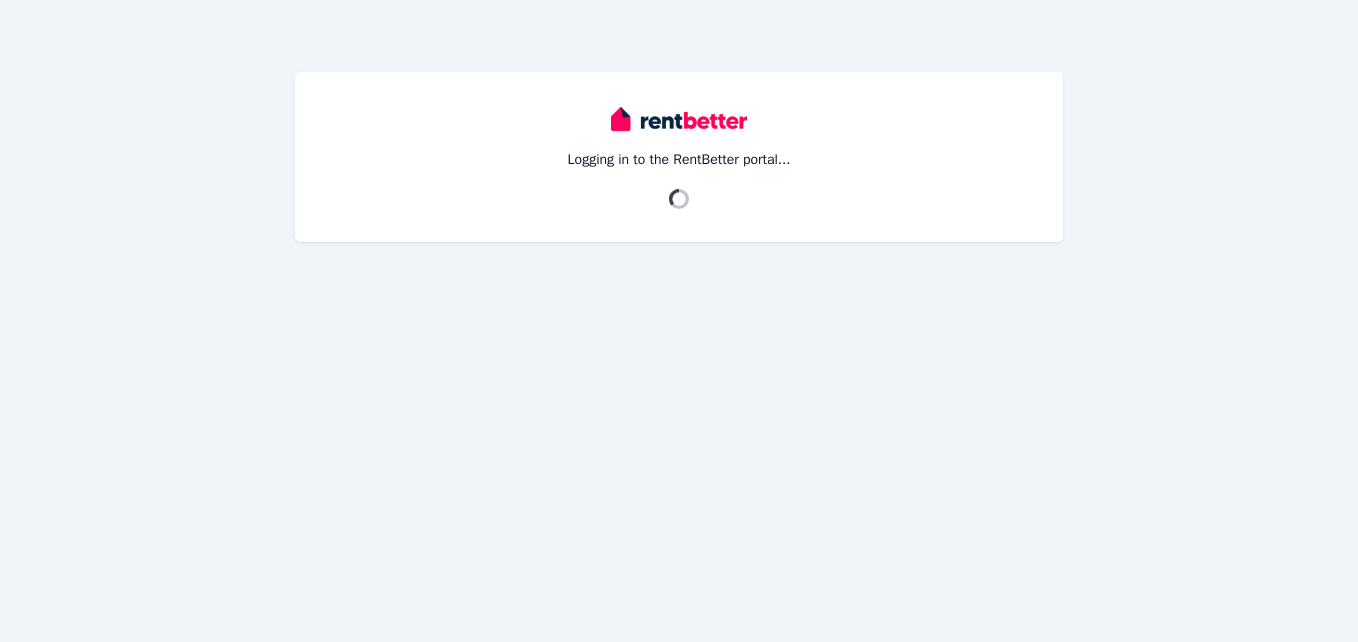 scroll, scrollTop: 0, scrollLeft: 0, axis: both 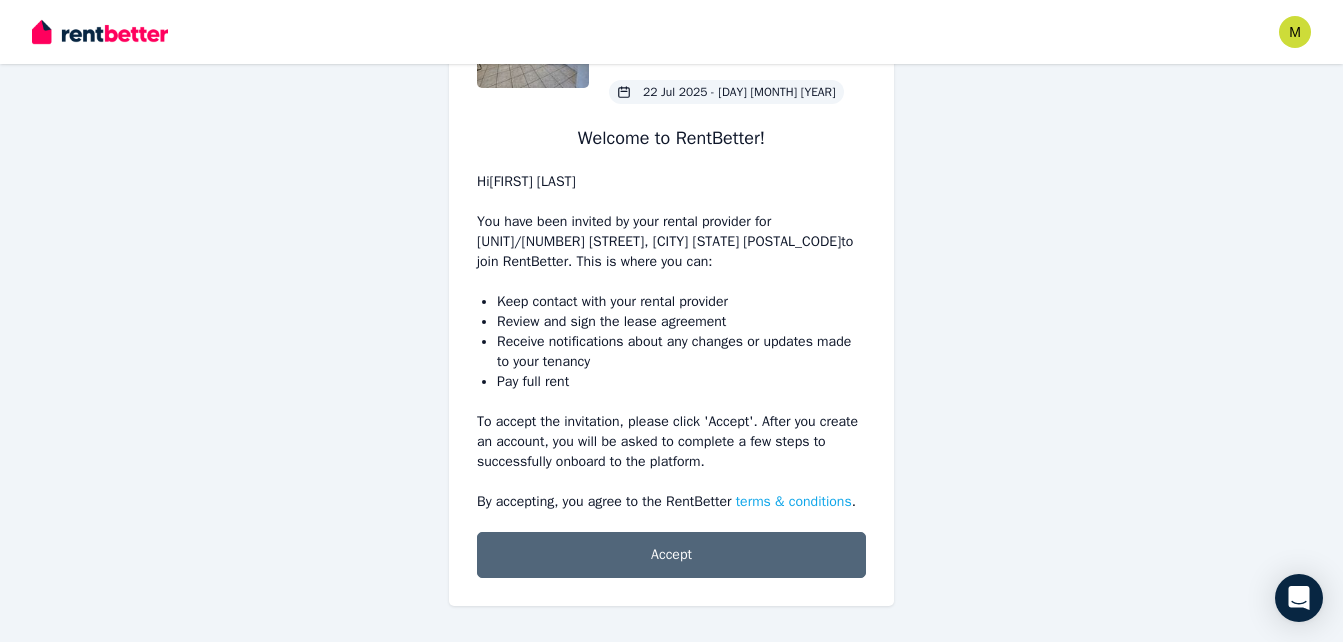 click on "Accept" at bounding box center (671, 555) 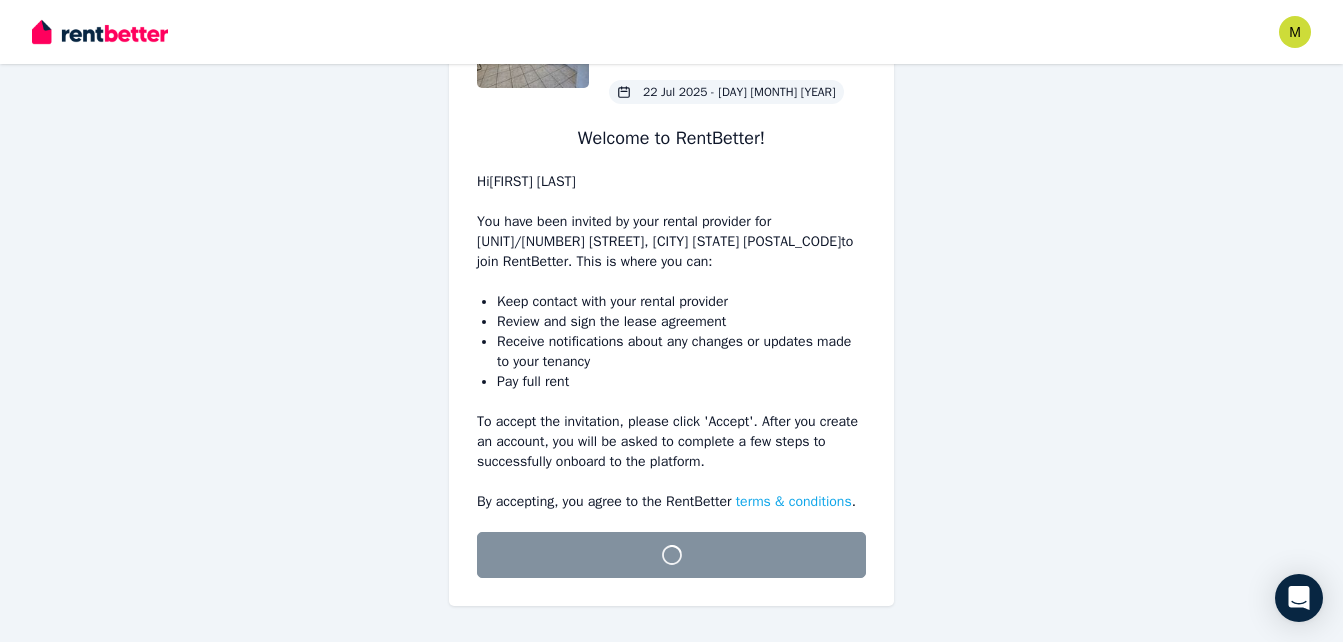 scroll, scrollTop: 122, scrollLeft: 0, axis: vertical 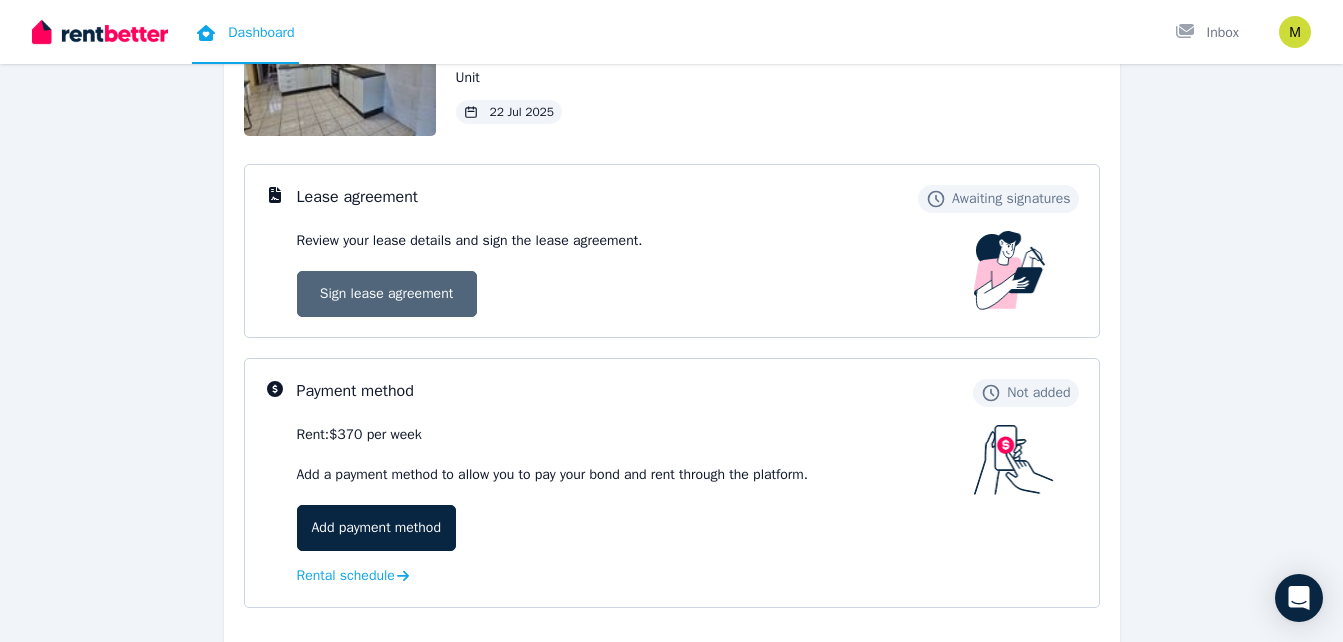 click on "Sign lease agreement" at bounding box center (387, 294) 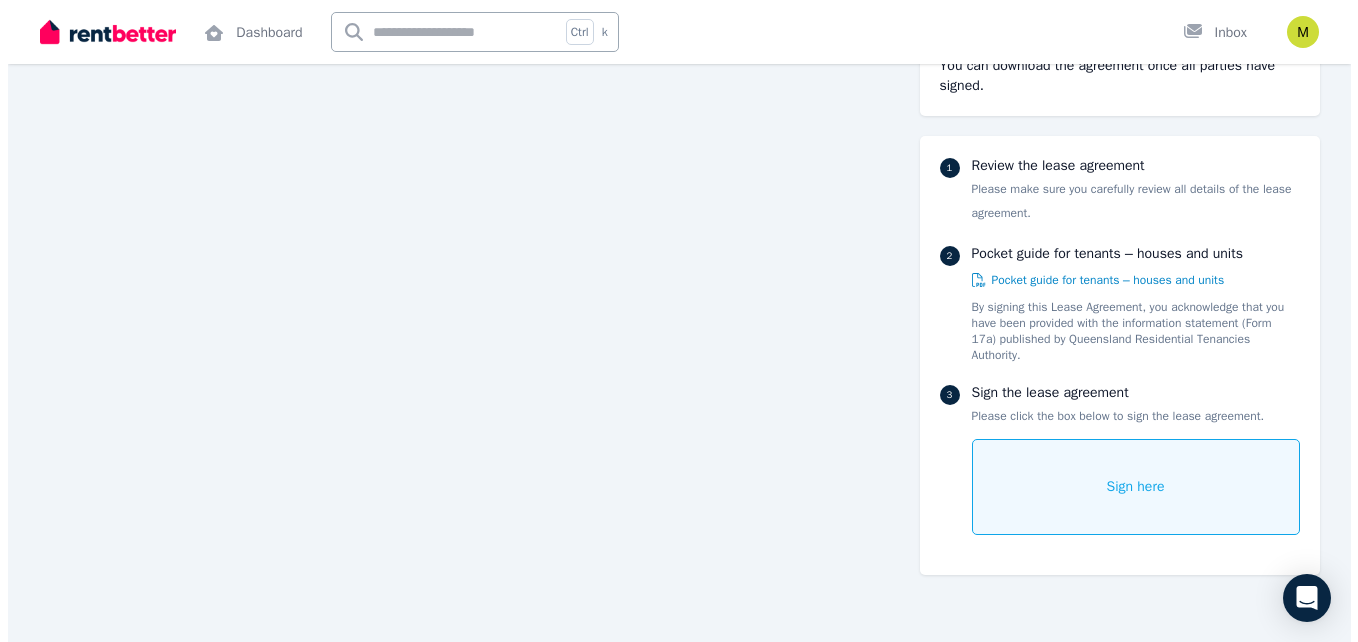 scroll, scrollTop: 400, scrollLeft: 0, axis: vertical 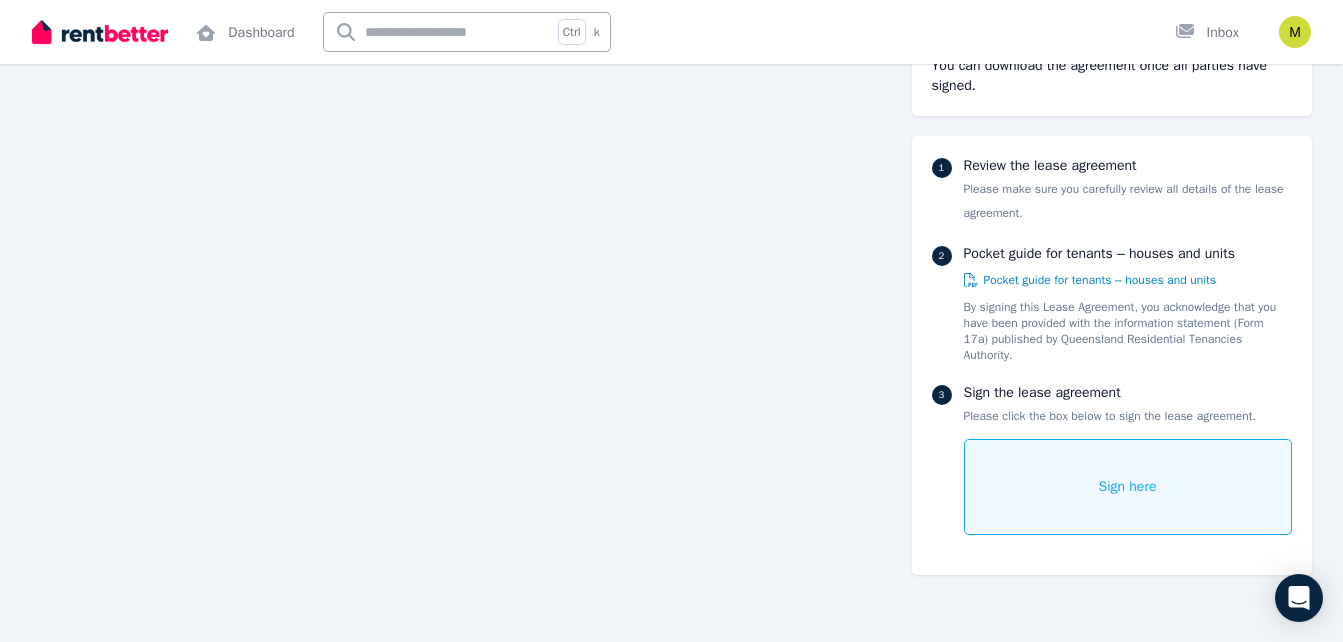 click on "Sign here" at bounding box center [1128, 487] 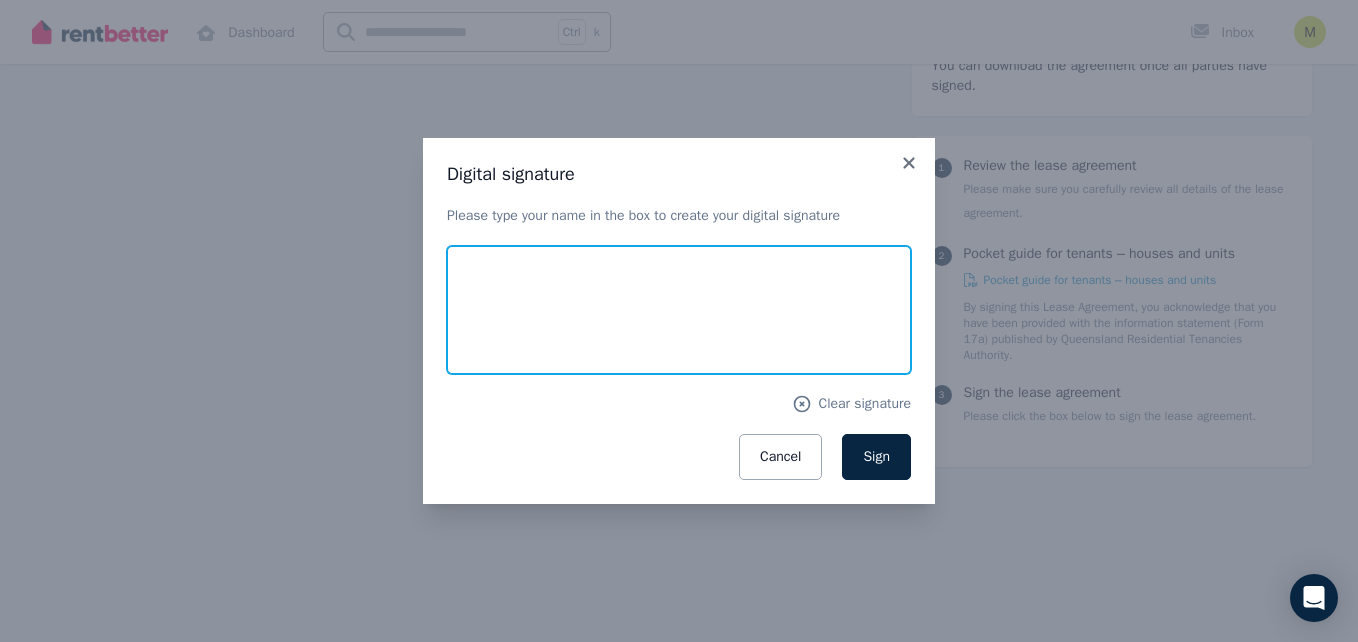 click at bounding box center [679, 310] 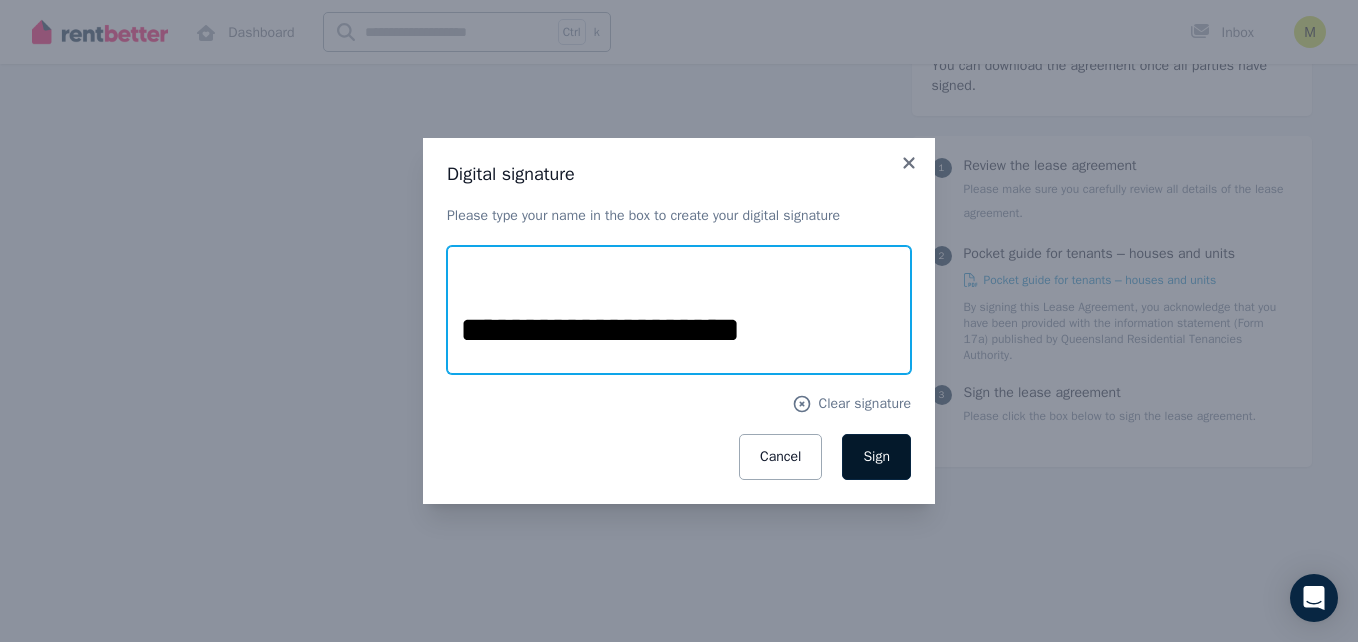 type on "**********" 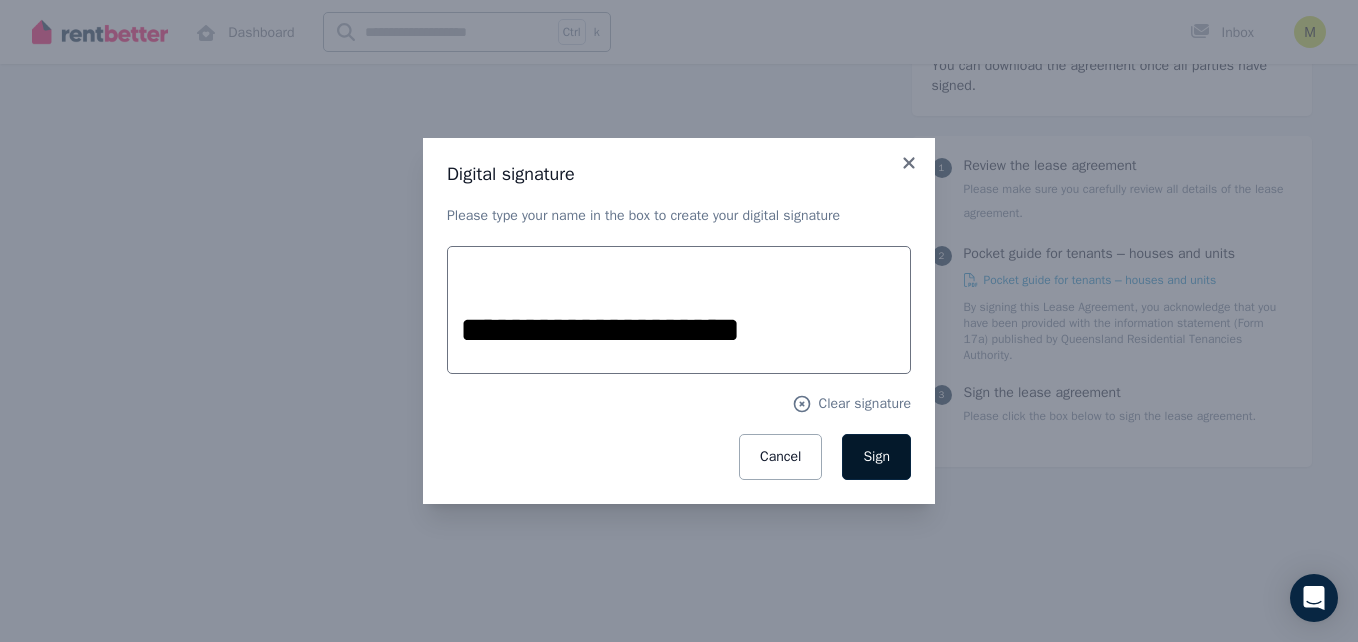 click on "Sign" at bounding box center (876, 456) 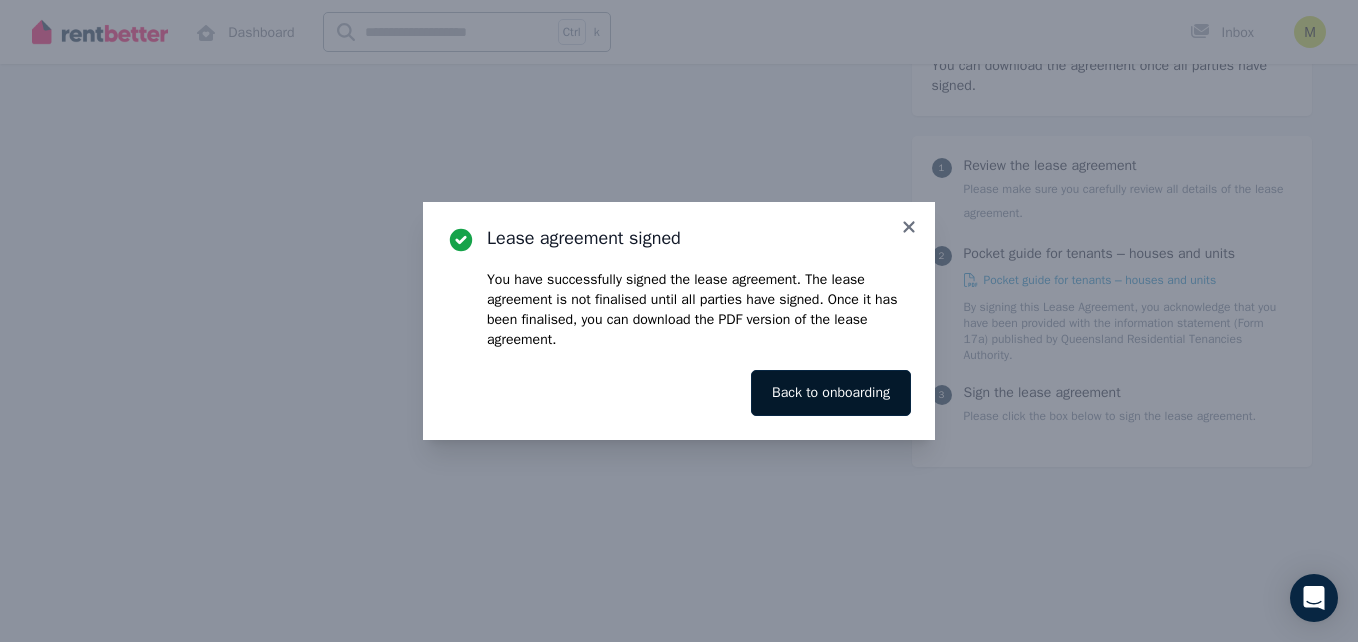 click on "Back to onboarding" at bounding box center (831, 393) 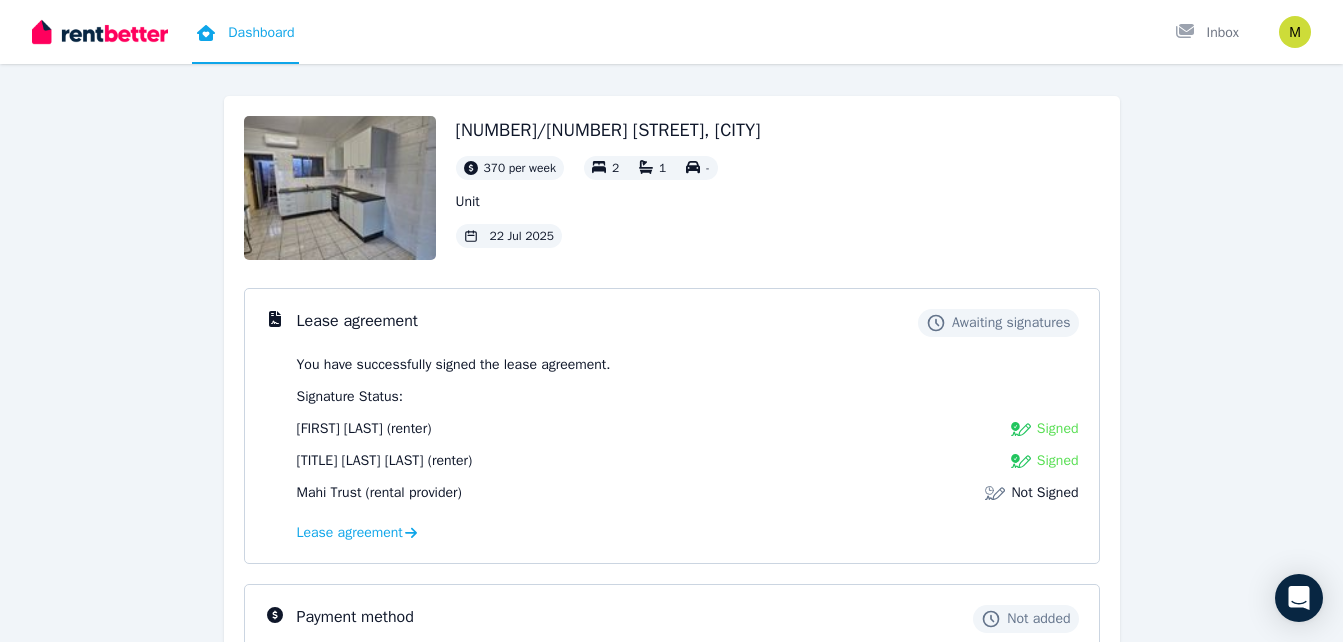 scroll, scrollTop: 0, scrollLeft: 0, axis: both 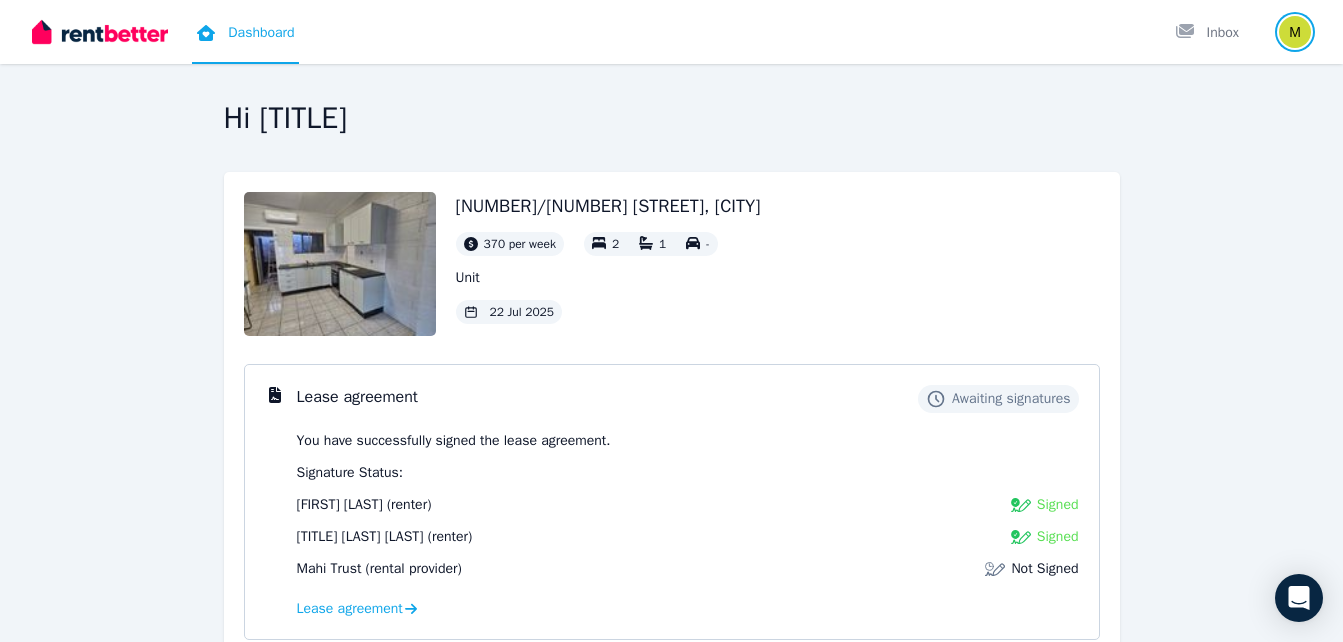 click at bounding box center (1295, 32) 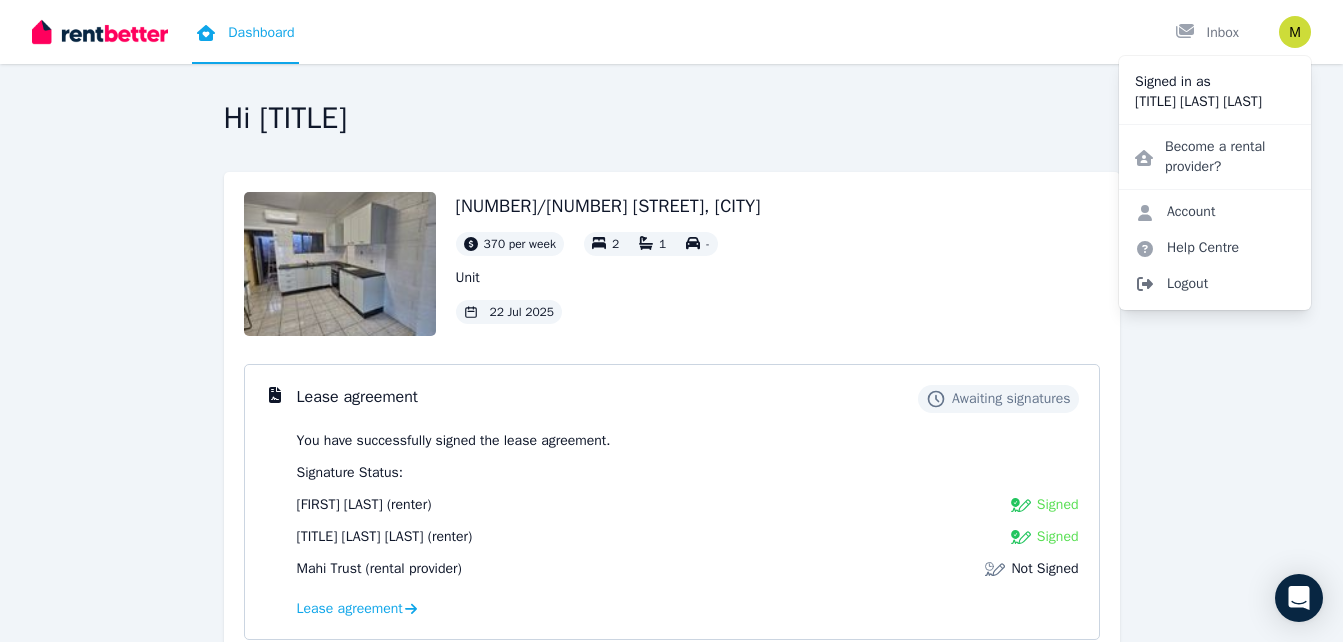 click on "Logout" at bounding box center [1215, 284] 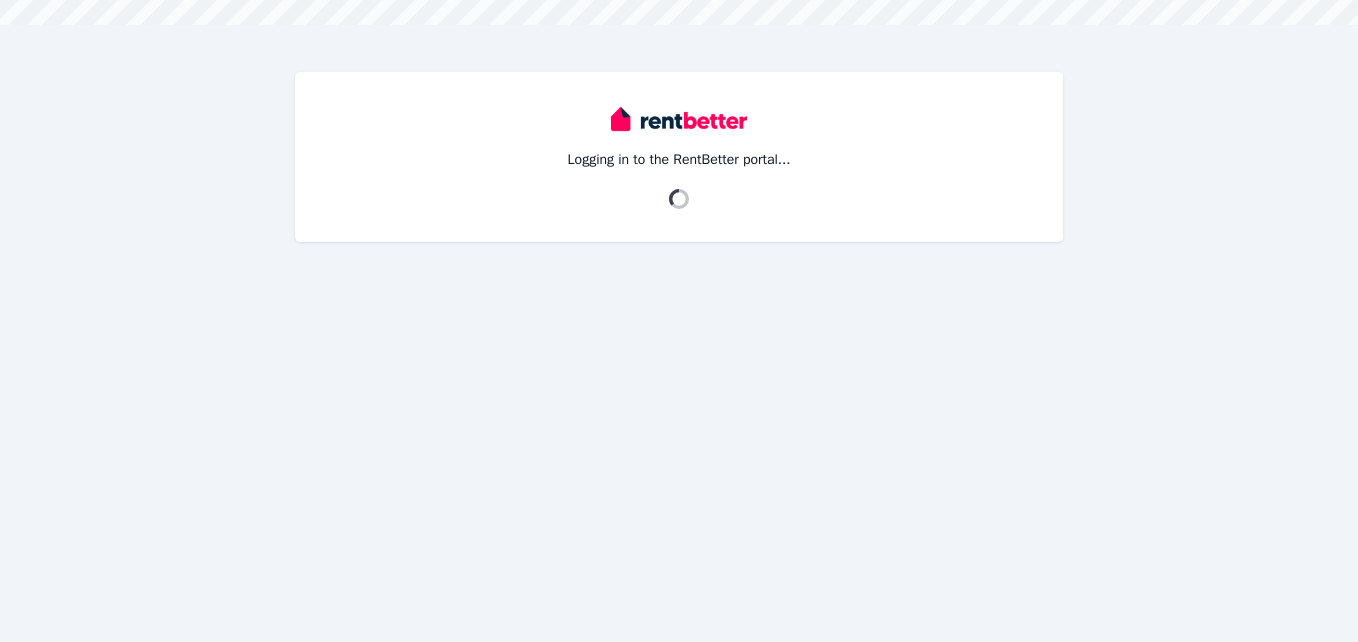 scroll, scrollTop: 0, scrollLeft: 0, axis: both 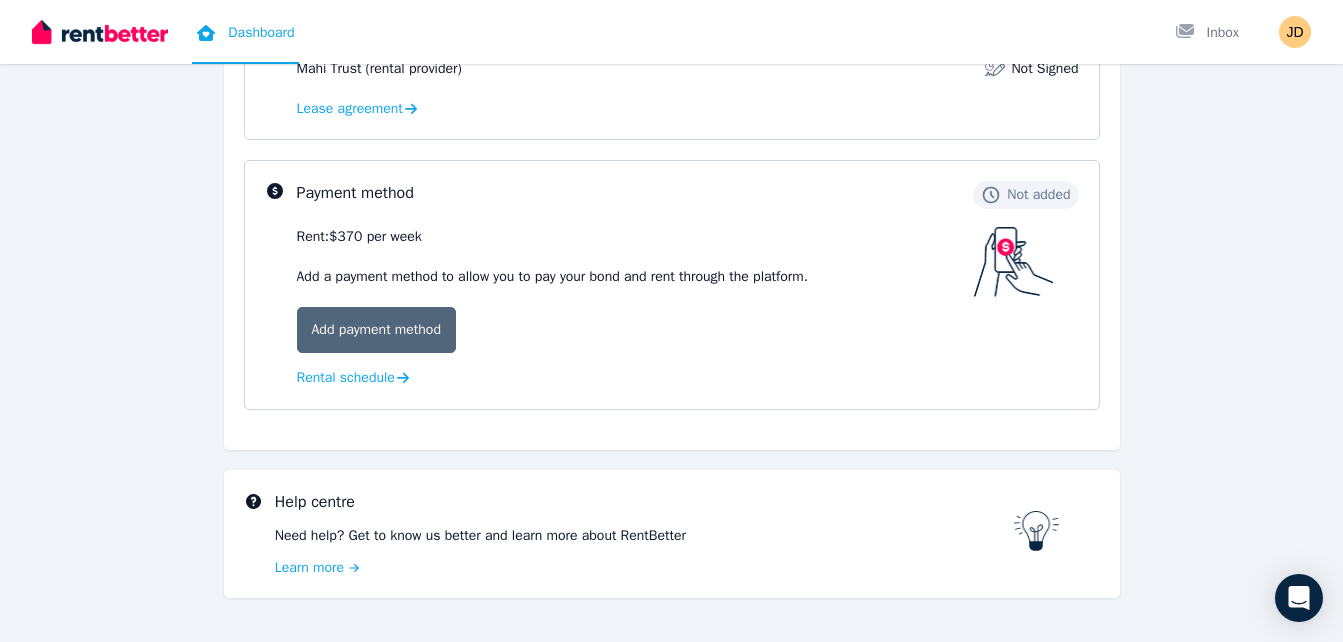 click on "Add payment method" at bounding box center (376, 330) 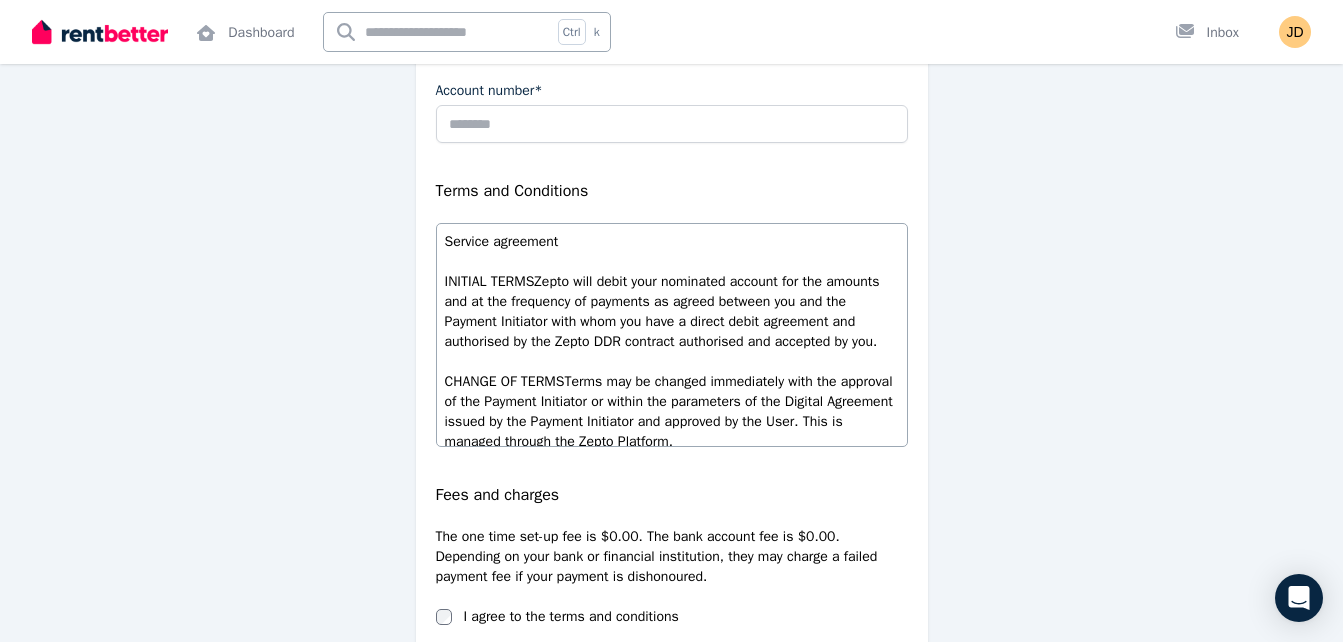 scroll, scrollTop: 700, scrollLeft: 0, axis: vertical 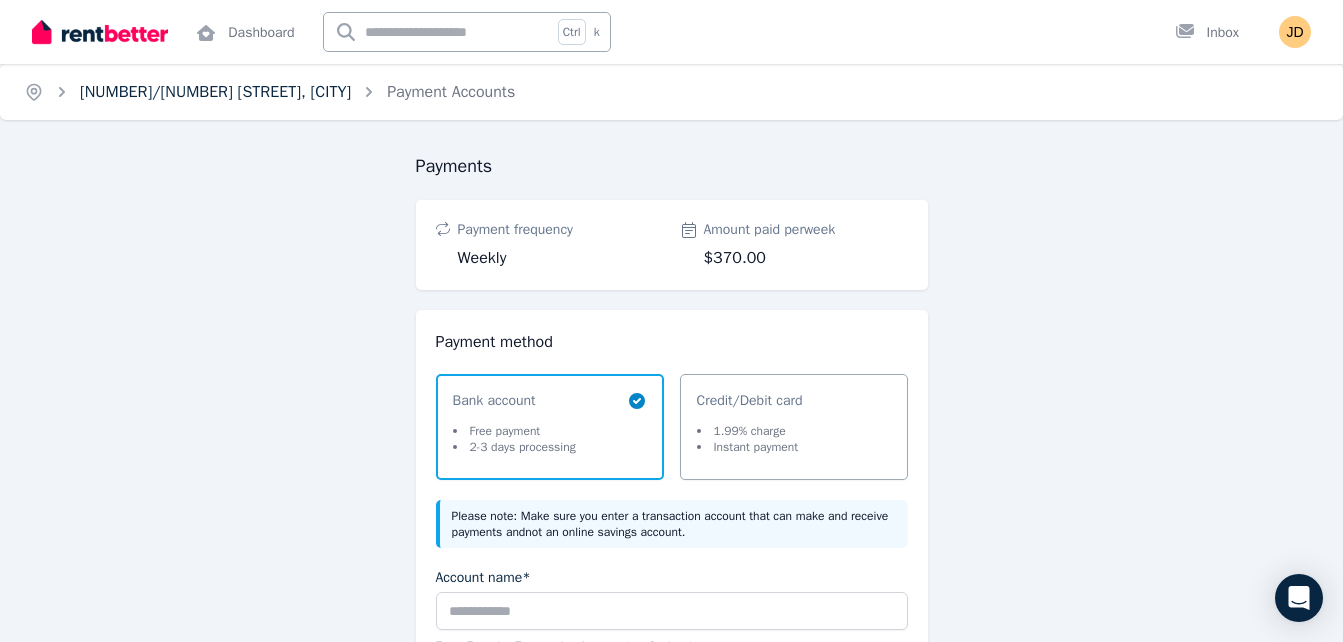 click on "1/6 Seventh Ave, Parkside" at bounding box center (215, 92) 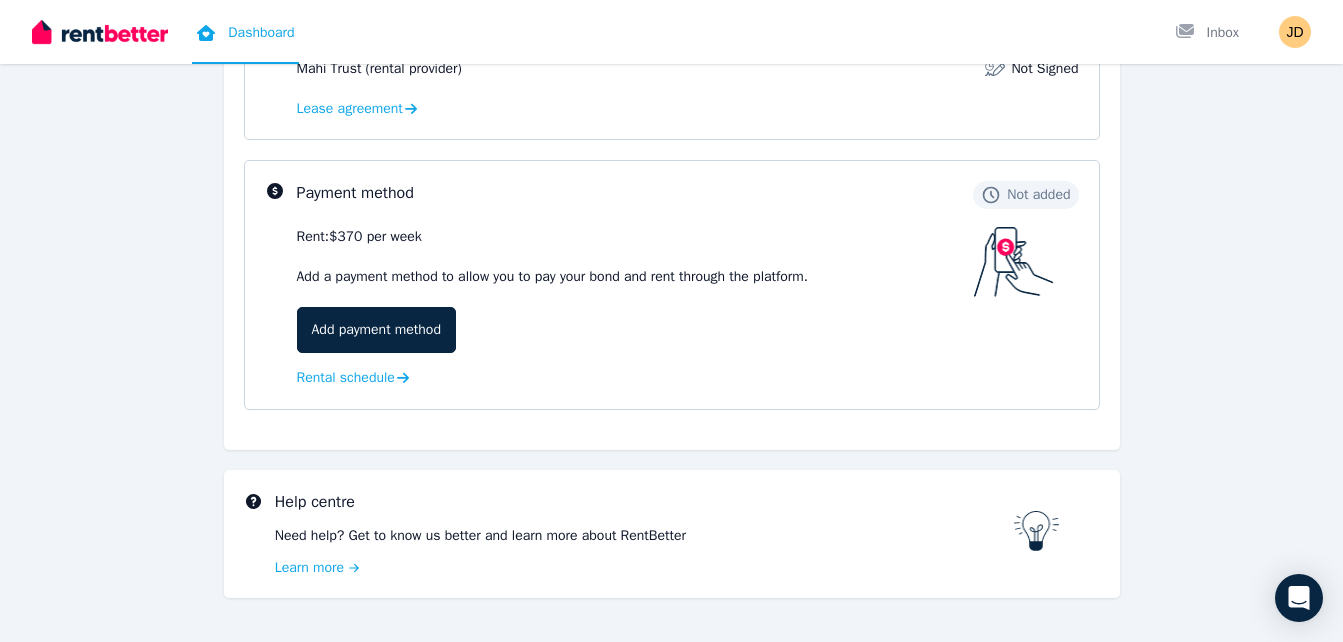 scroll, scrollTop: 548, scrollLeft: 0, axis: vertical 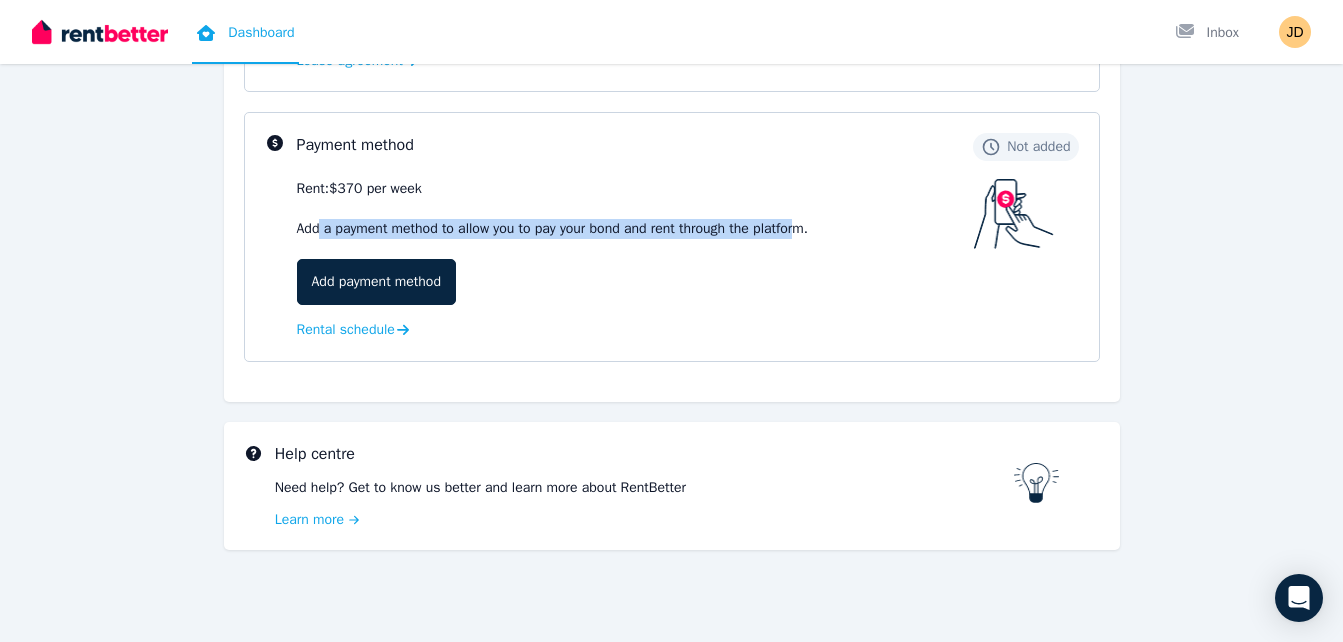 drag, startPoint x: 322, startPoint y: 235, endPoint x: 784, endPoint y: 246, distance: 462.13092 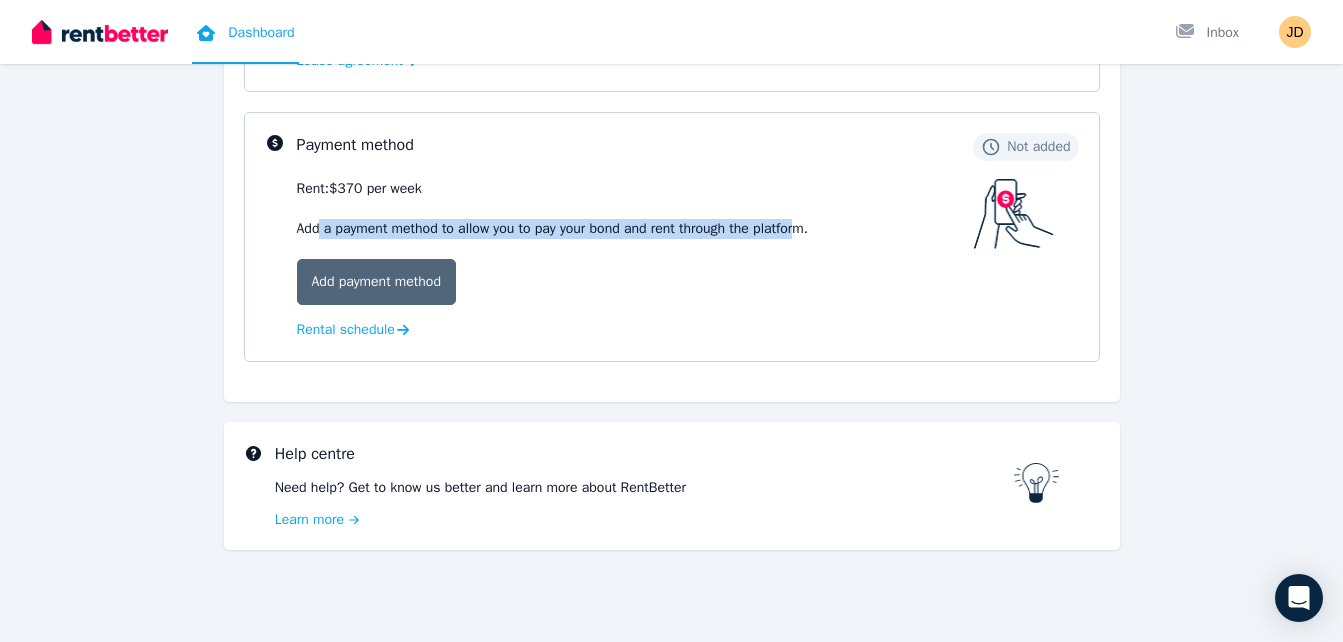 click on "Add payment method" at bounding box center [376, 282] 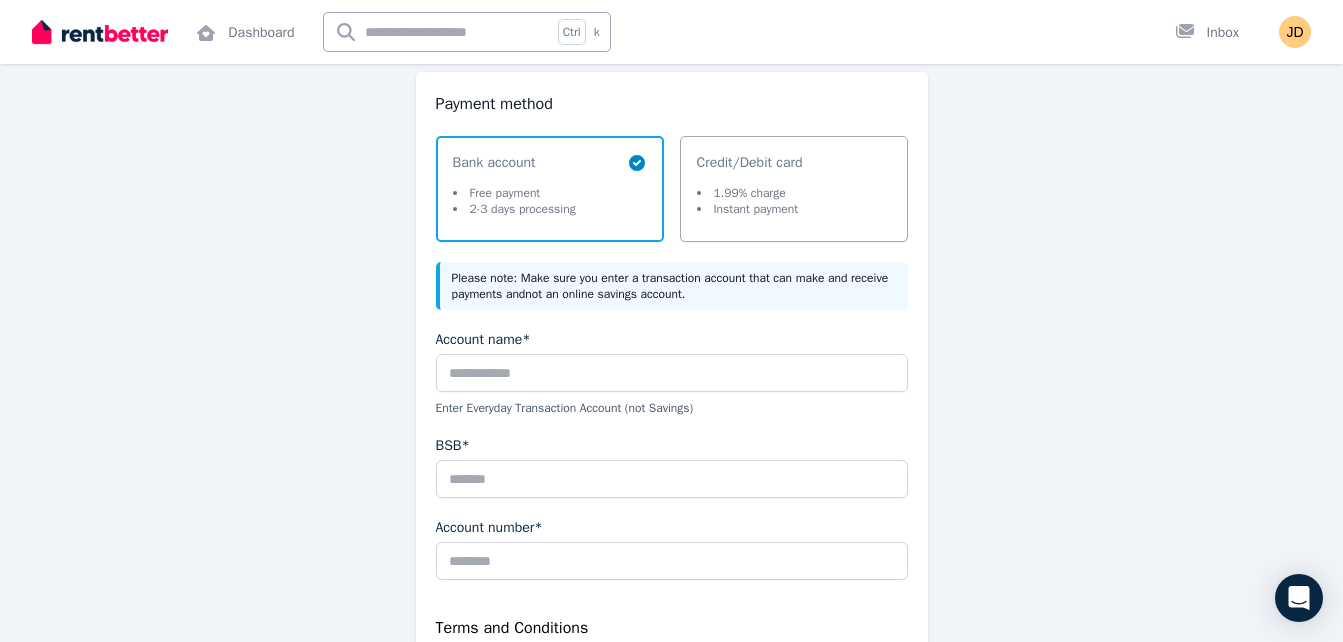 scroll, scrollTop: 300, scrollLeft: 0, axis: vertical 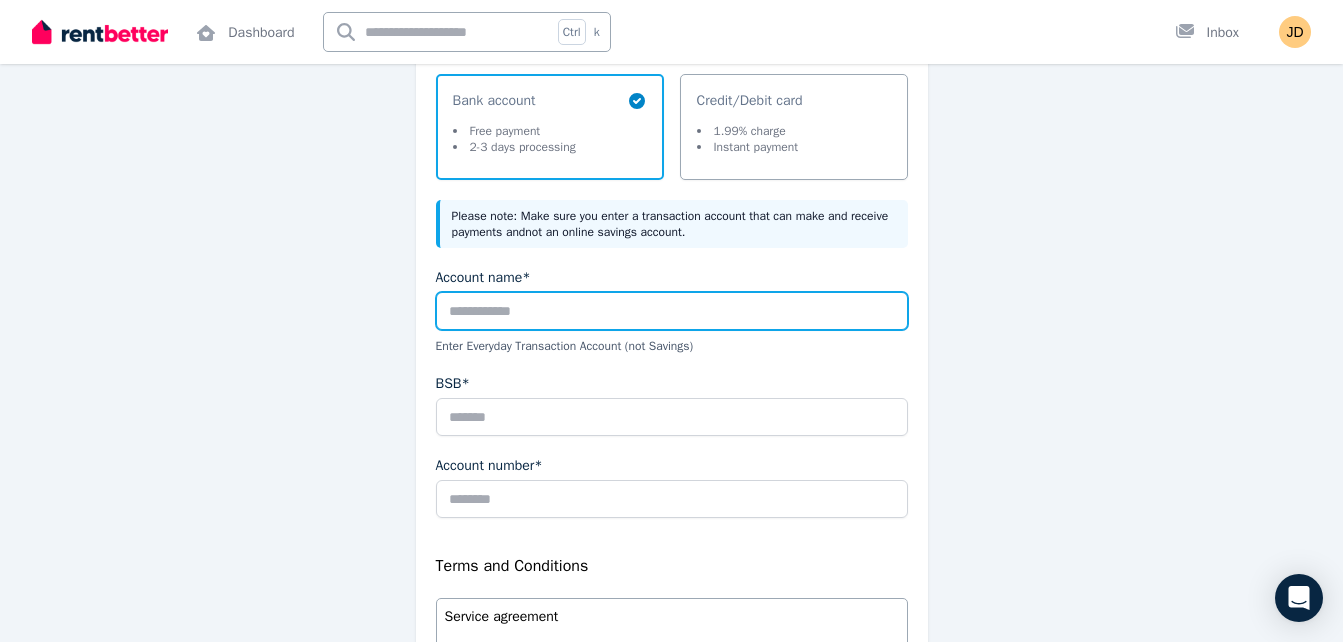 click on "Account name*" at bounding box center (672, 311) 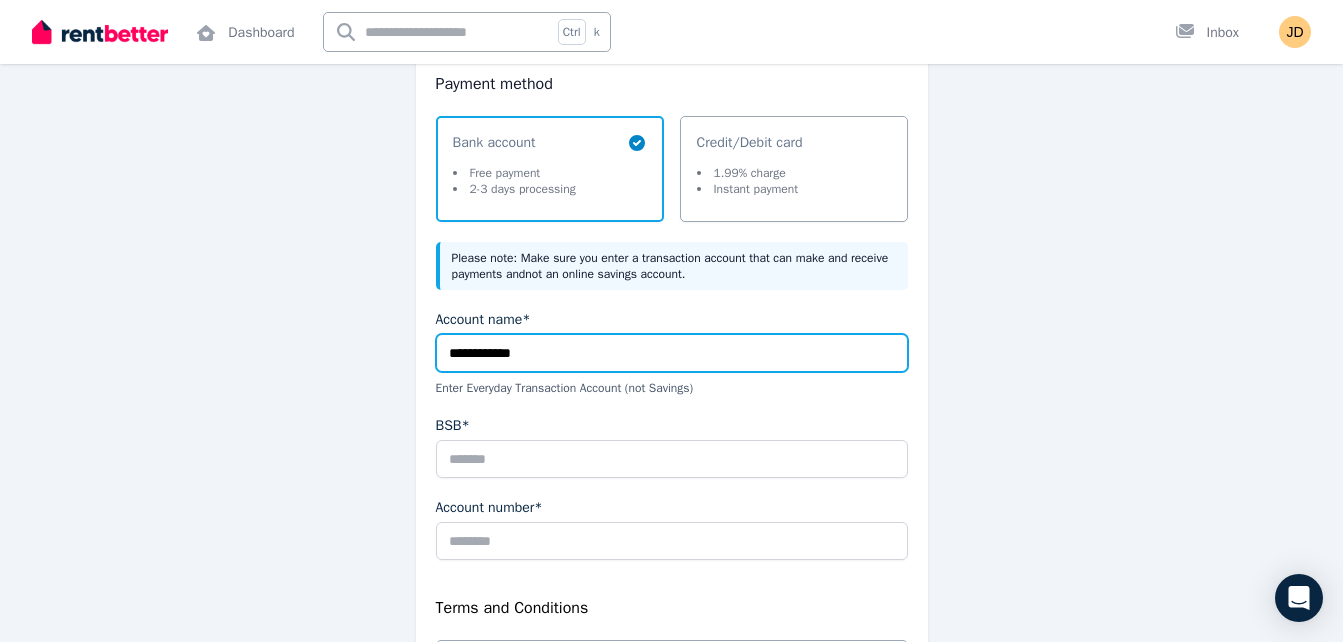 scroll, scrollTop: 358, scrollLeft: 0, axis: vertical 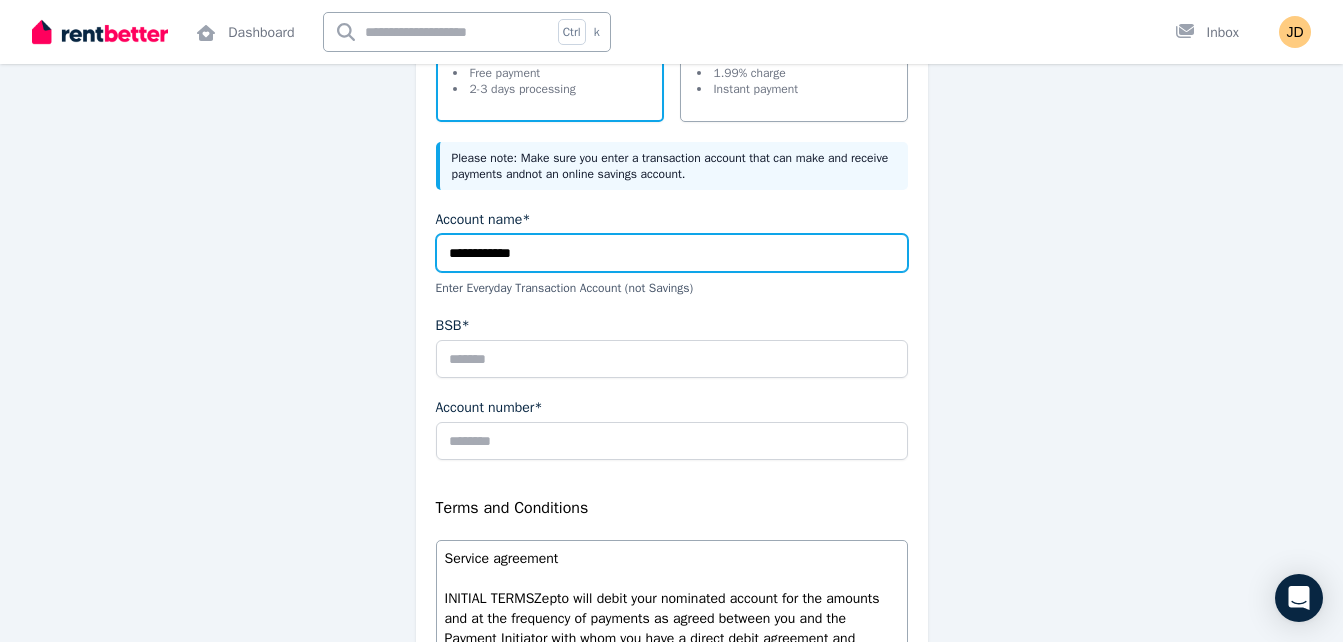 type on "**********" 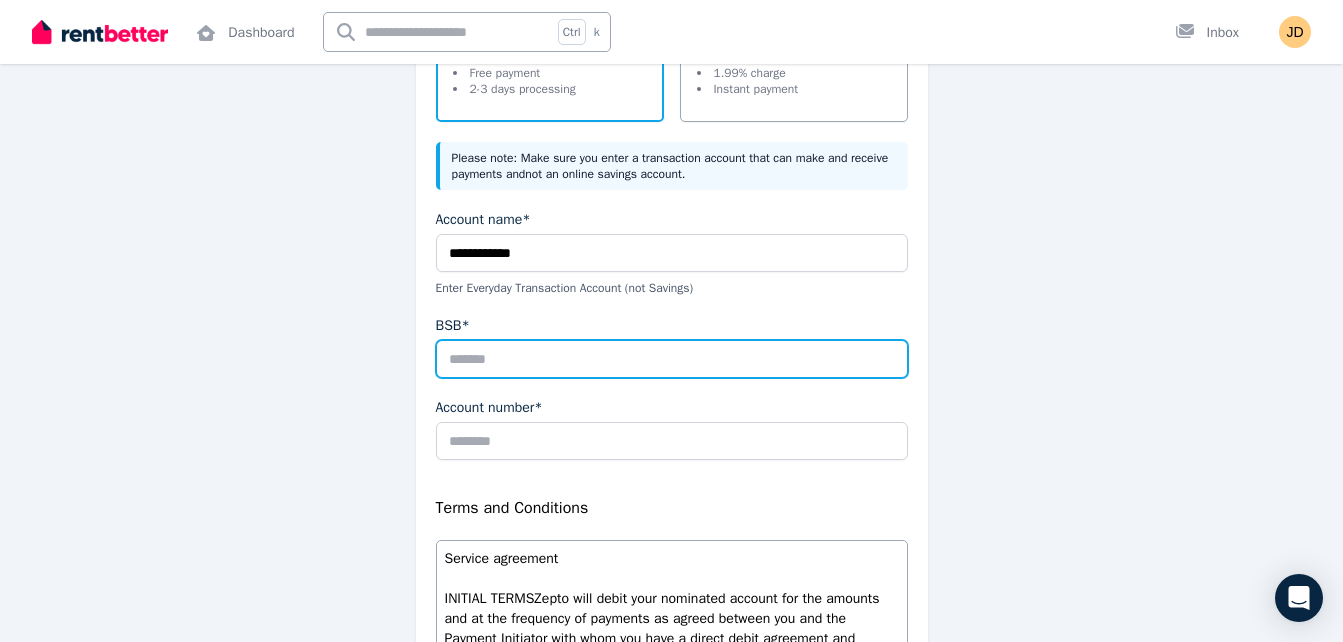 click on "BSB*" at bounding box center (672, 359) 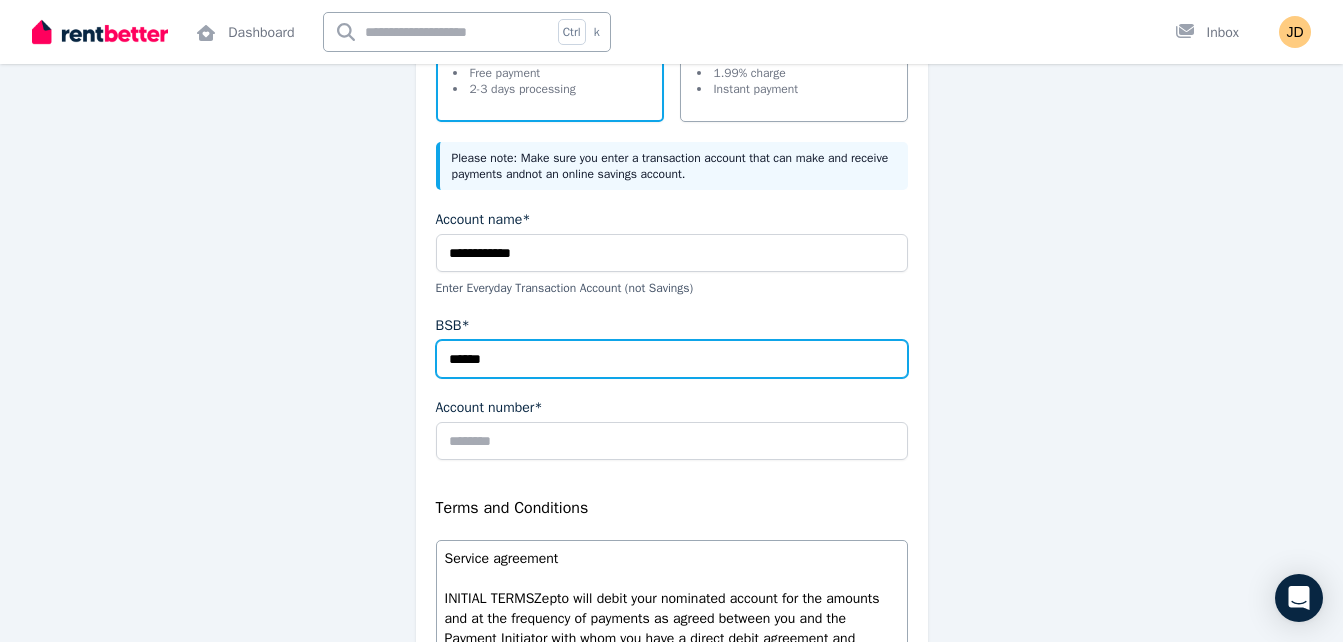 type on "******" 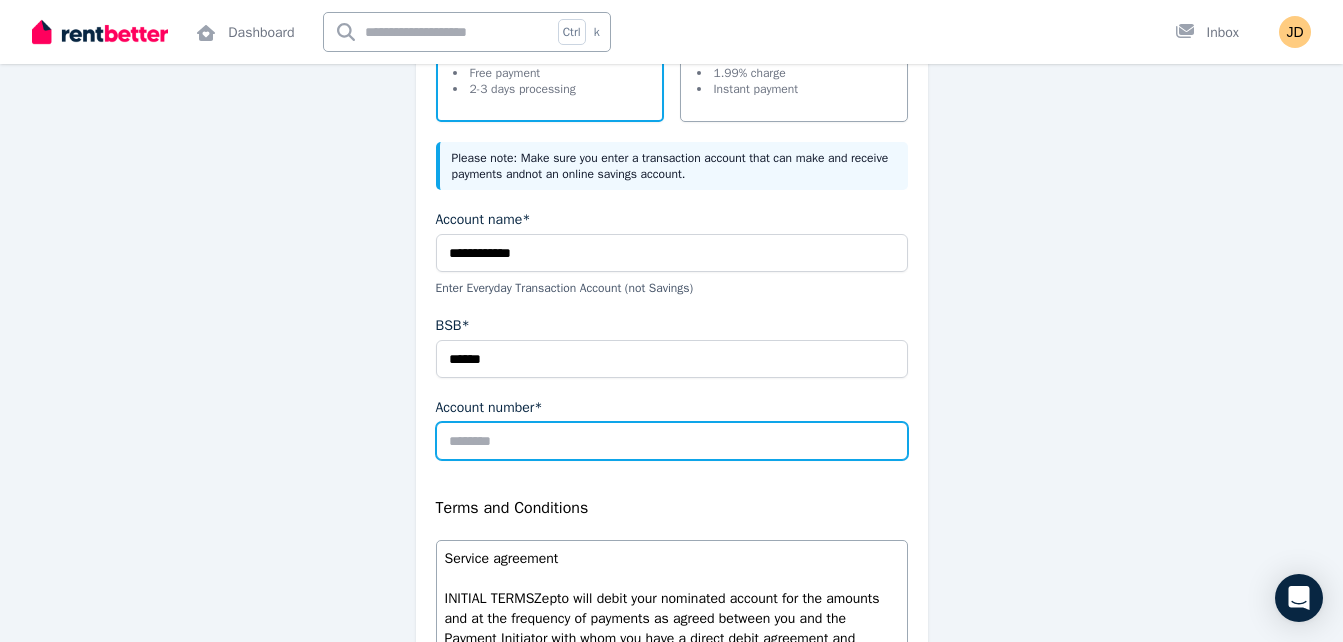 click on "Account number*" at bounding box center (672, 441) 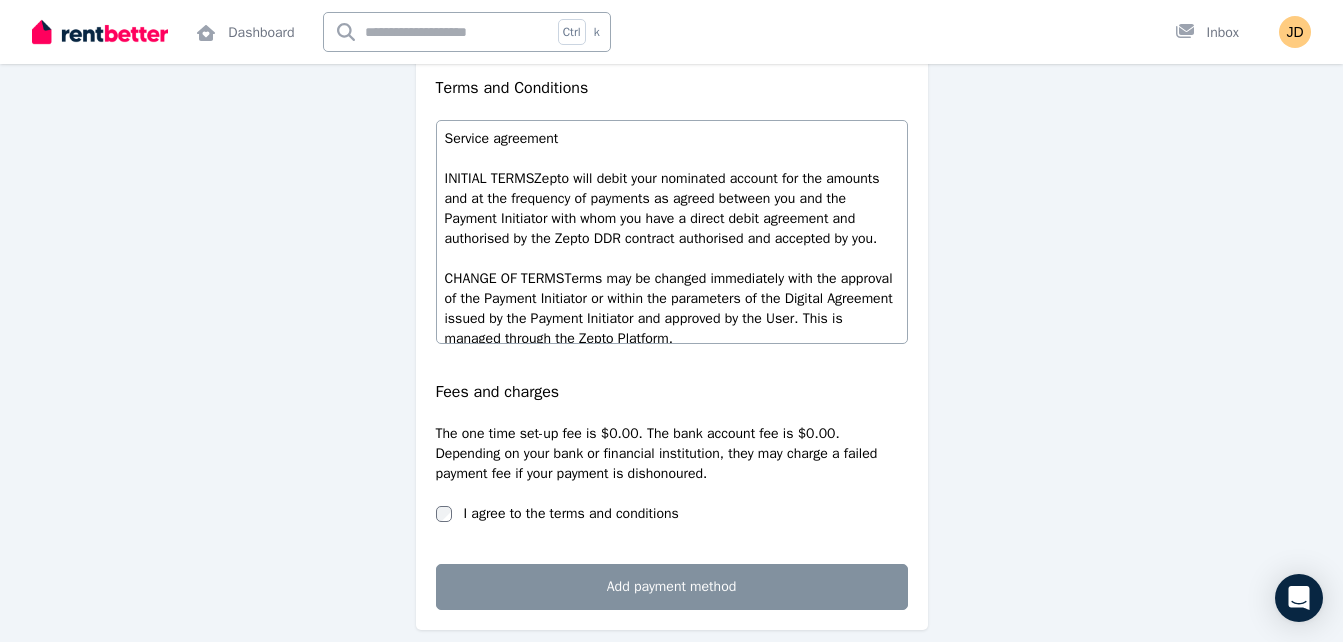 scroll, scrollTop: 858, scrollLeft: 0, axis: vertical 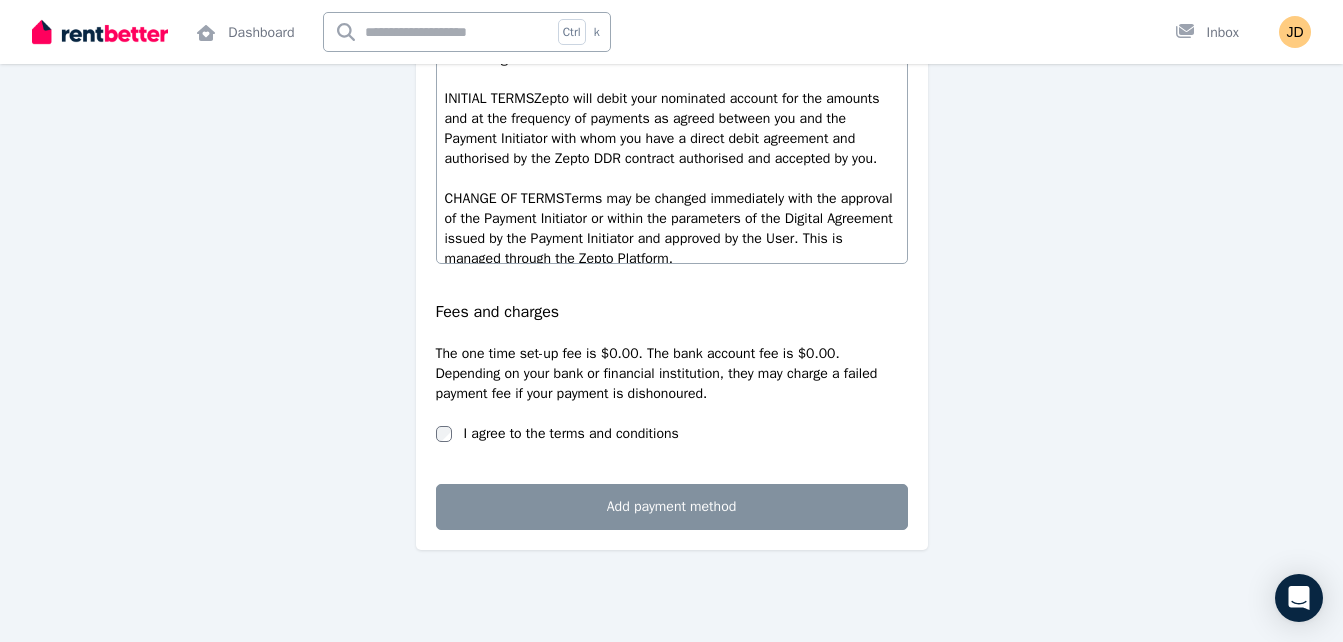 type on "*********" 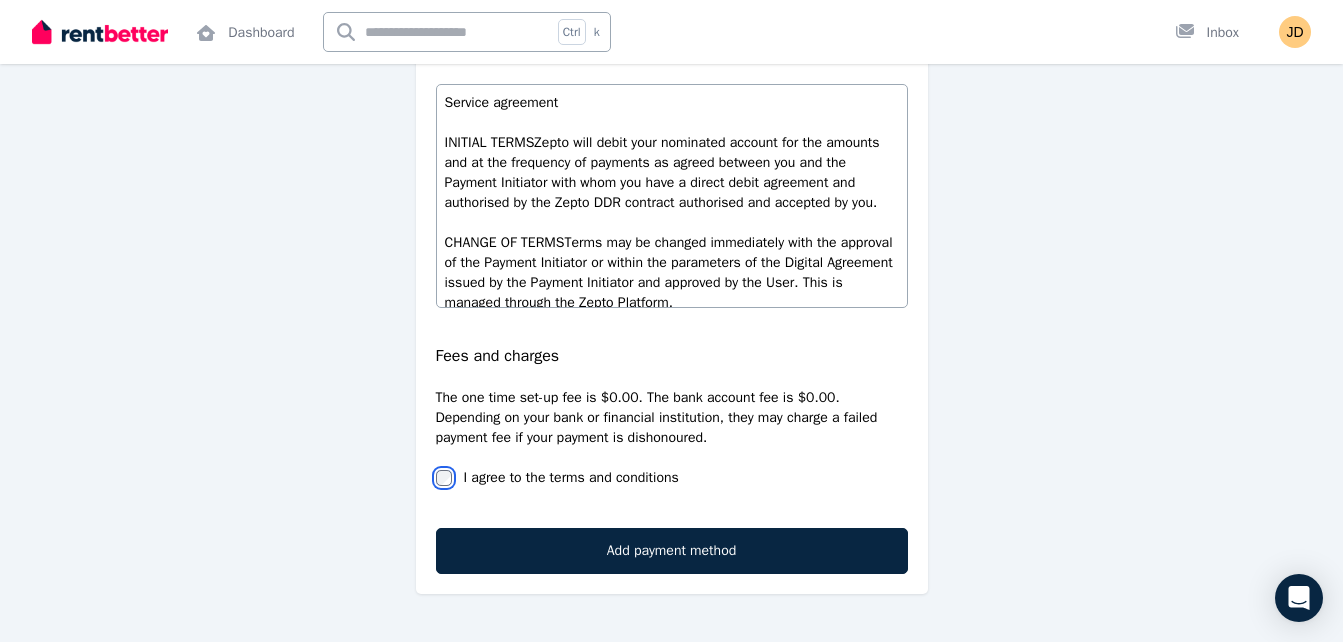 scroll, scrollTop: 858, scrollLeft: 0, axis: vertical 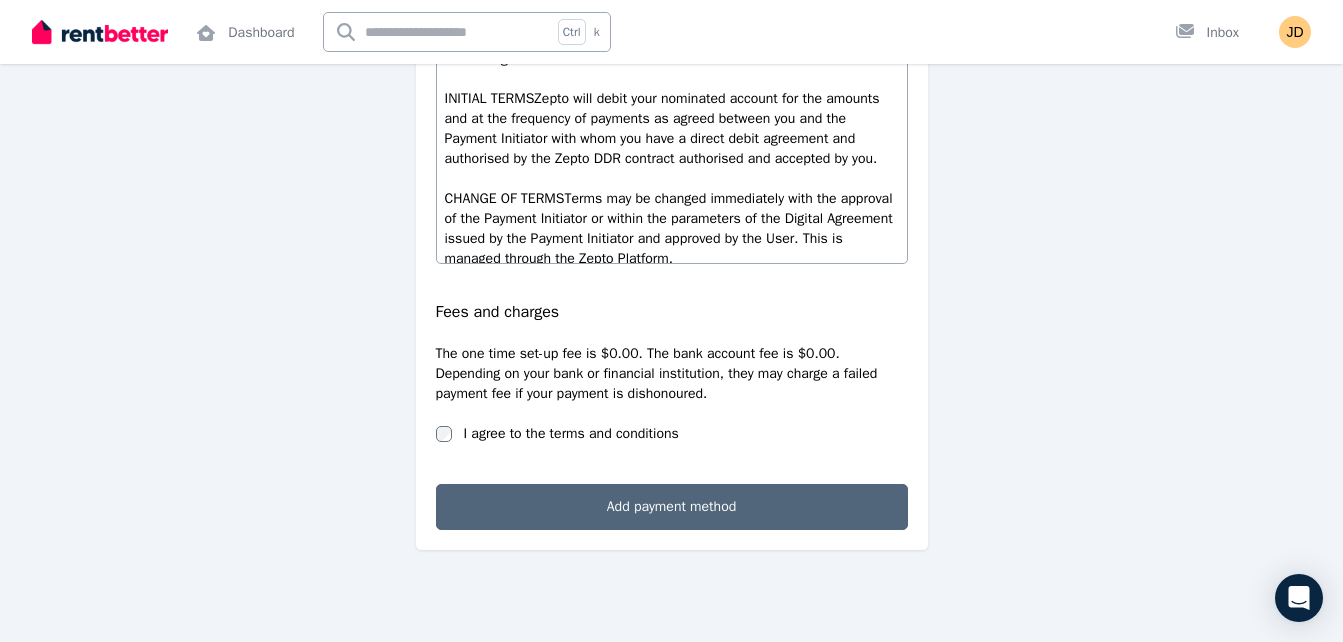 click on "Add payment method" at bounding box center (672, 507) 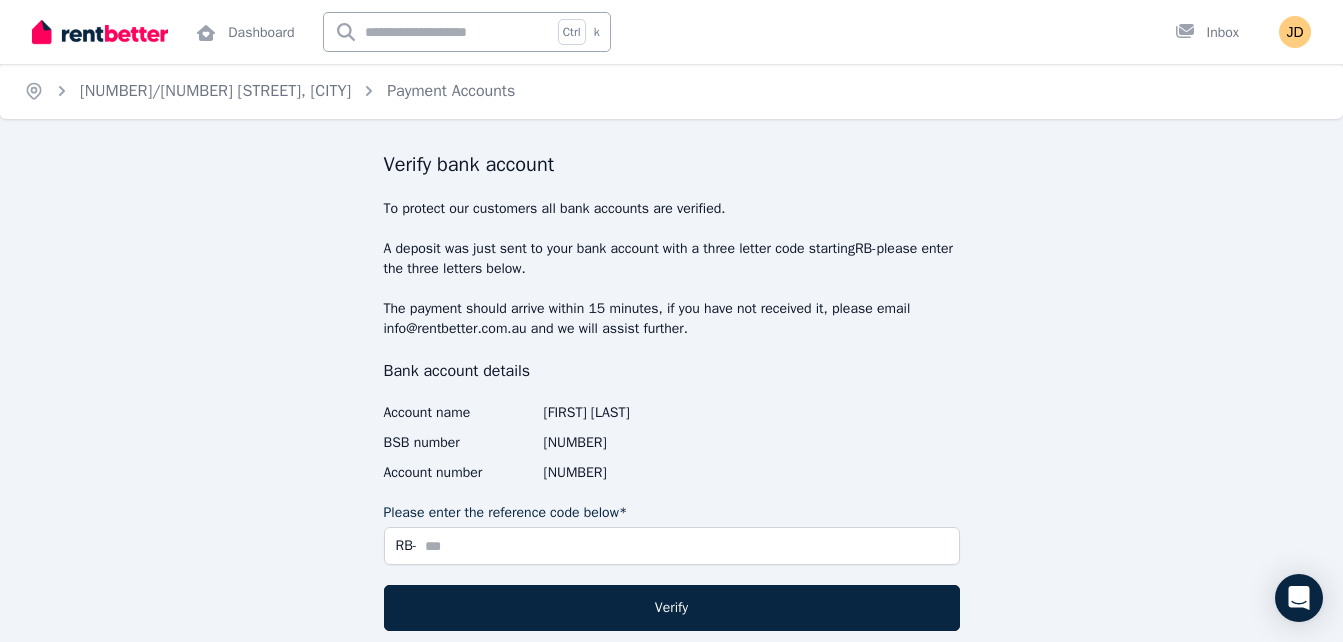scroll, scrollTop: 0, scrollLeft: 0, axis: both 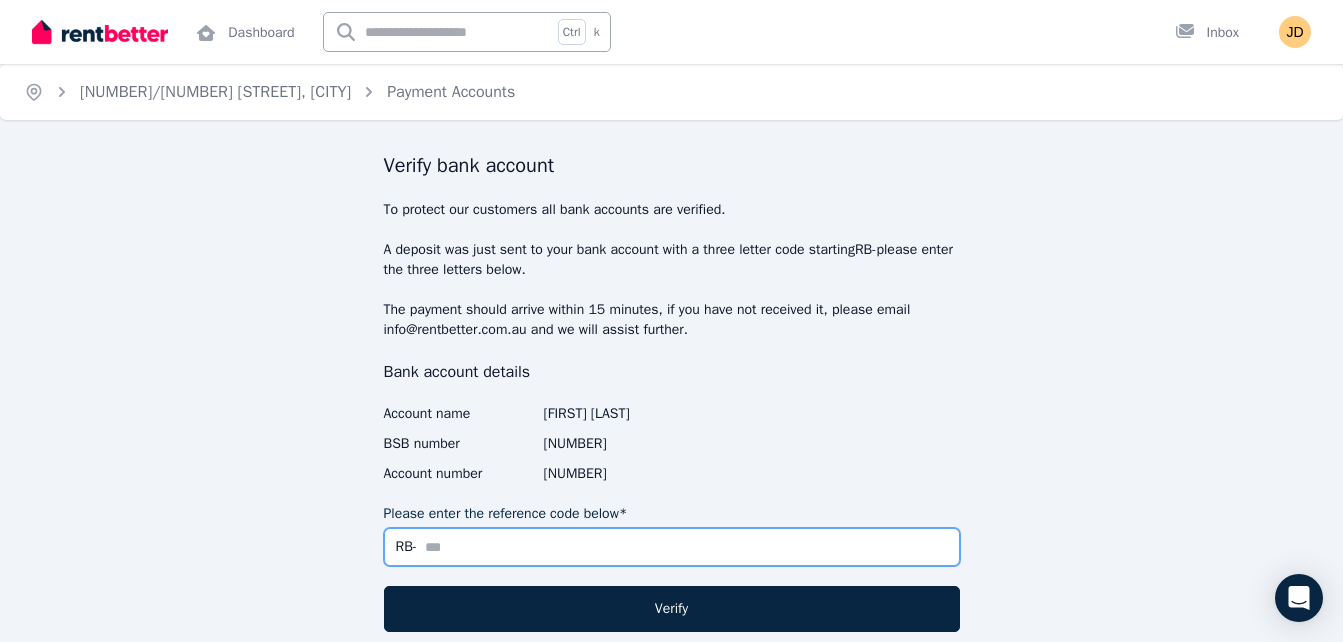 click on "Please enter the reference code below*" at bounding box center [672, 547] 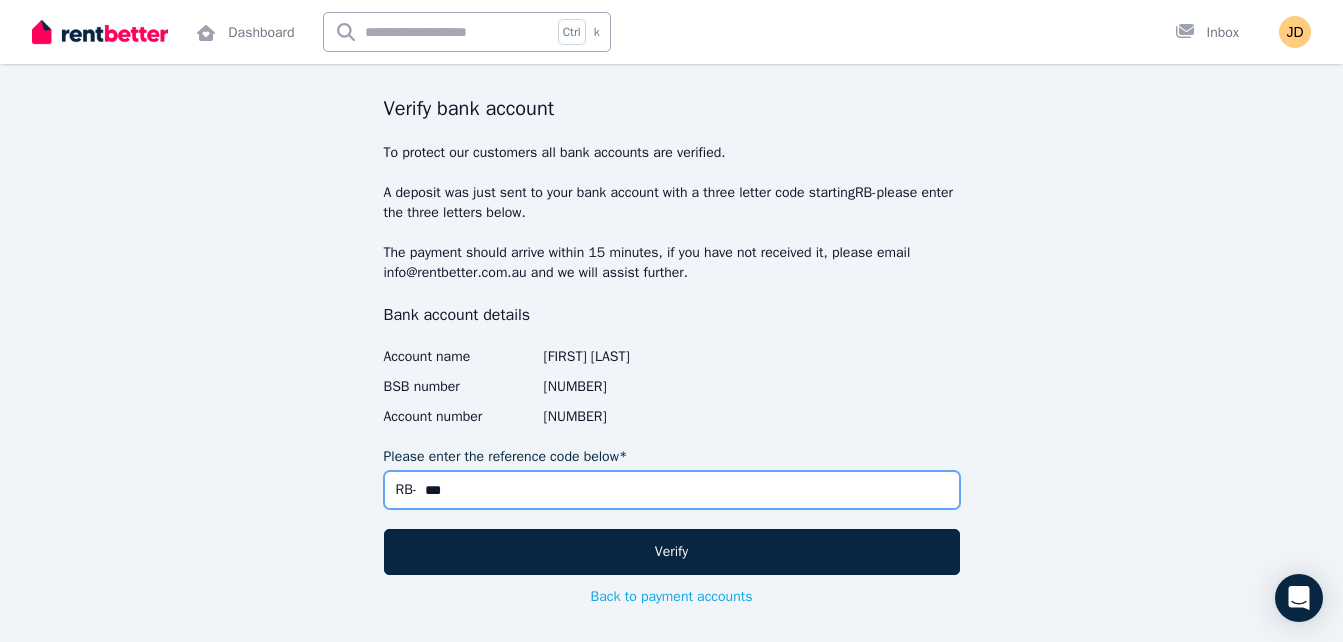 scroll, scrollTop: 150, scrollLeft: 0, axis: vertical 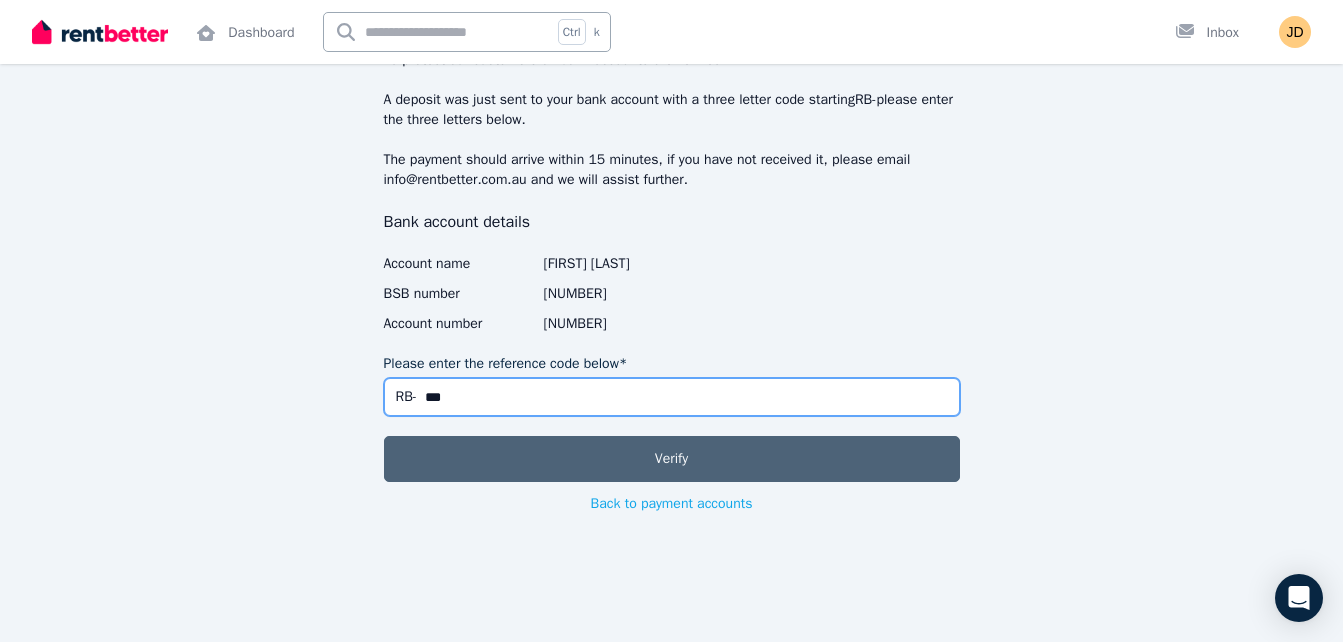 type on "***" 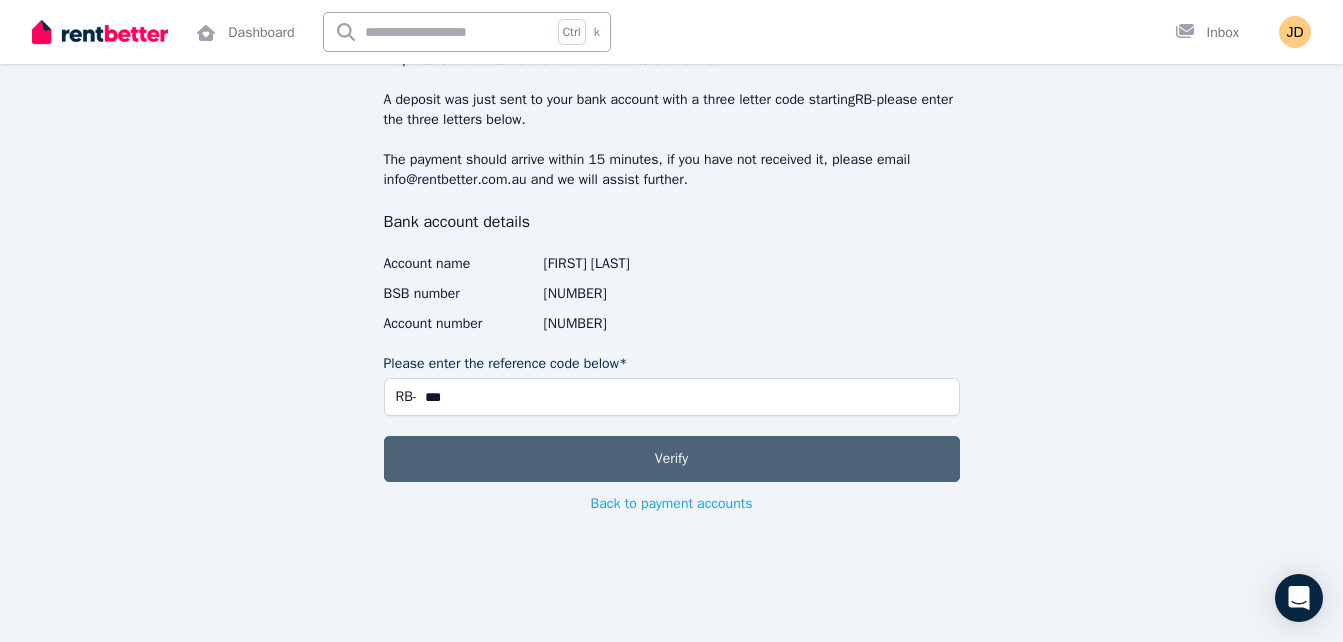 click on "Verify" at bounding box center (672, 459) 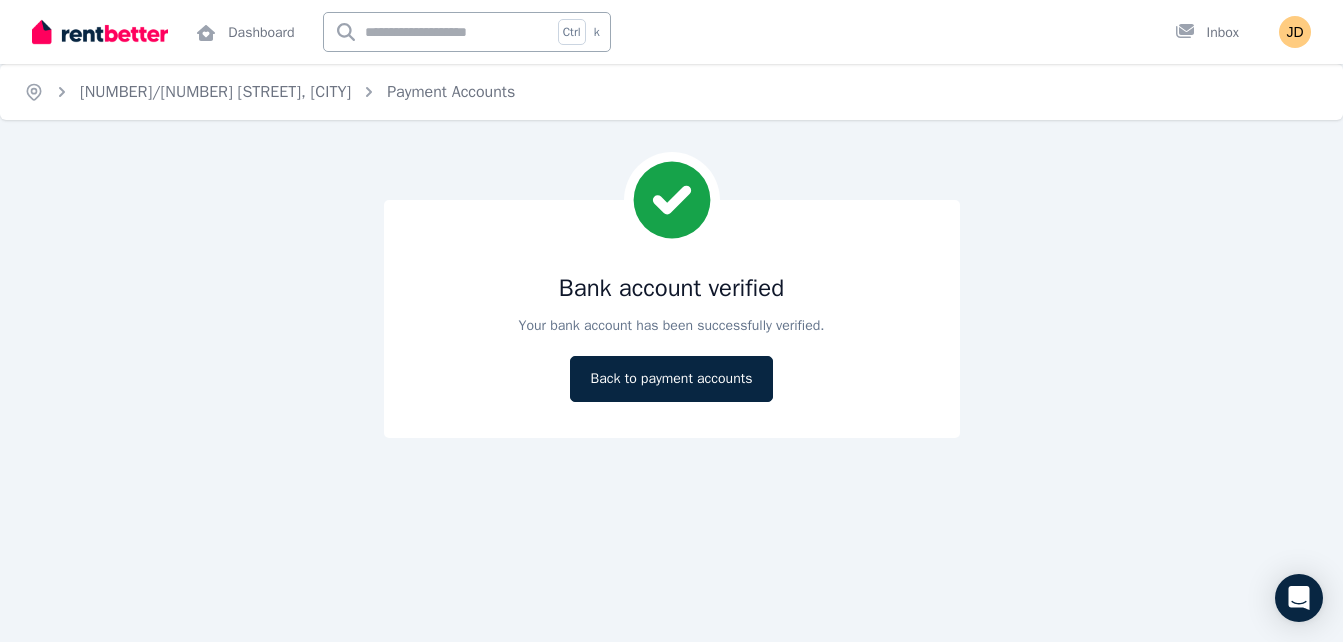 scroll, scrollTop: 0, scrollLeft: 0, axis: both 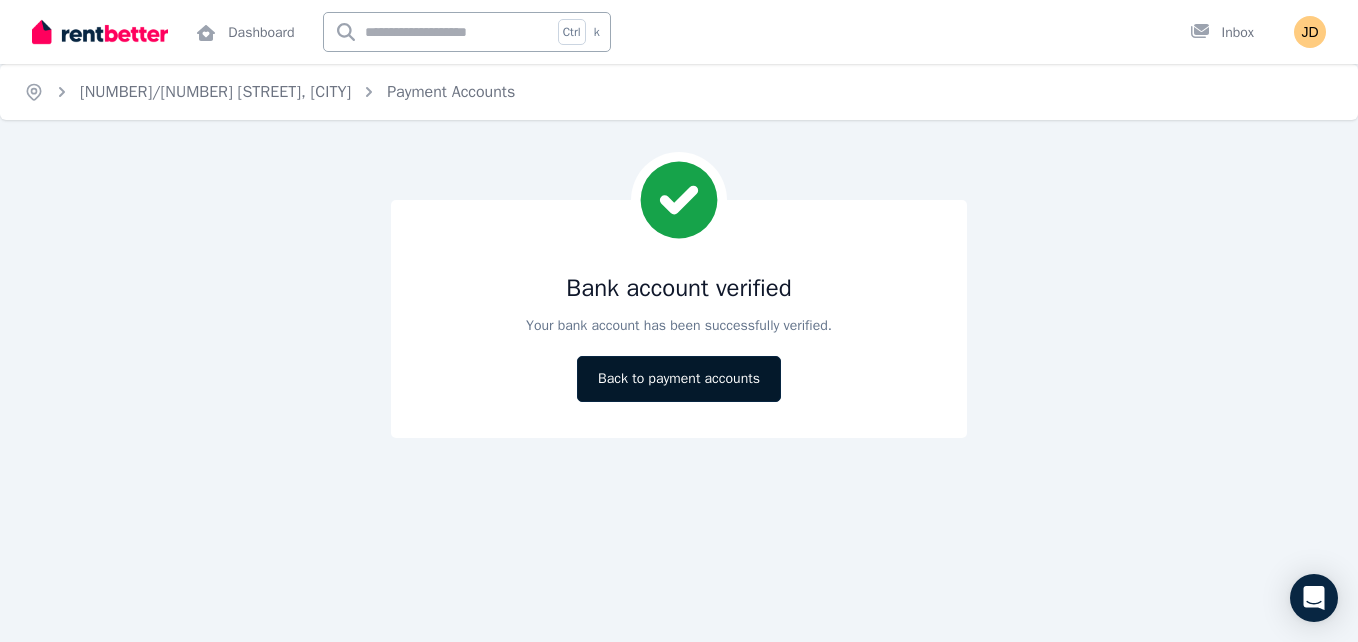 click on "Back to payment accounts" at bounding box center [679, 379] 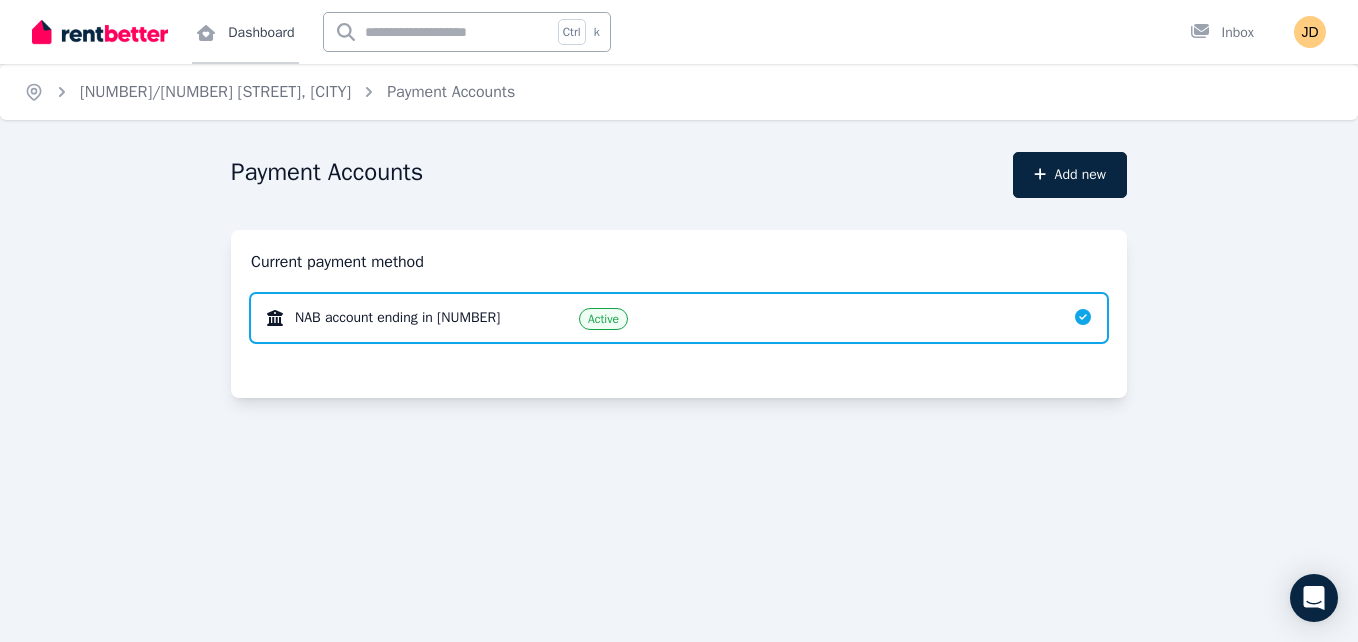 click on "Dashboard" at bounding box center (245, 32) 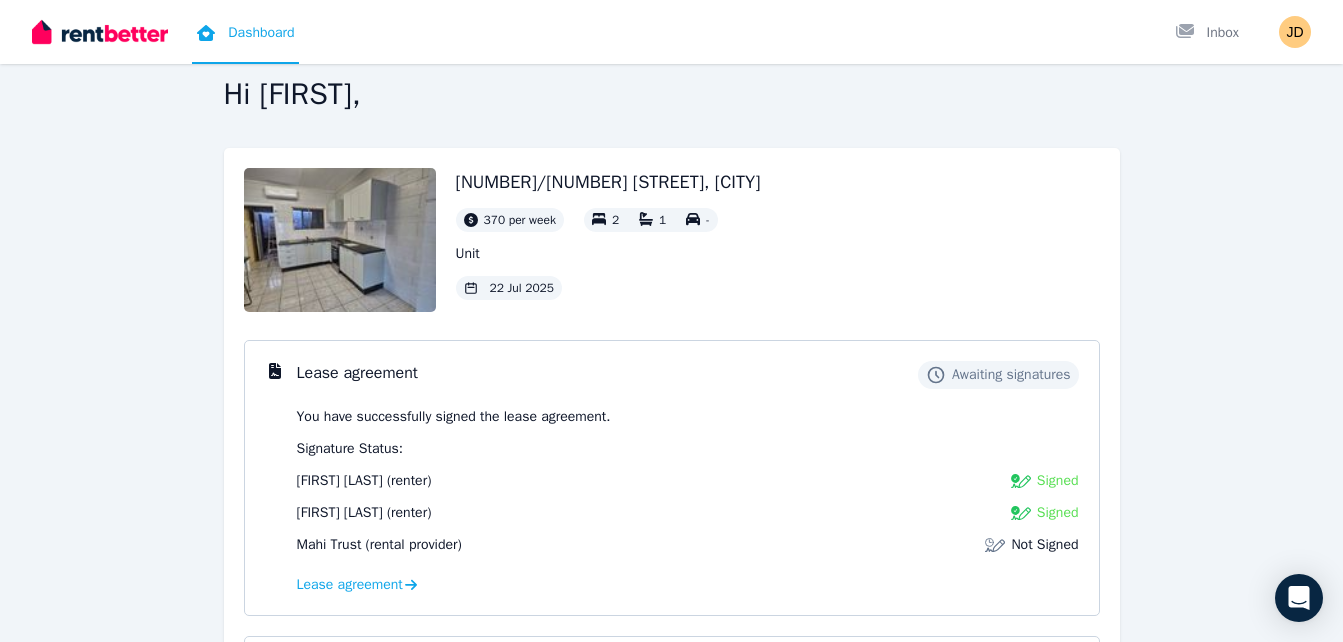 scroll, scrollTop: 0, scrollLeft: 0, axis: both 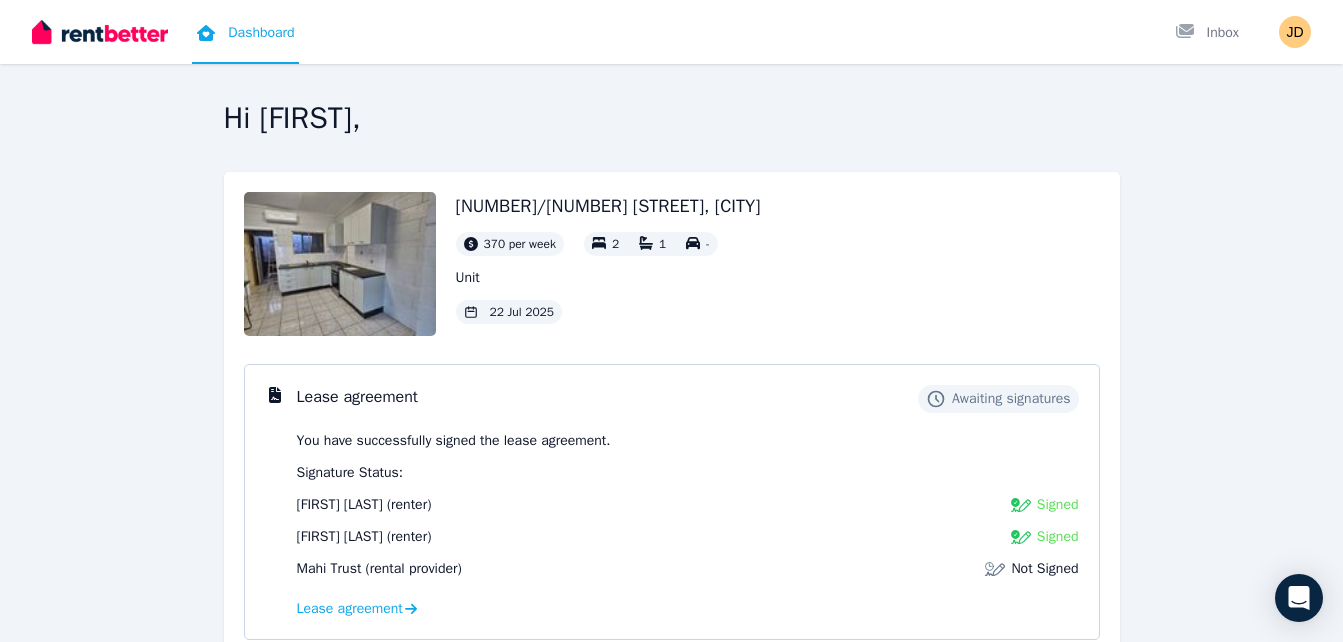 click on "Hi Jeremy, 1/6 Seventh Ave, Parkside 370 per week 2 1 - Unit 22 Jul 2025   Lease agreement Awaiting signatures You have successfully signed the lease agreement. Signature Status: Jeremy Diega   (renter) Signed Ma. Geraldine De Veras   (renter) Signed Mahi Trust   (rental provider) Not Signed Lease agreement Payment method Added Rent:  $370 per week Bank account xxx-xxx 889728193 Rental schedule Help centre Need help? Get to know us better and learn more about RentBetter Learn more" at bounding box center (672, 615) 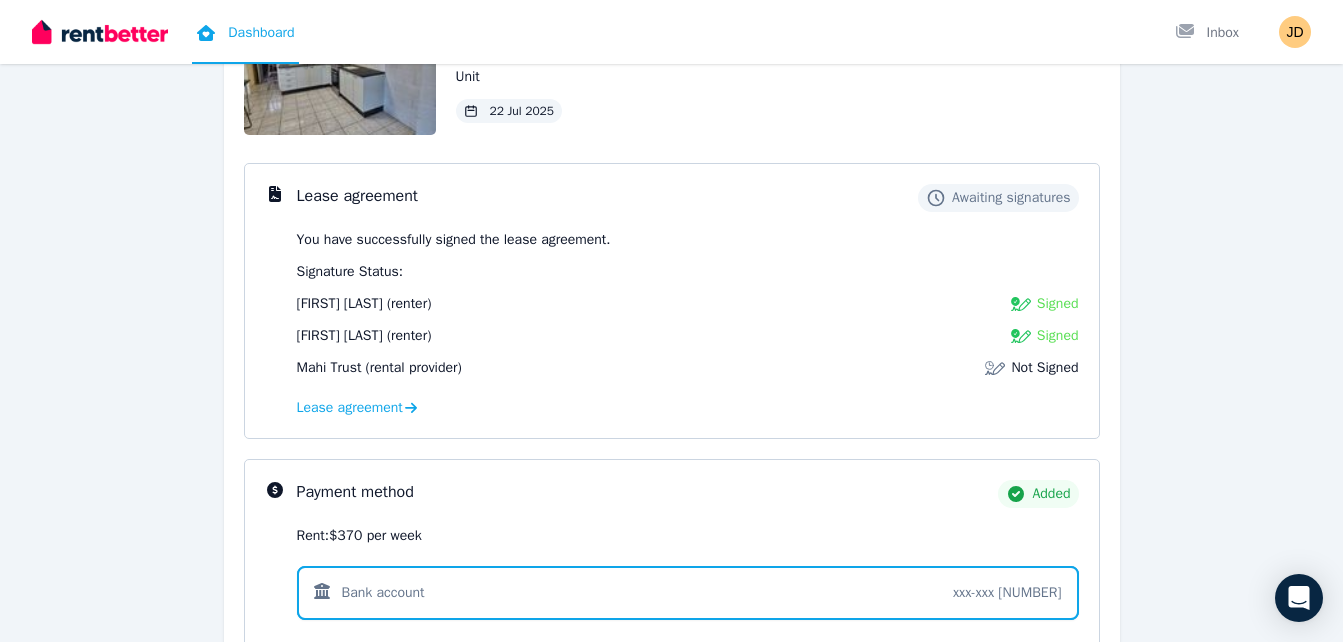 scroll, scrollTop: 0, scrollLeft: 0, axis: both 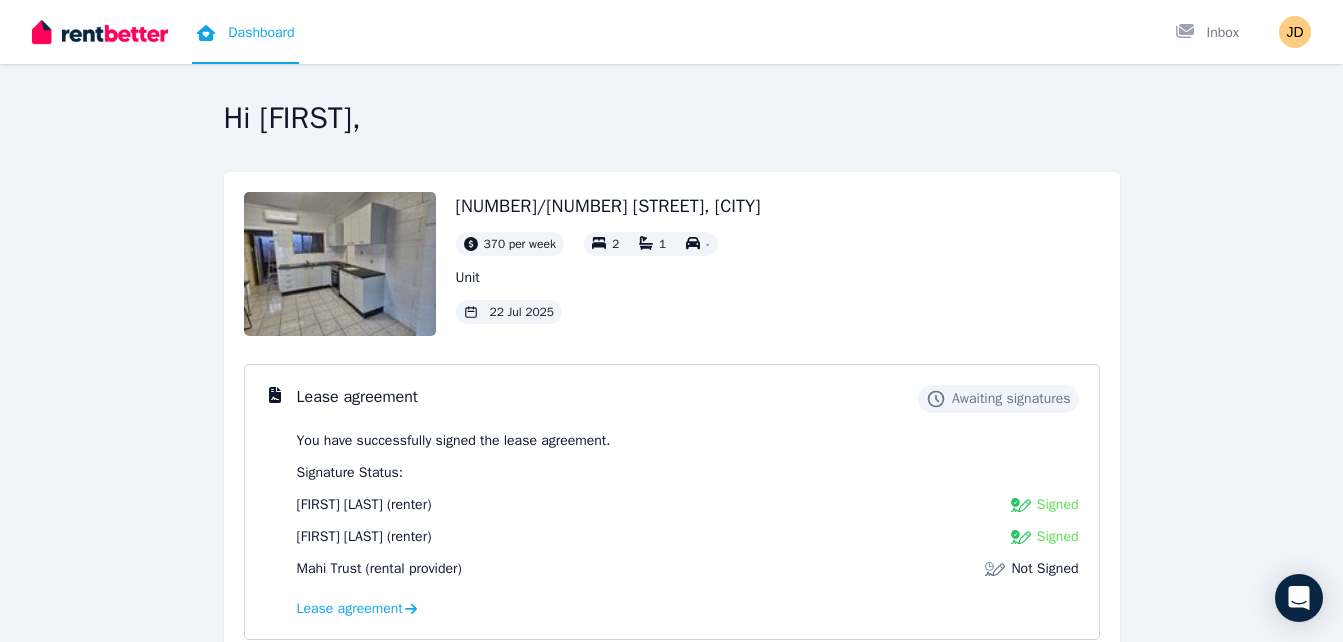 click on "Dashboard" at bounding box center (245, 32) 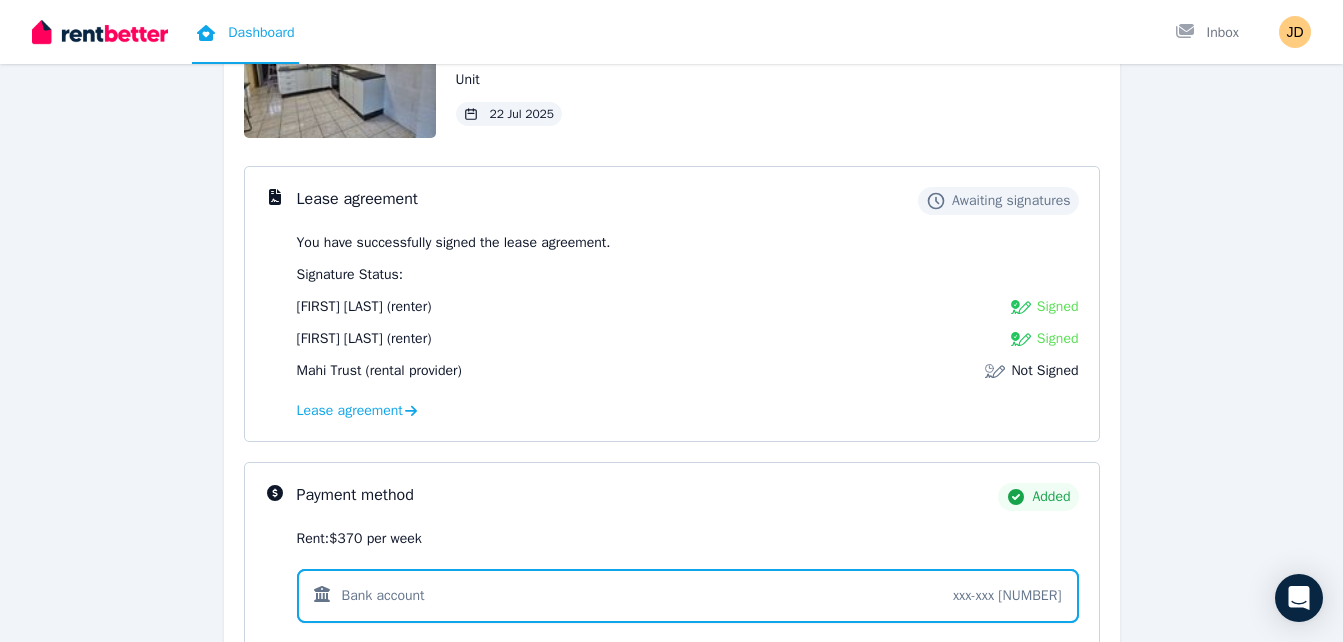 scroll, scrollTop: 0, scrollLeft: 0, axis: both 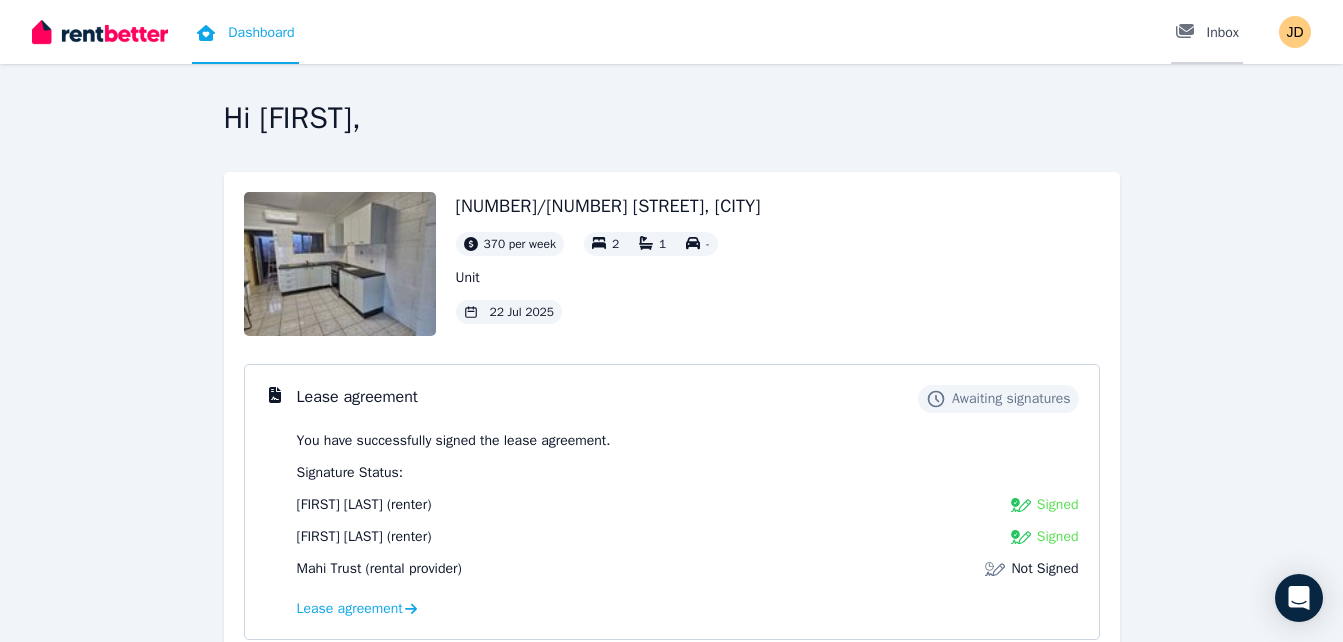 click on "Inbox" at bounding box center [1207, 33] 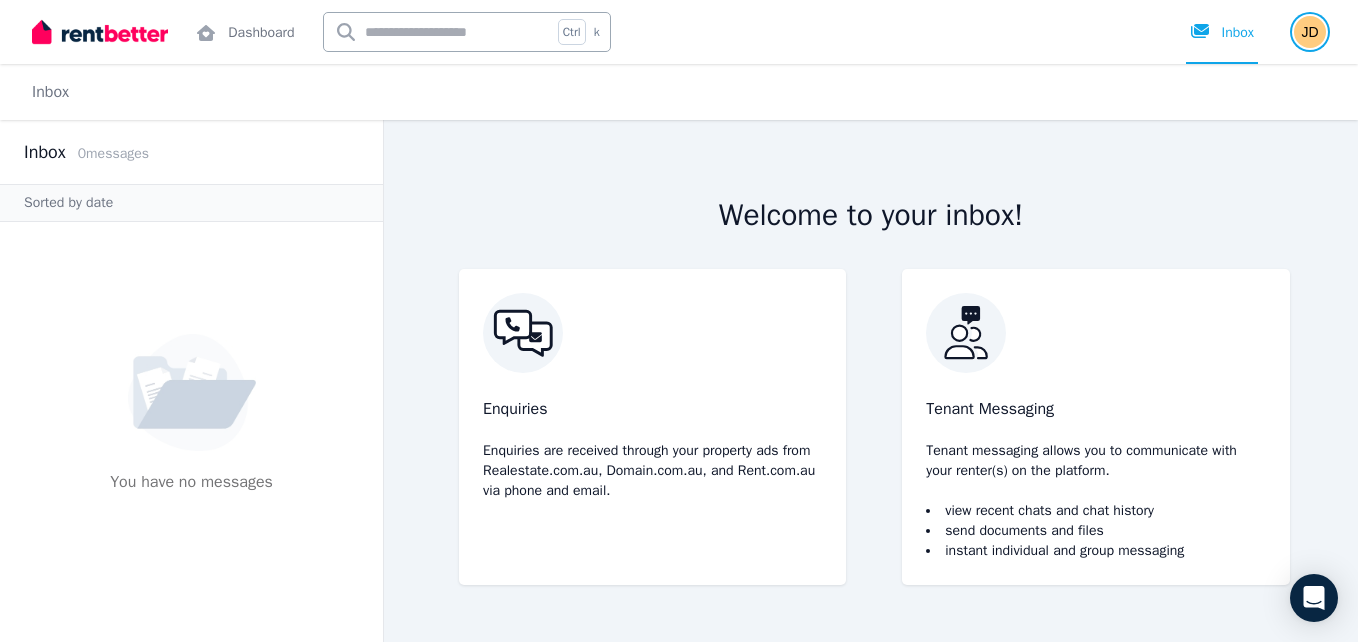 click at bounding box center [1310, 32] 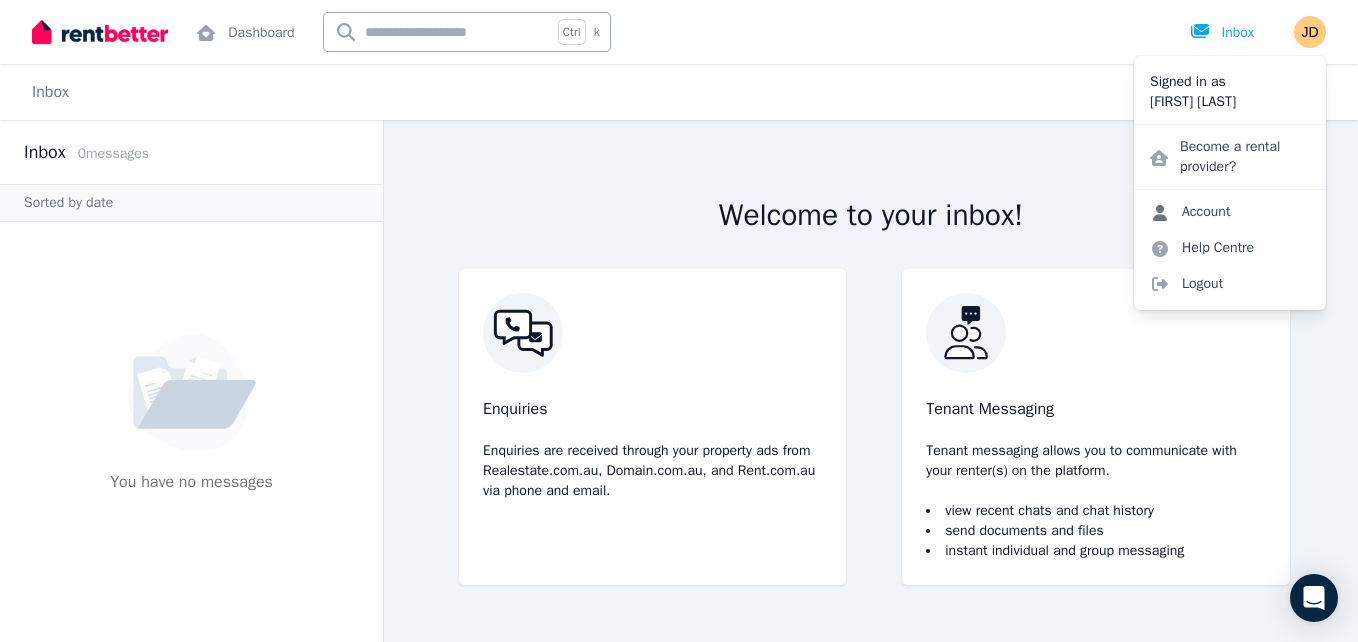 click on "Account" at bounding box center (1190, 212) 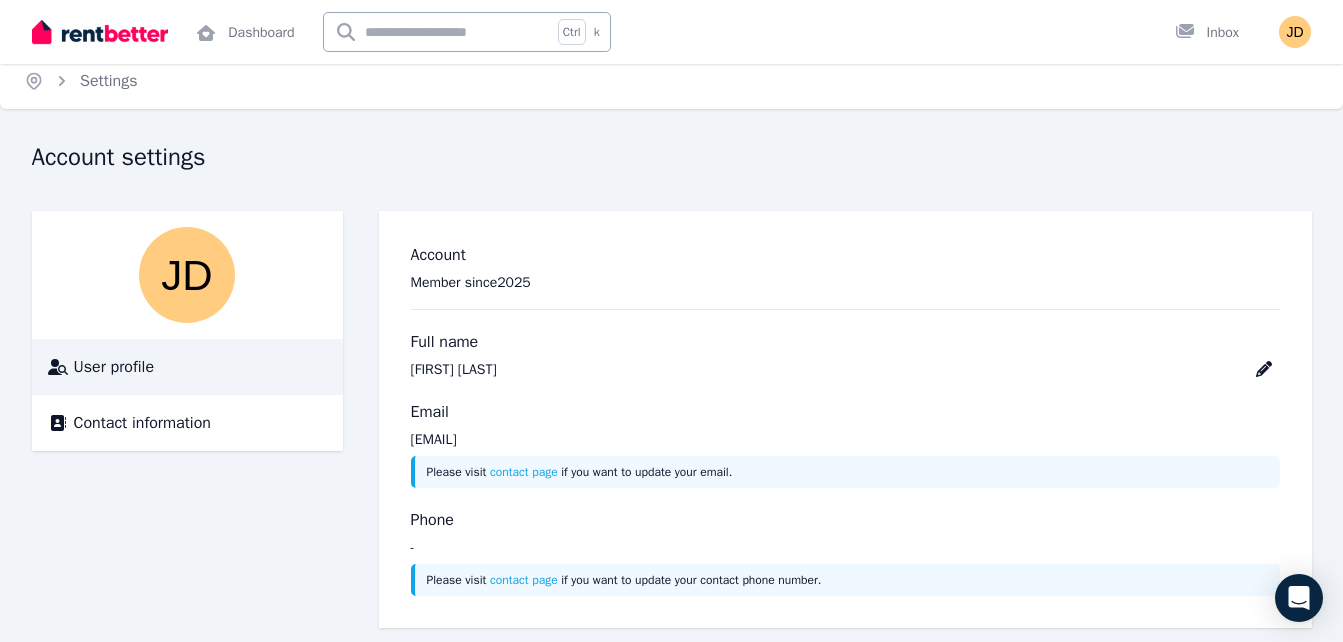 scroll, scrollTop: 0, scrollLeft: 0, axis: both 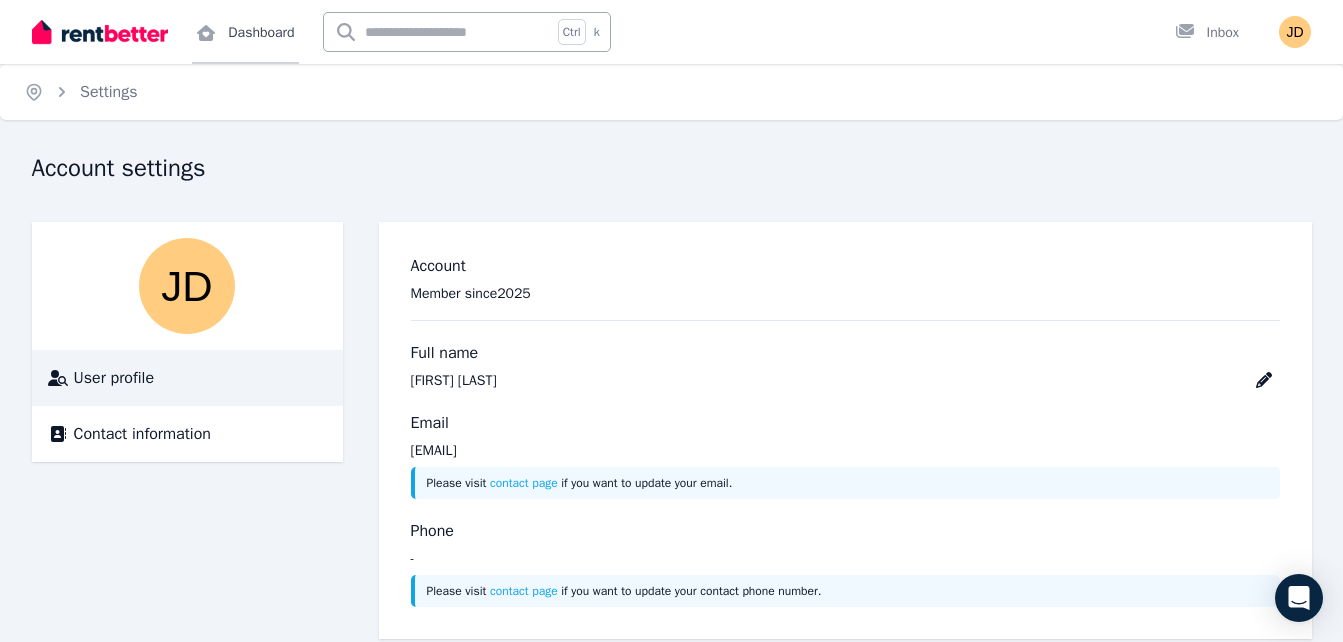click on "Dashboard" at bounding box center [245, 32] 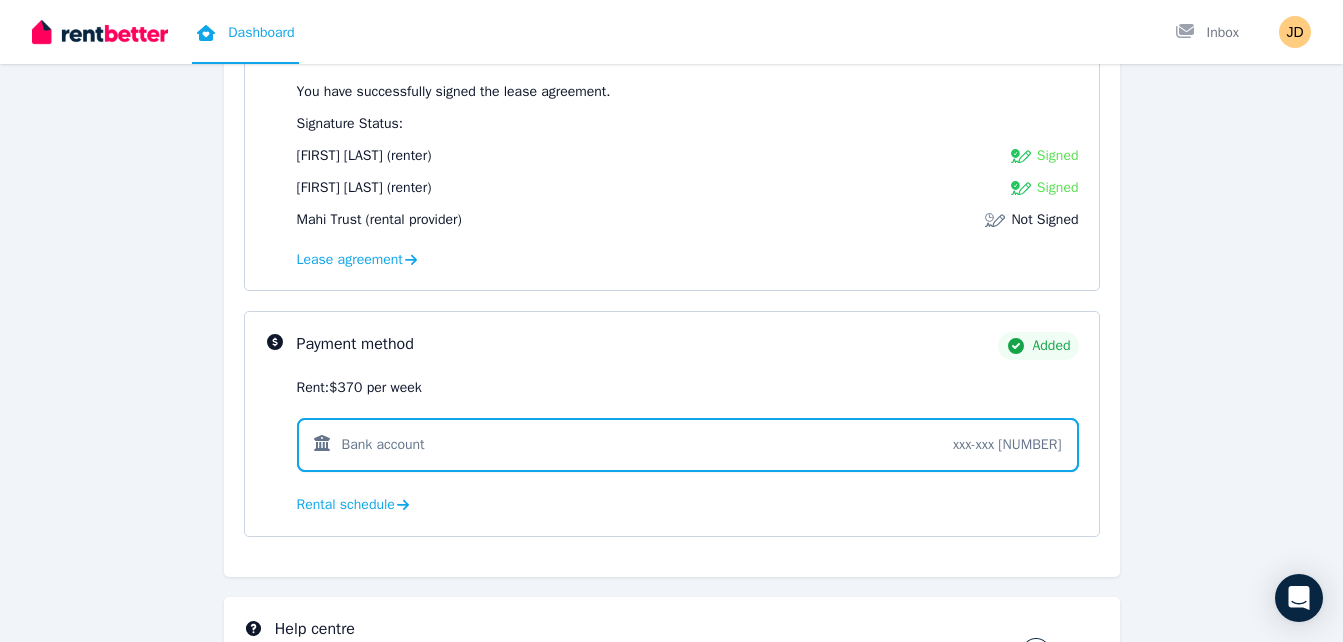 scroll, scrollTop: 524, scrollLeft: 0, axis: vertical 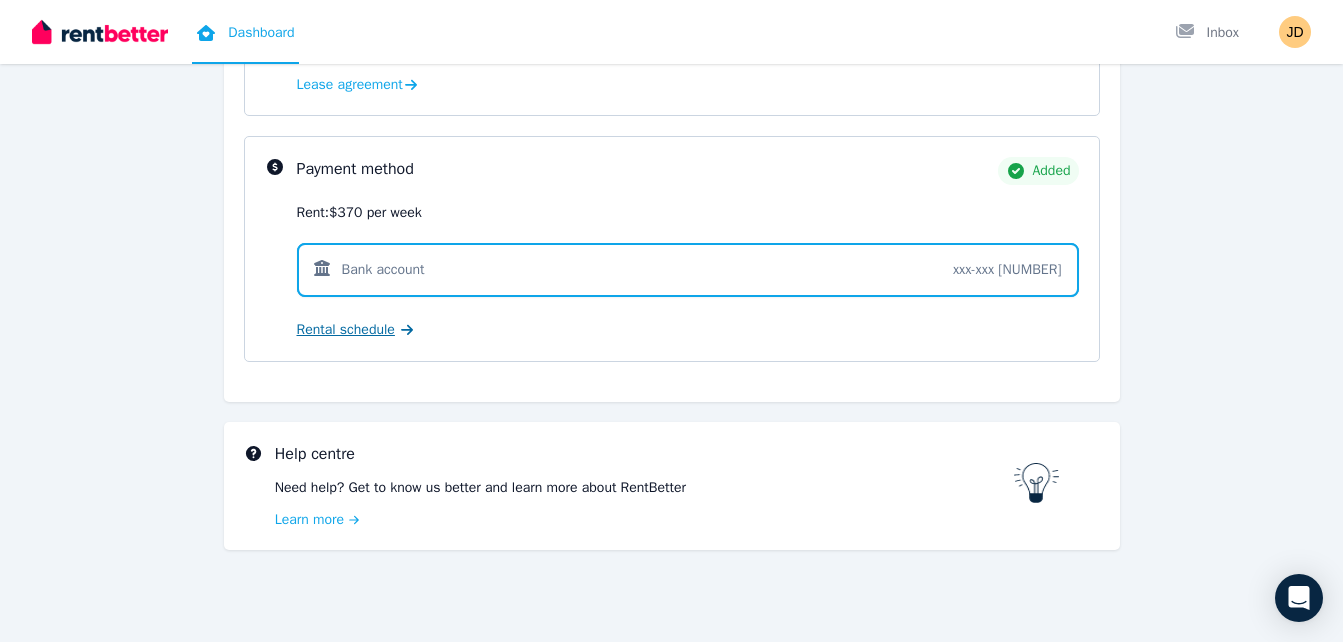click on "Rental schedule" at bounding box center [346, 330] 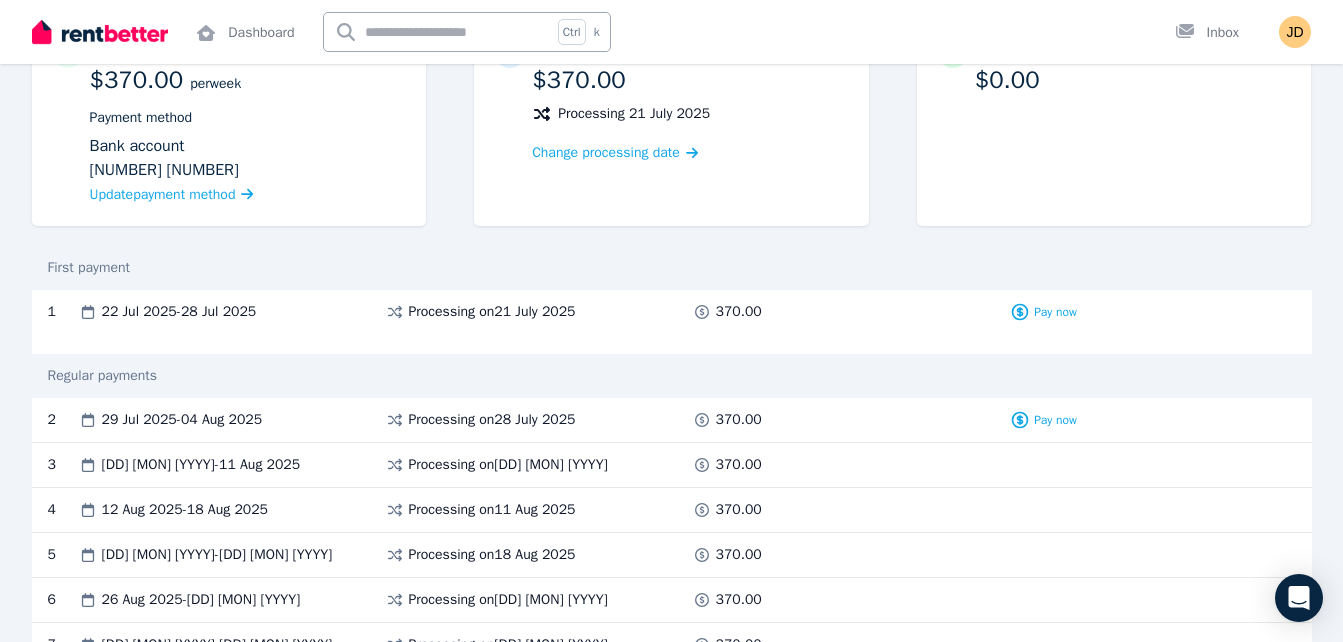 scroll, scrollTop: 0, scrollLeft: 0, axis: both 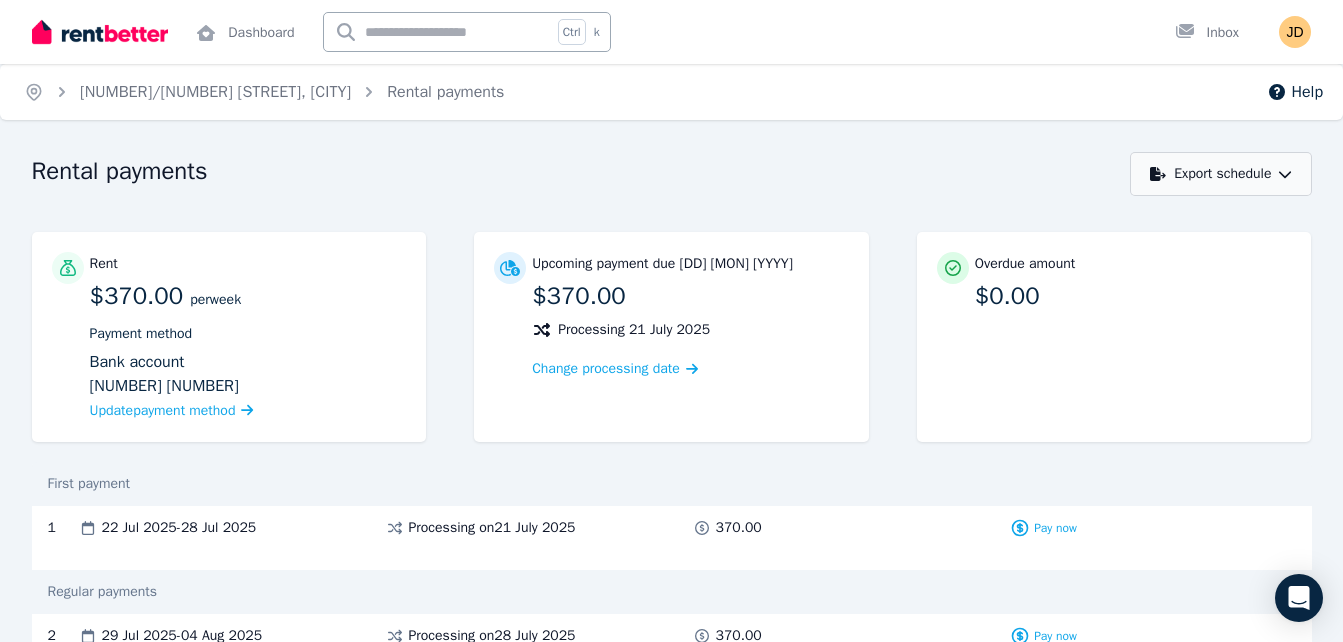 click on "Export schedule" at bounding box center (1220, 174) 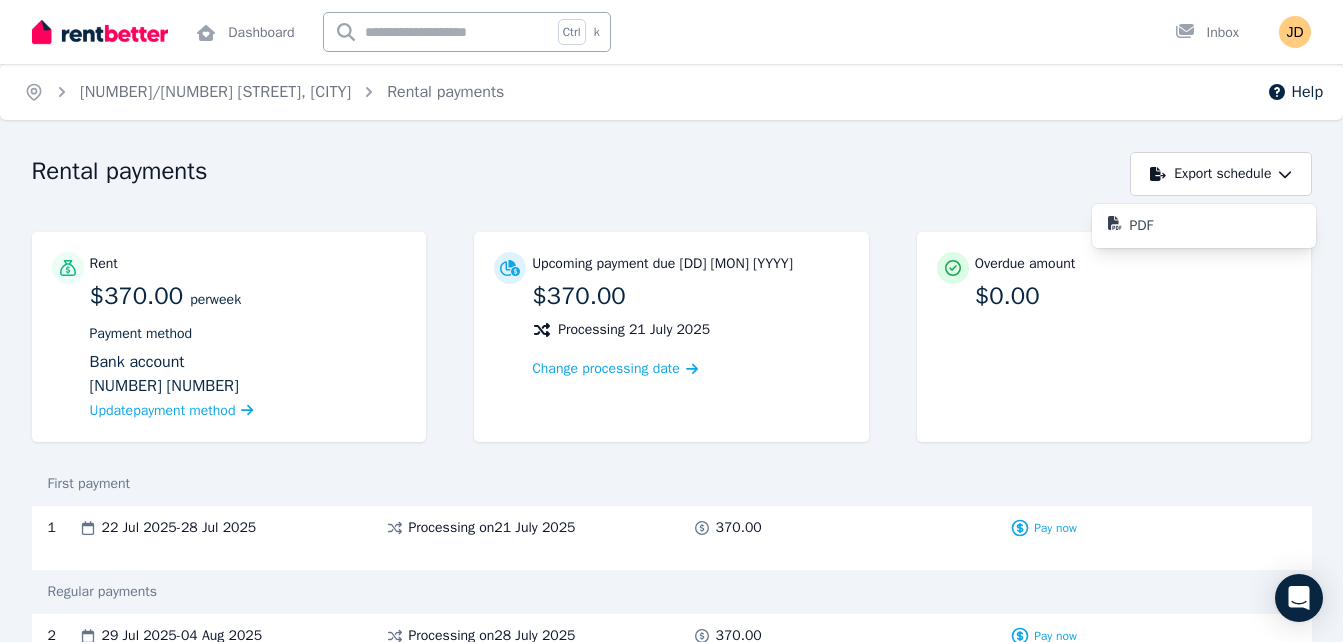 click on "Rental payments" at bounding box center (576, 174) 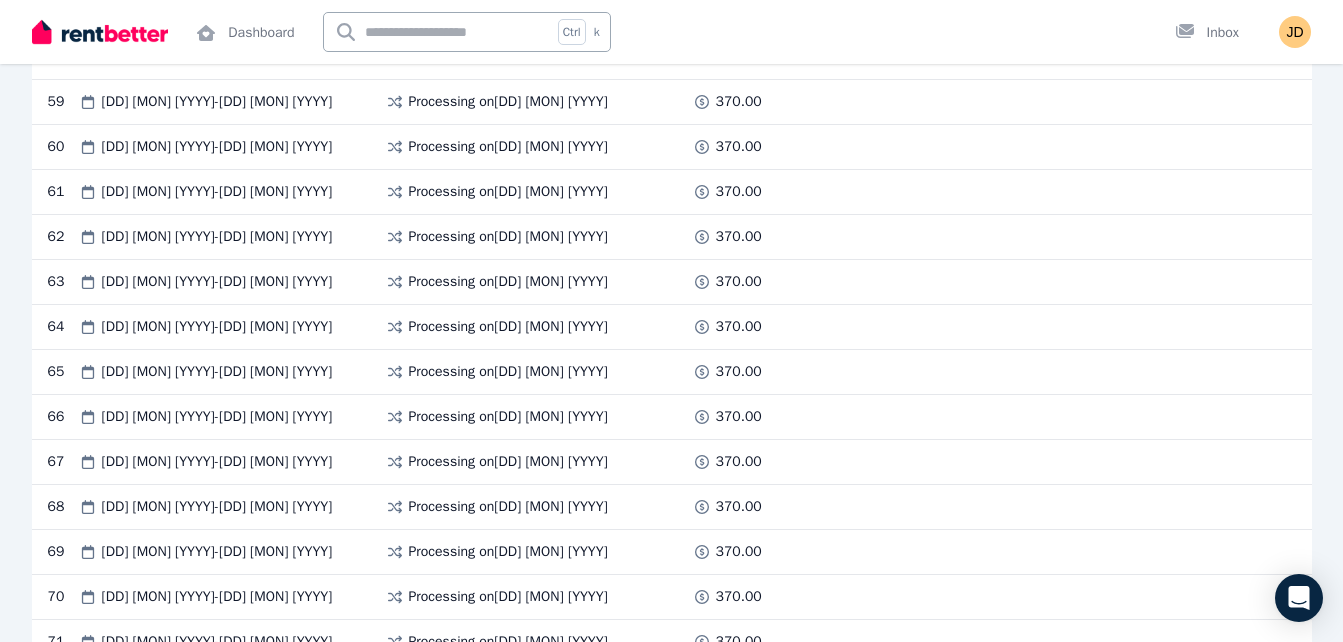 scroll, scrollTop: 3100, scrollLeft: 0, axis: vertical 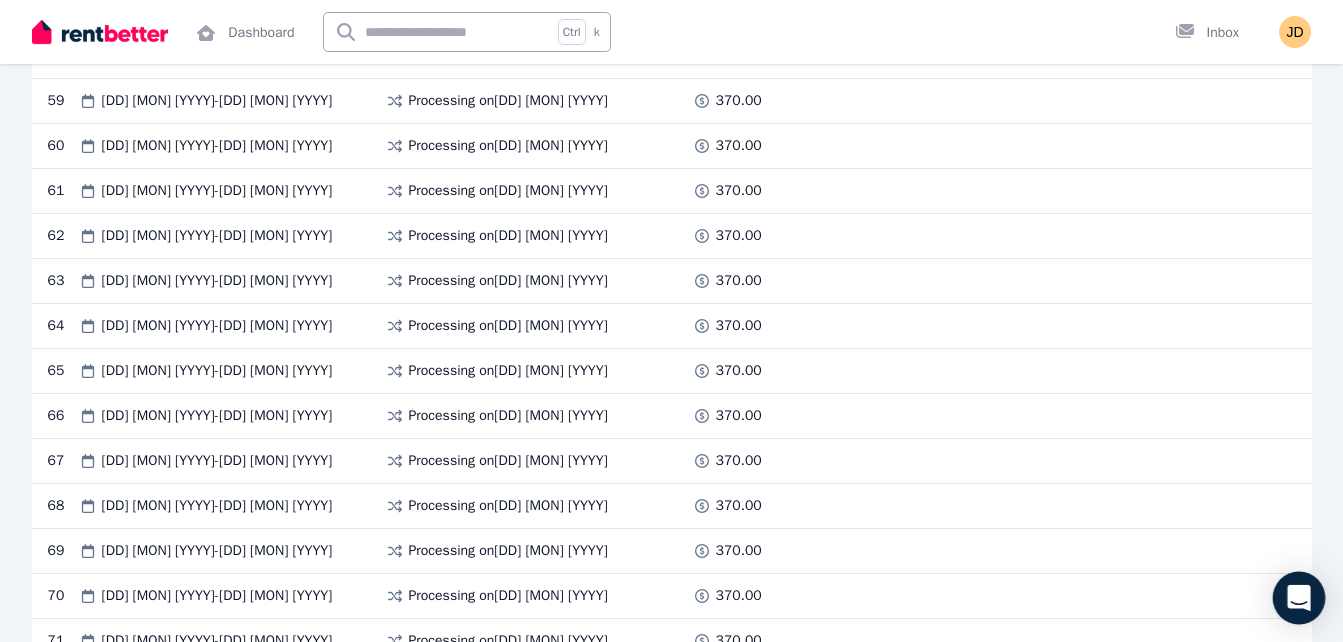 click at bounding box center [1299, 598] 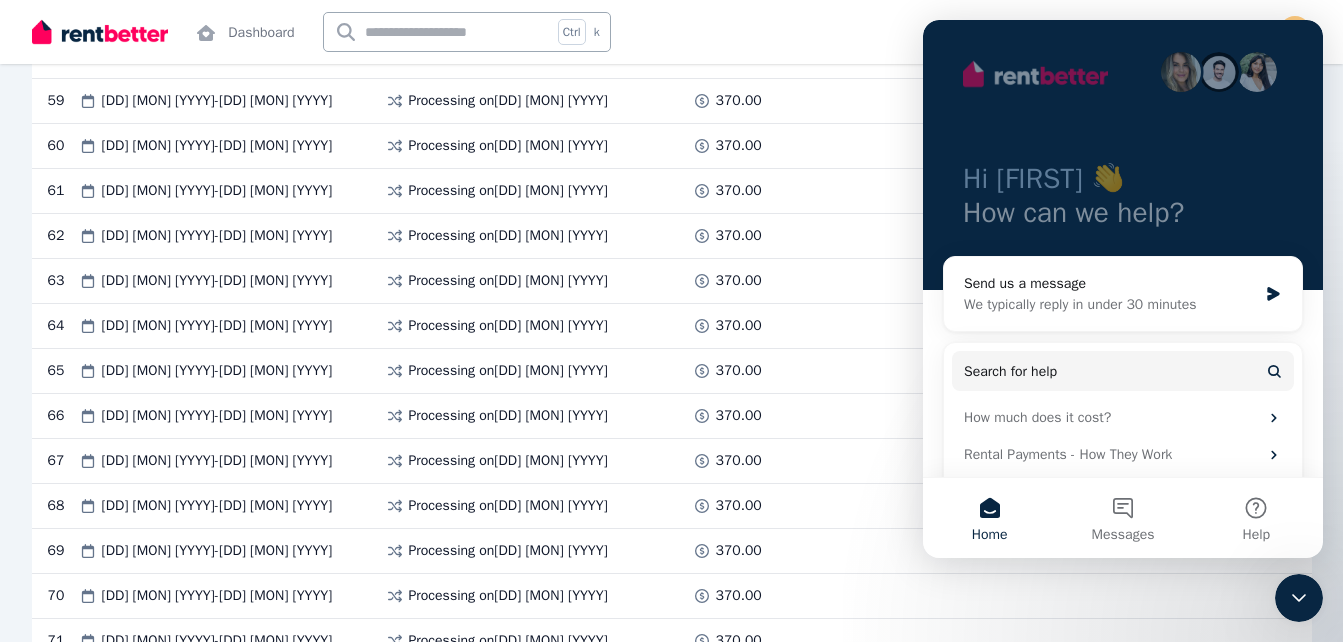 scroll, scrollTop: 0, scrollLeft: 0, axis: both 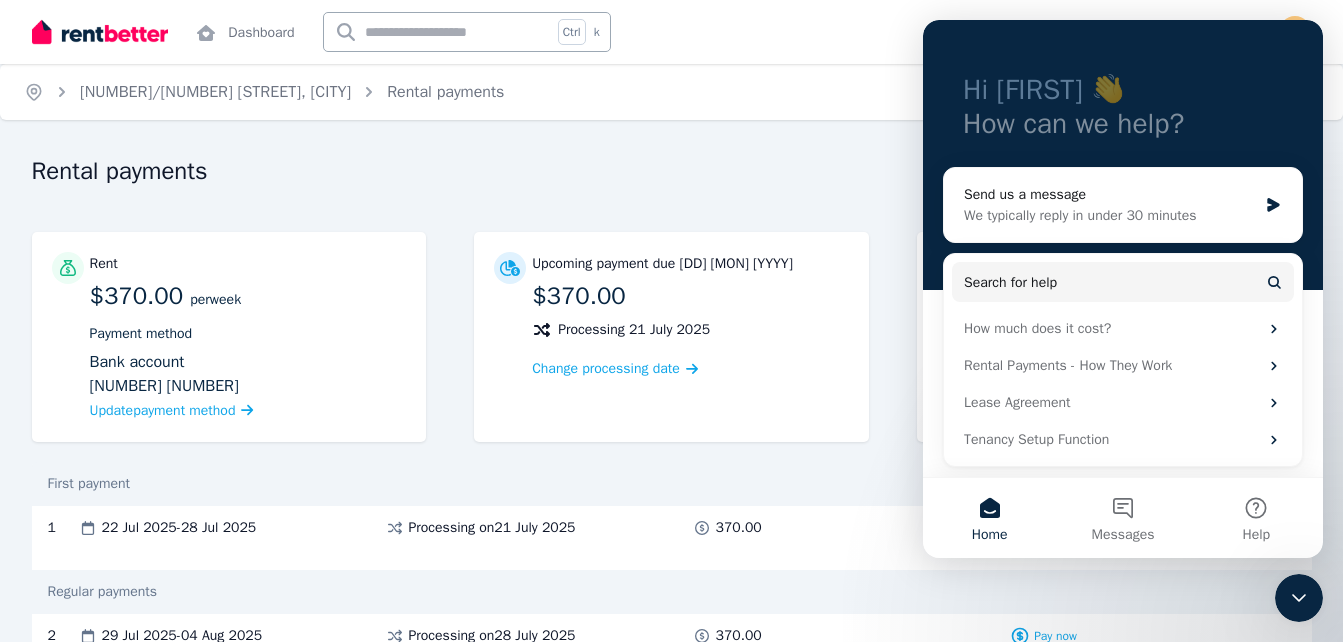 click on "Rent $370.00   per  Week Payment method Bank account   082231   889728193 Update  payment method Upcoming payment due 22 July 2025 $370.00 Processing   21 July 2025 Change processing date Overdue amount $0.00" at bounding box center [672, 347] 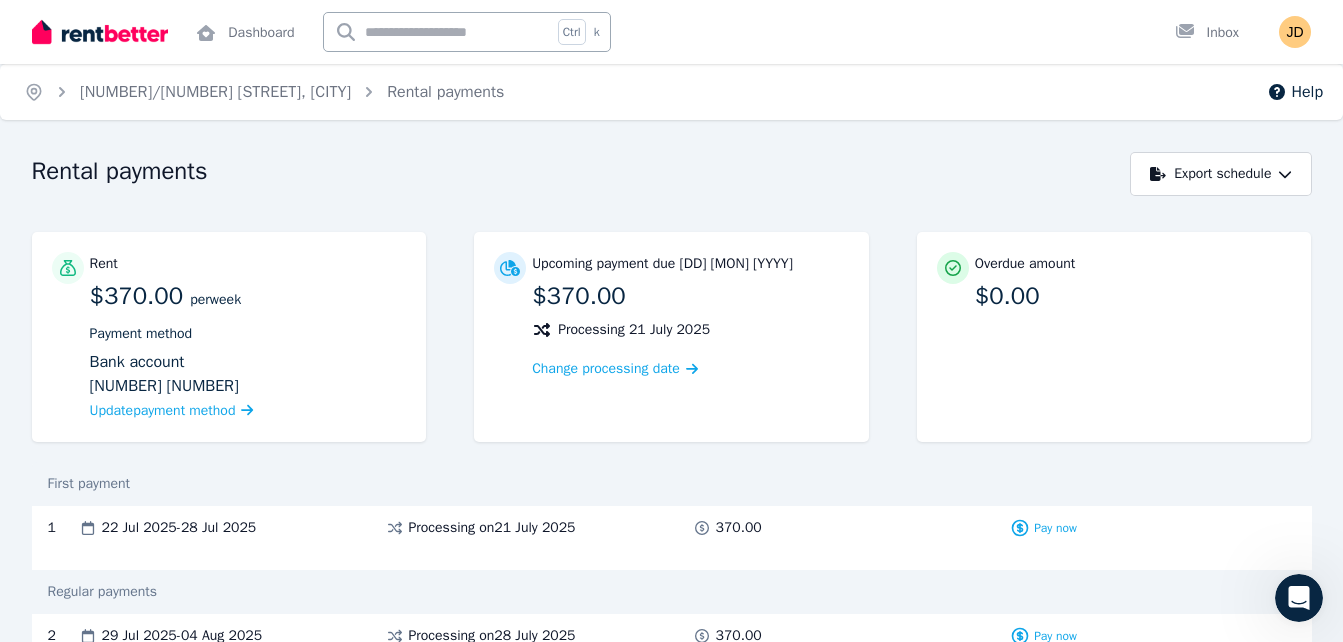 scroll, scrollTop: 0, scrollLeft: 0, axis: both 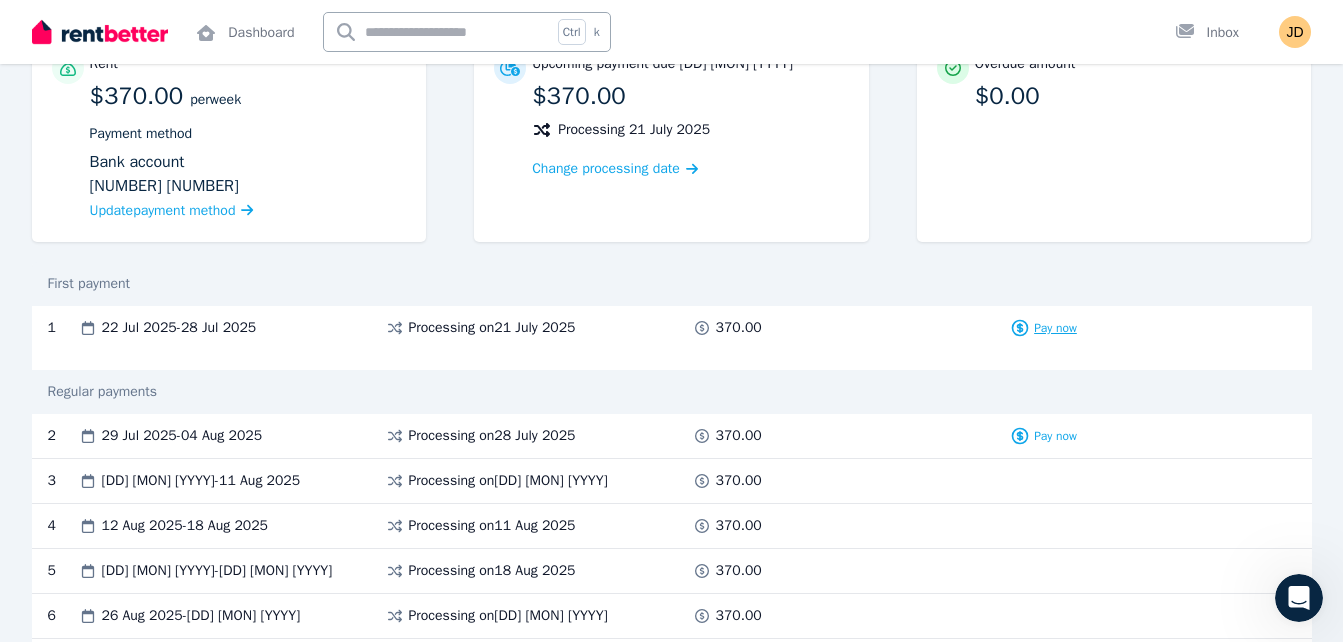click on "Pay now" at bounding box center (1055, 328) 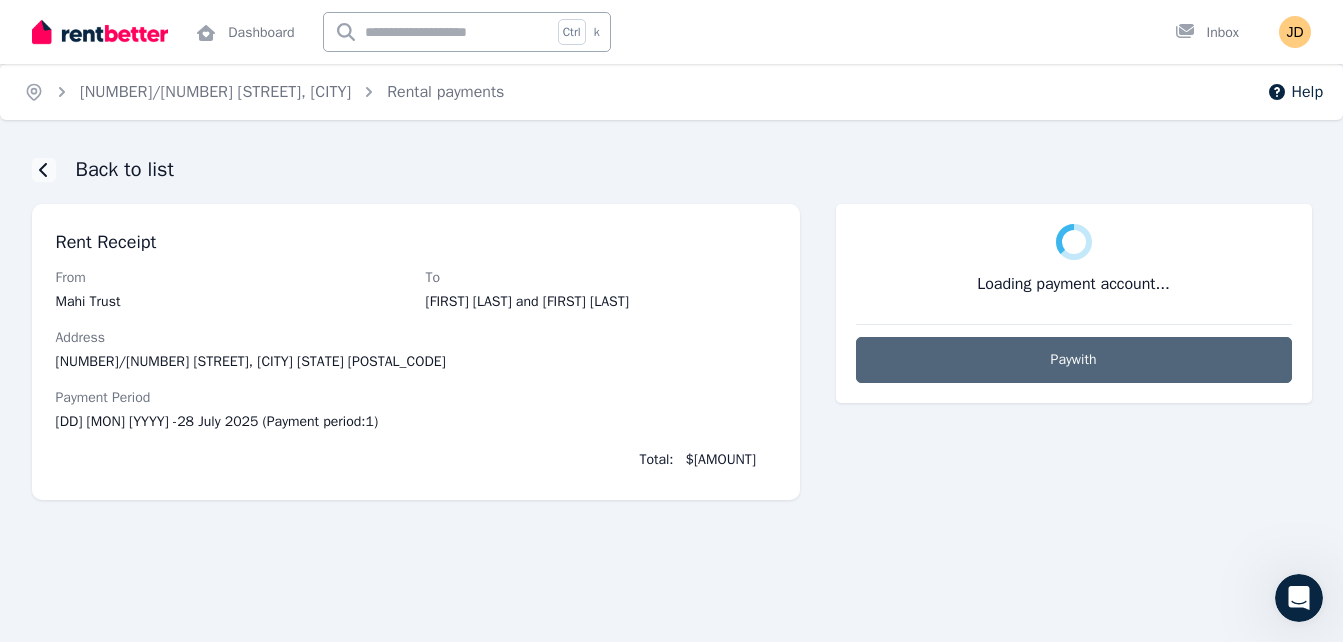 scroll, scrollTop: 0, scrollLeft: 0, axis: both 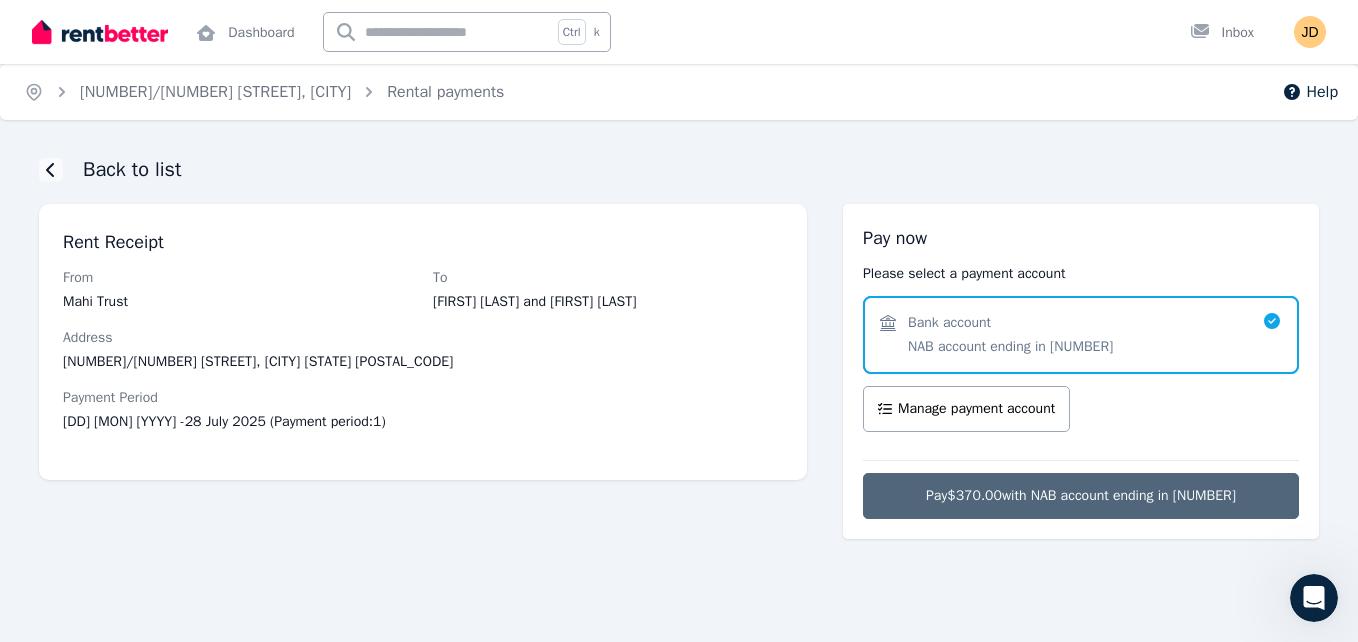 click on "Pay  $370.00  with   NAB account ending in 193" at bounding box center [1081, 496] 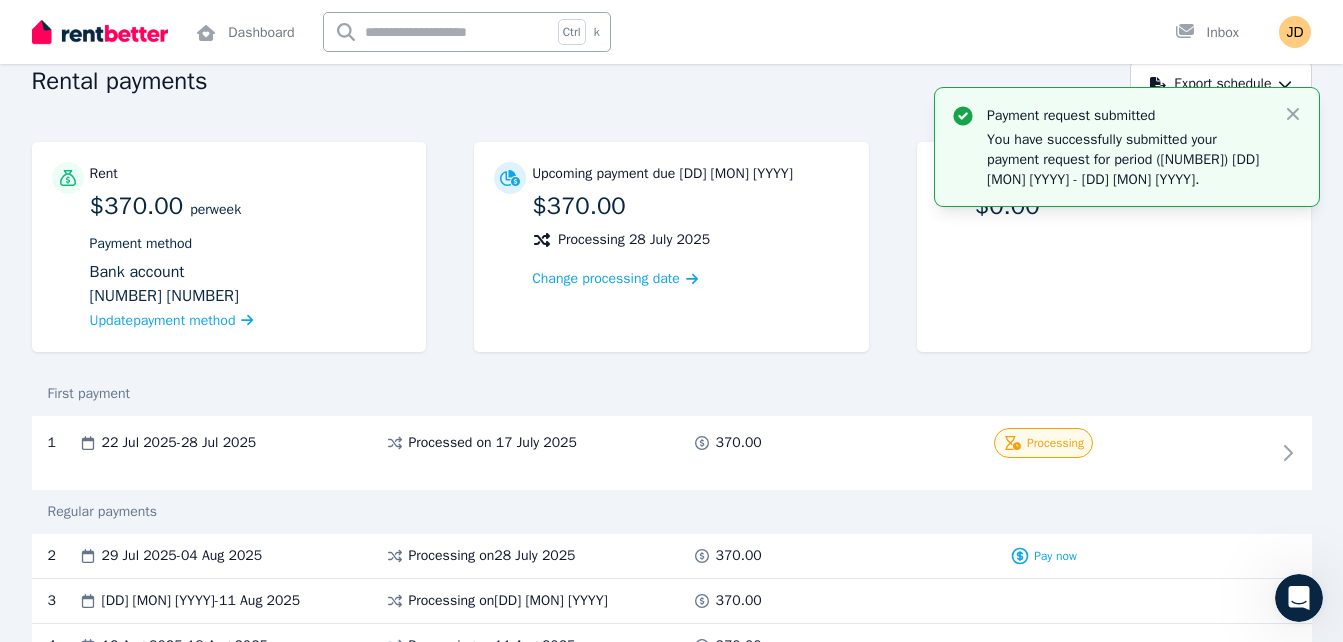 scroll, scrollTop: 0, scrollLeft: 0, axis: both 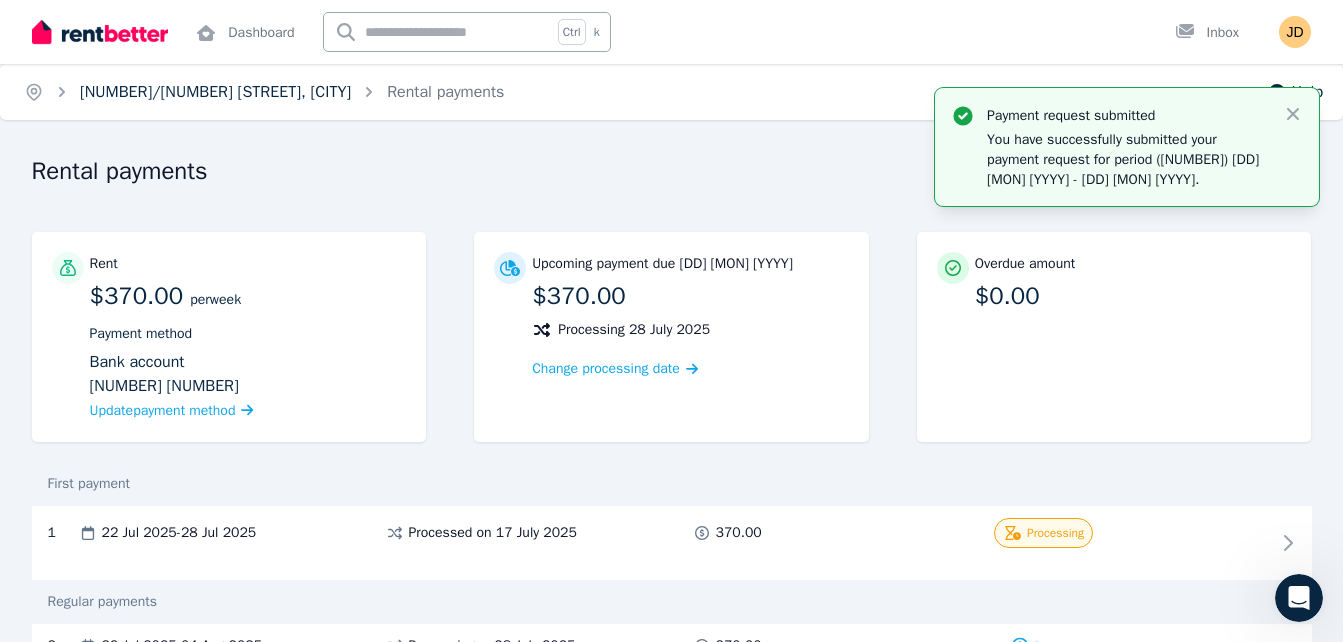 click on "[NUMBER] [STREET], [CITY]" at bounding box center (215, 92) 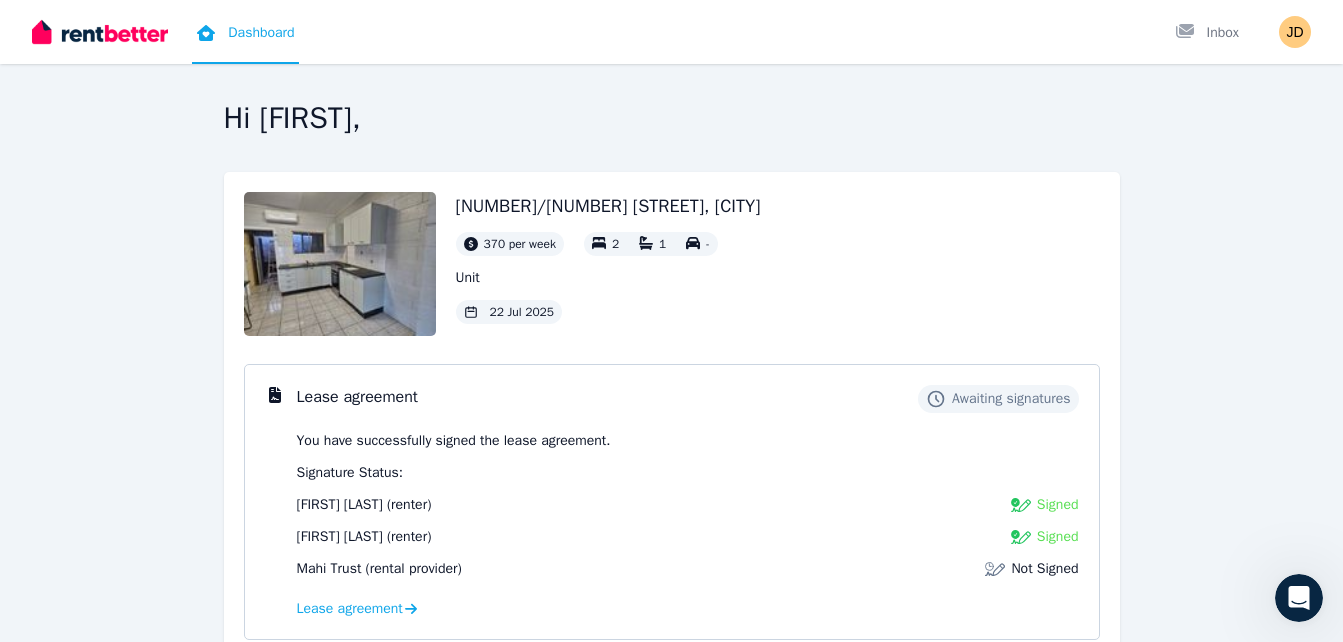 click on "Dashboard" at bounding box center (245, 32) 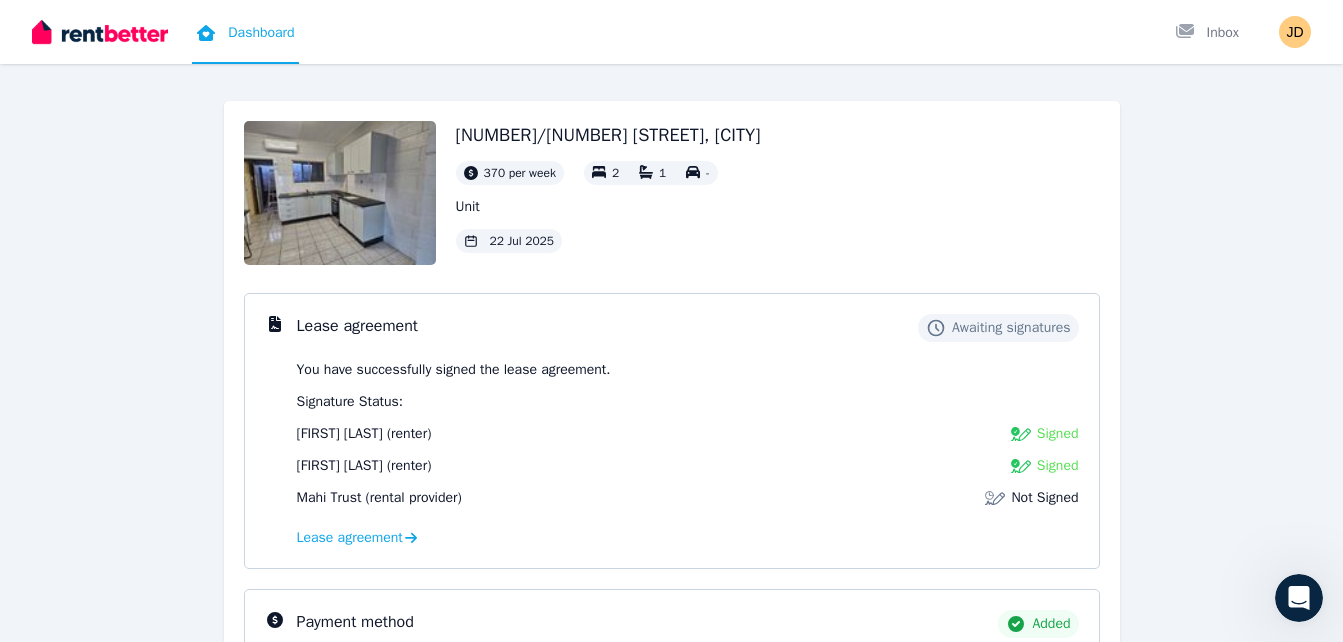 scroll, scrollTop: 200, scrollLeft: 0, axis: vertical 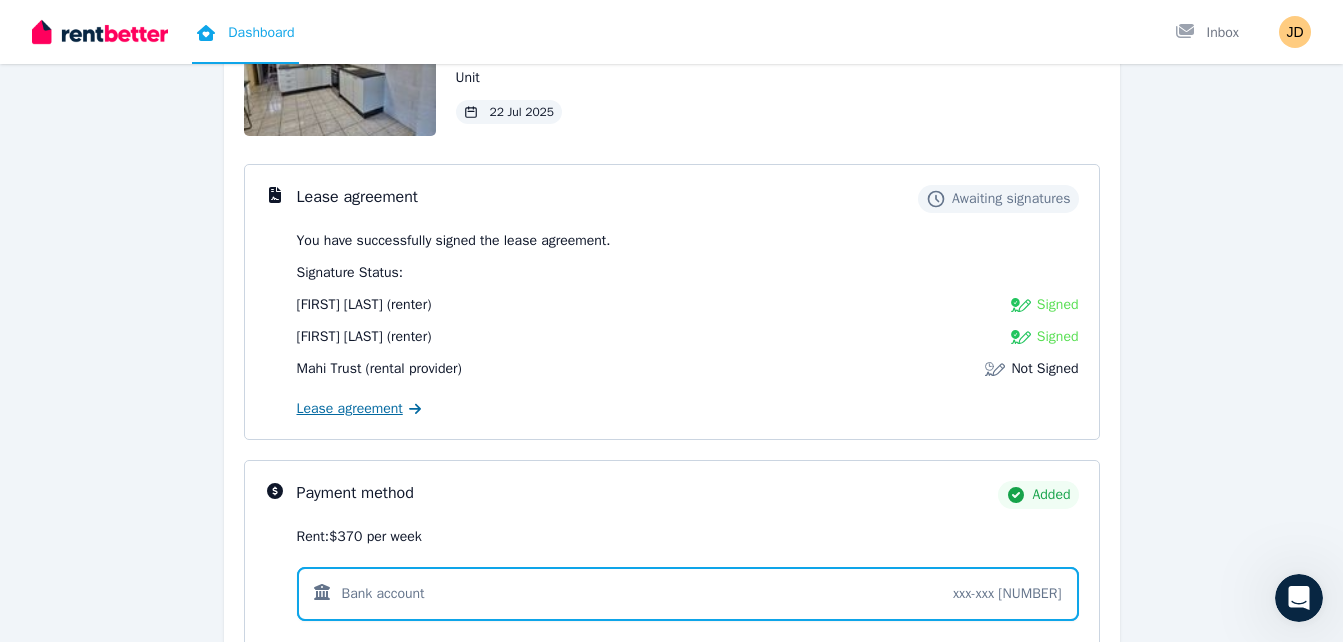 click 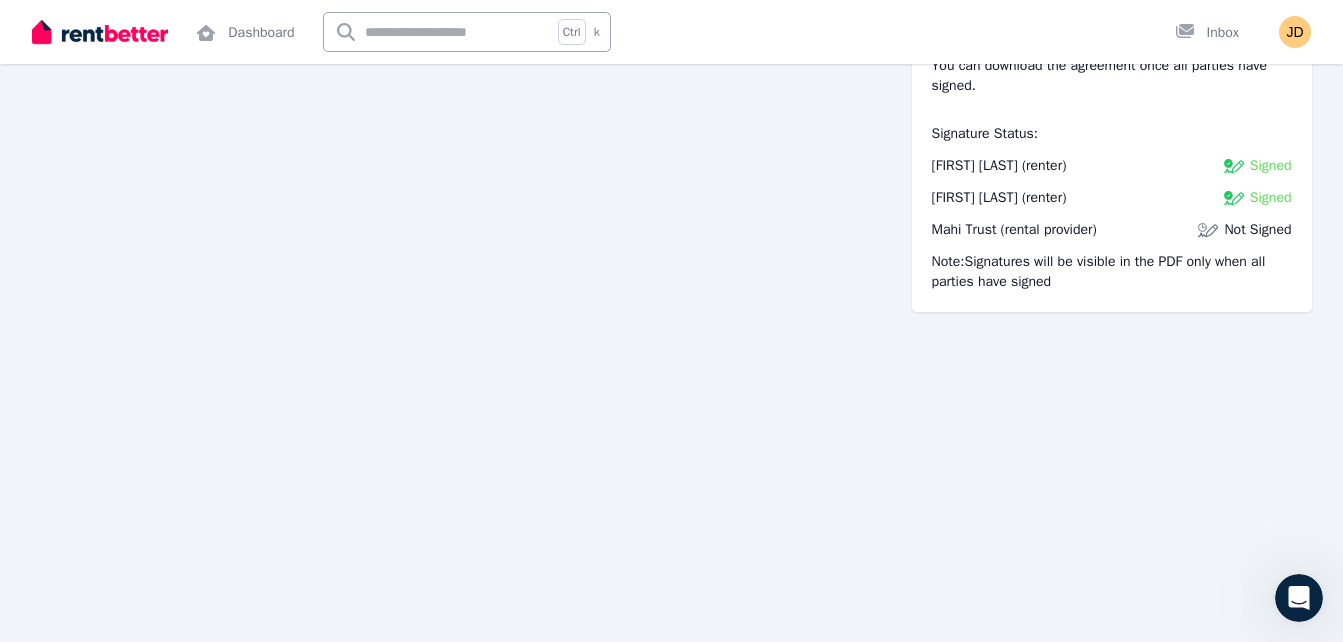 scroll, scrollTop: 13781, scrollLeft: 0, axis: vertical 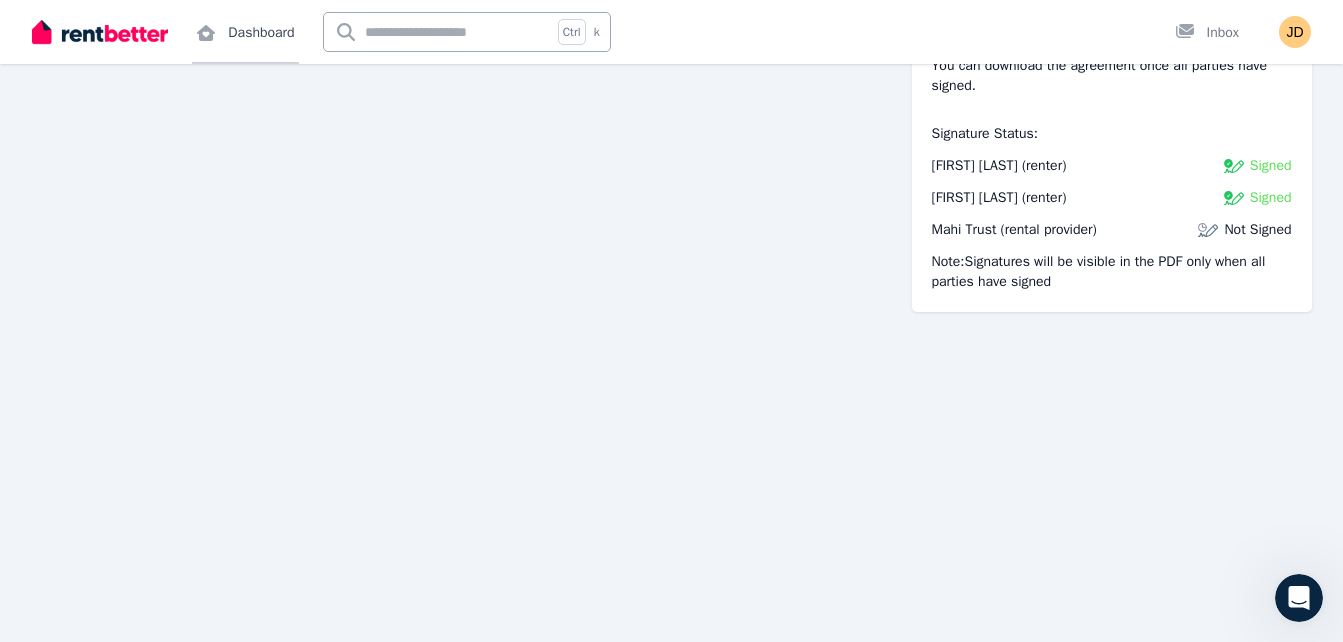 click on "Dashboard" at bounding box center [245, 32] 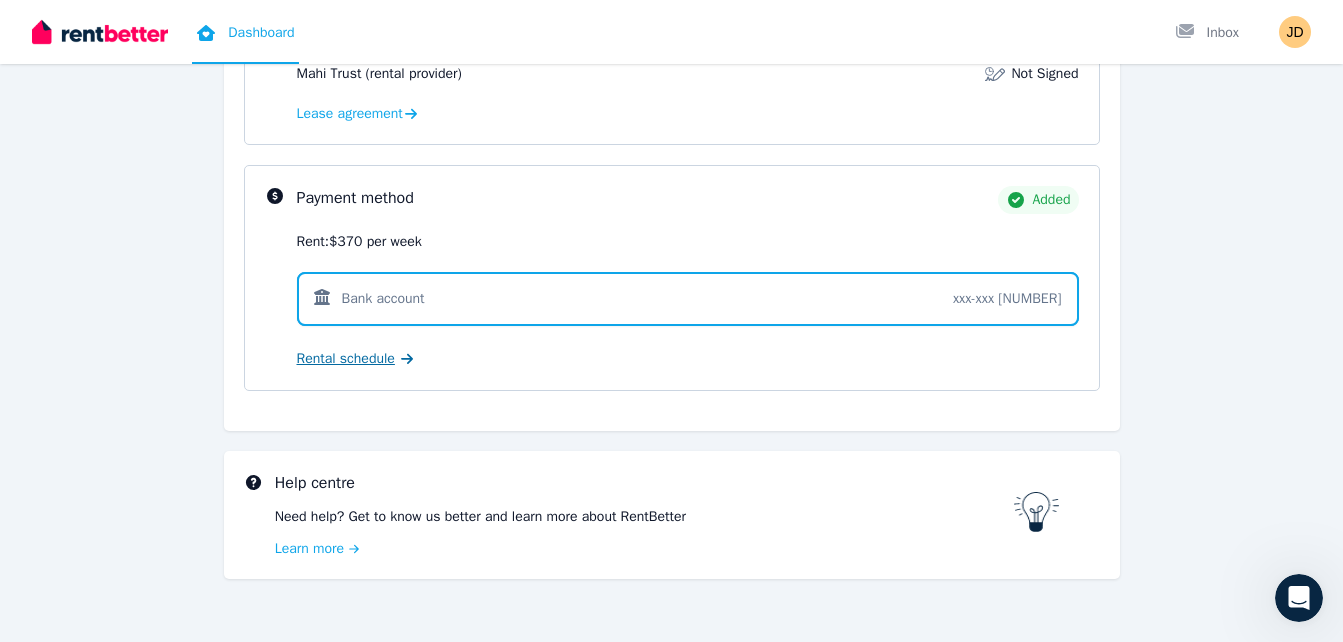 scroll, scrollTop: 500, scrollLeft: 0, axis: vertical 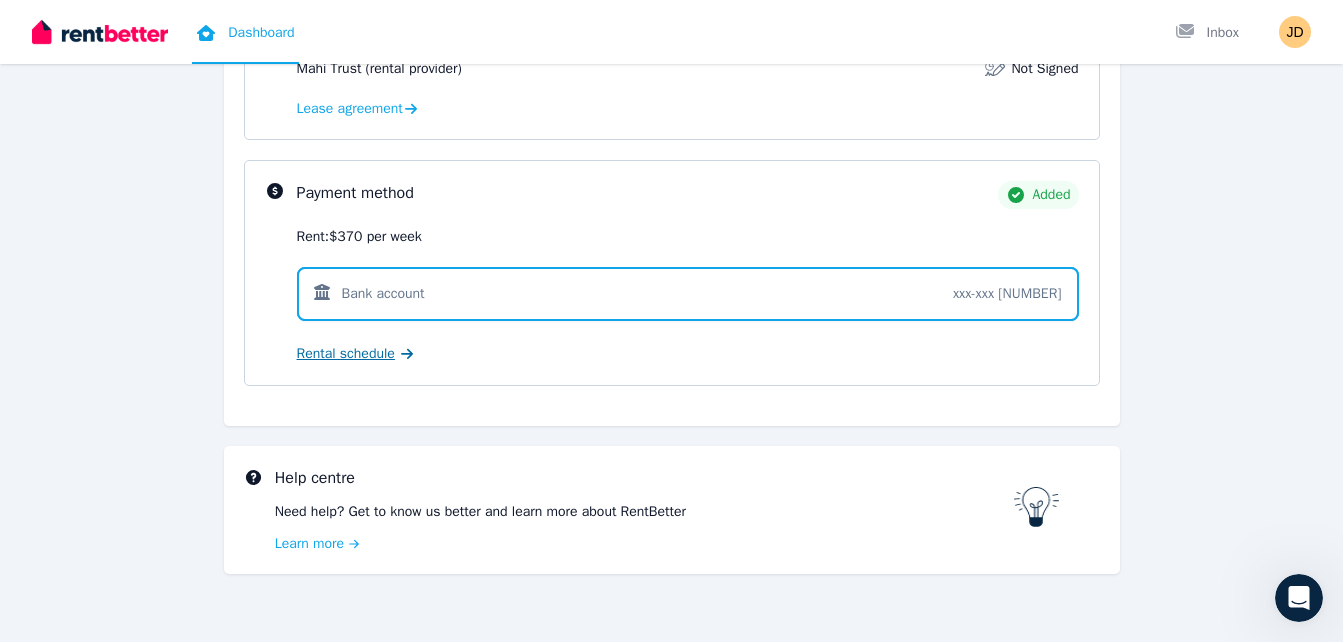 click on "Rental schedule" at bounding box center [346, 354] 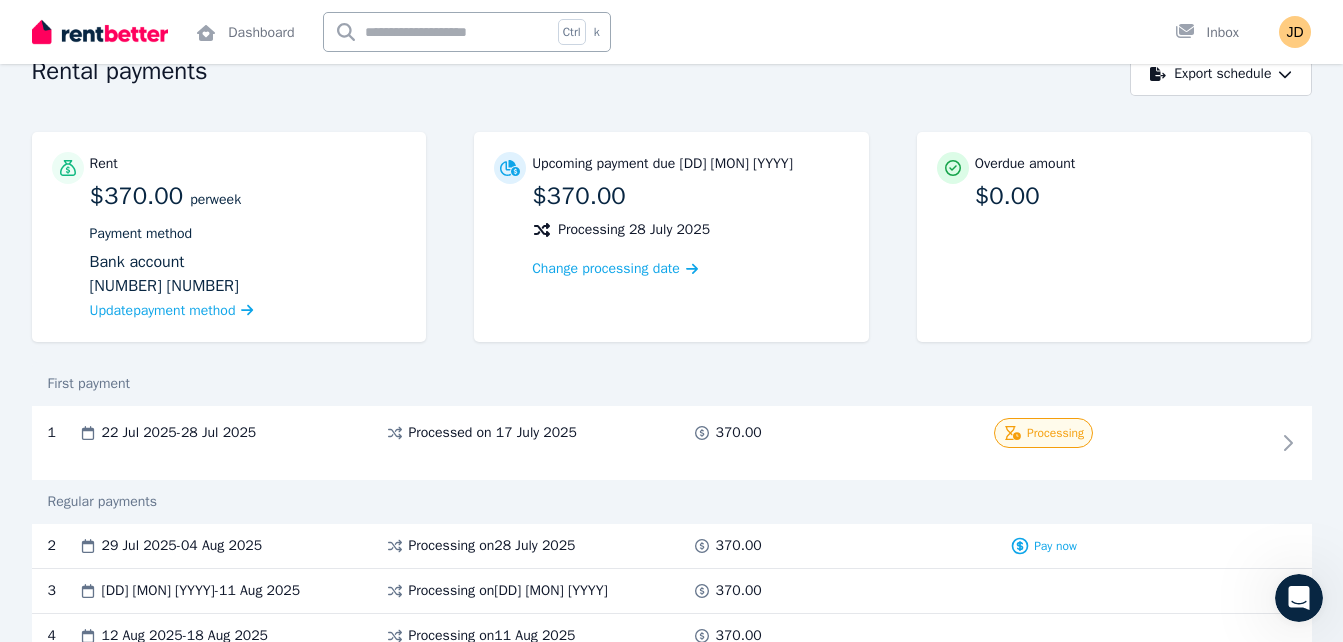 scroll, scrollTop: 0, scrollLeft: 0, axis: both 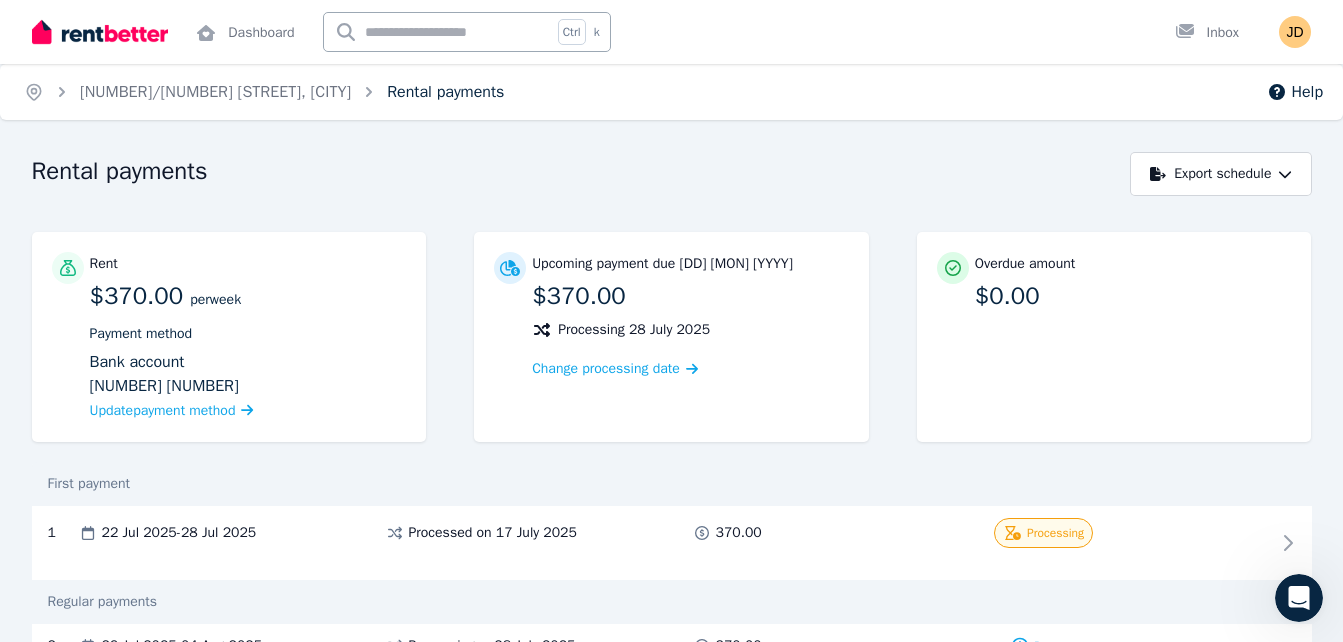 click on "Rental payments" at bounding box center [445, 92] 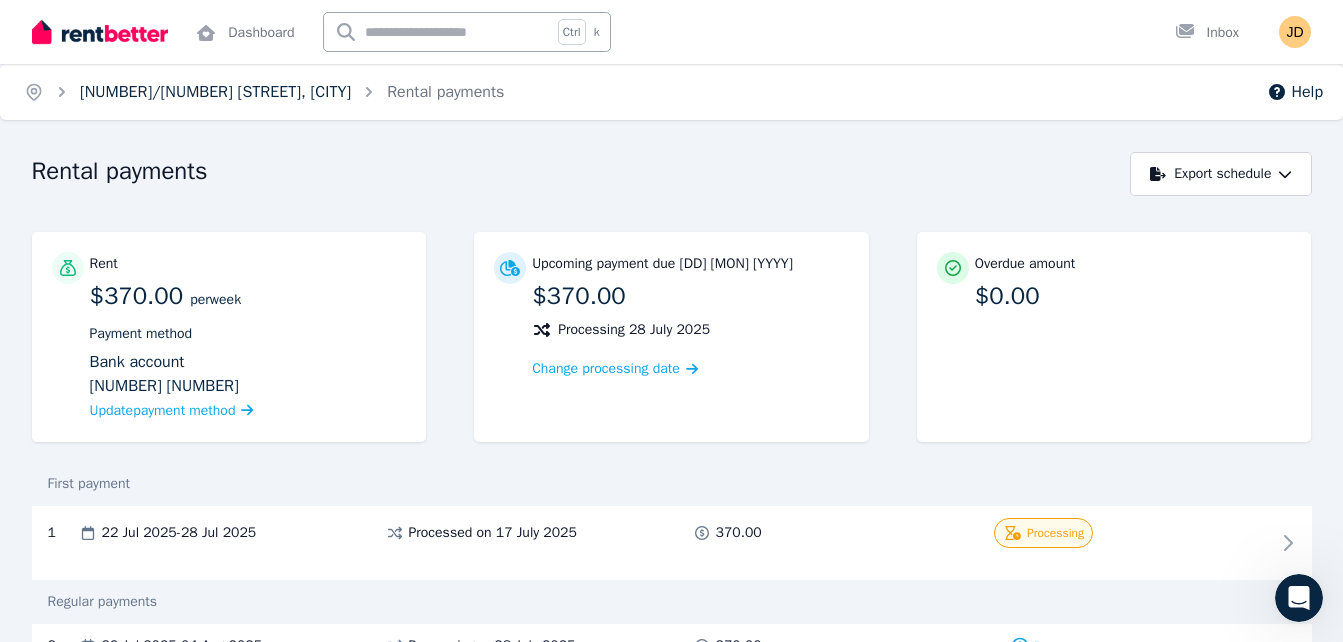 click on "[NUMBER] [STREET], [CITY]" at bounding box center [215, 92] 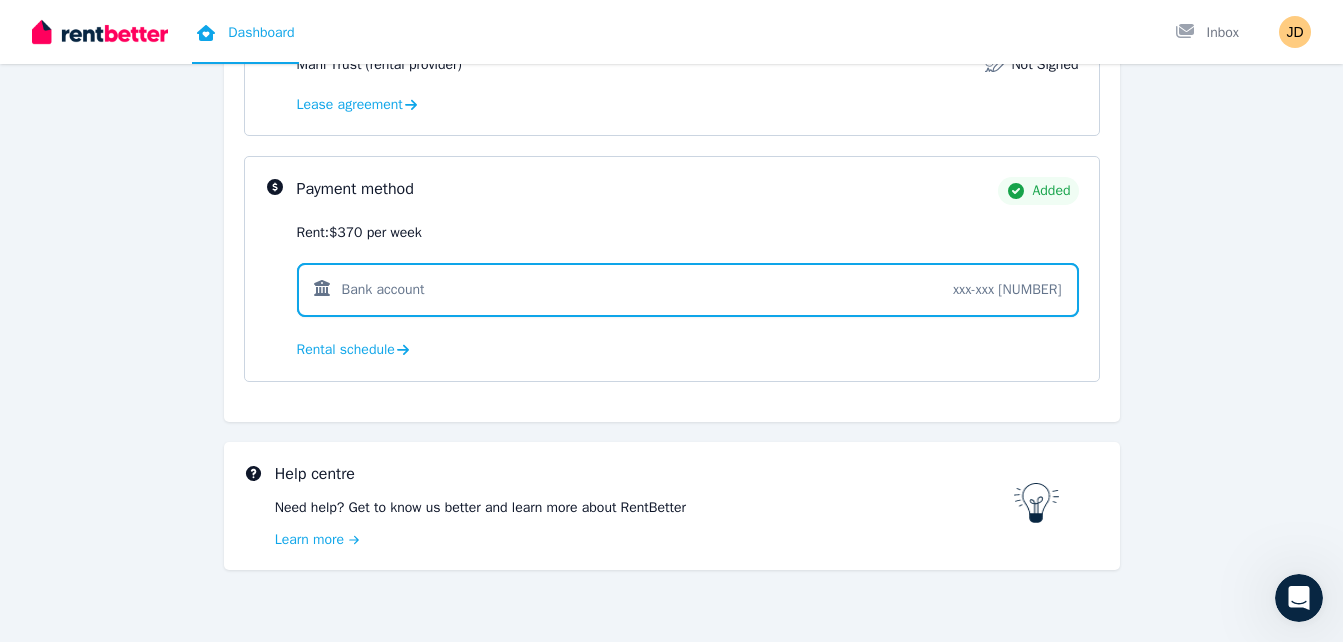 scroll, scrollTop: 524, scrollLeft: 0, axis: vertical 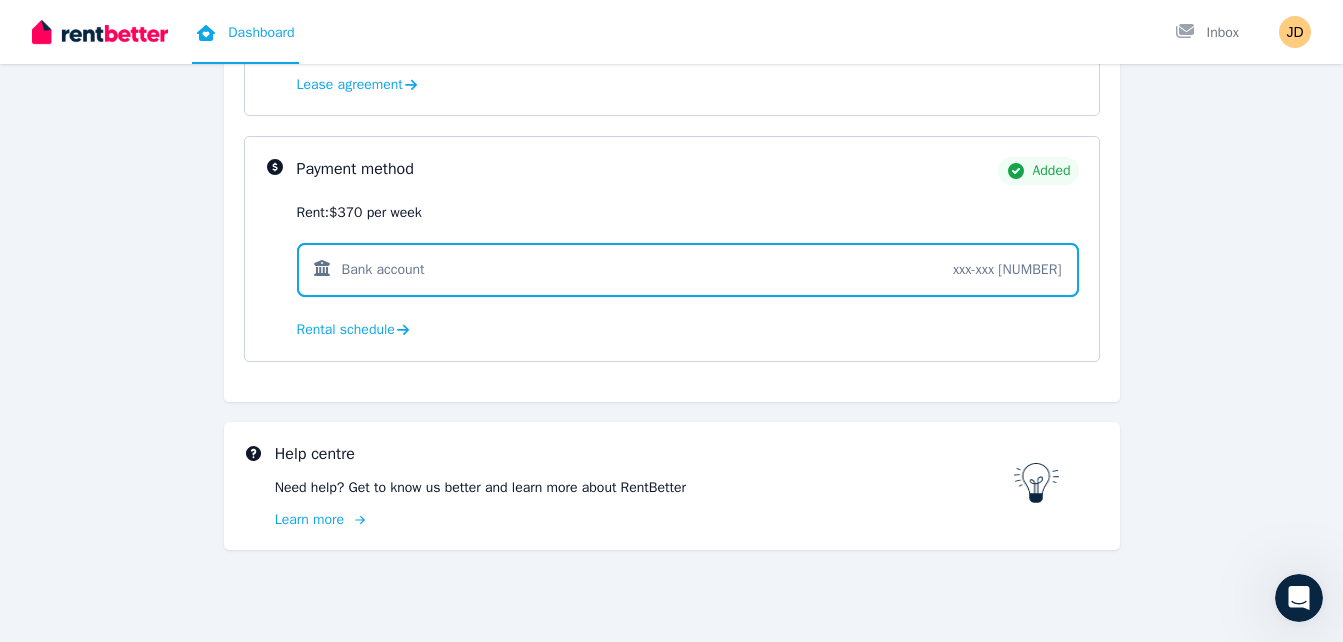 click 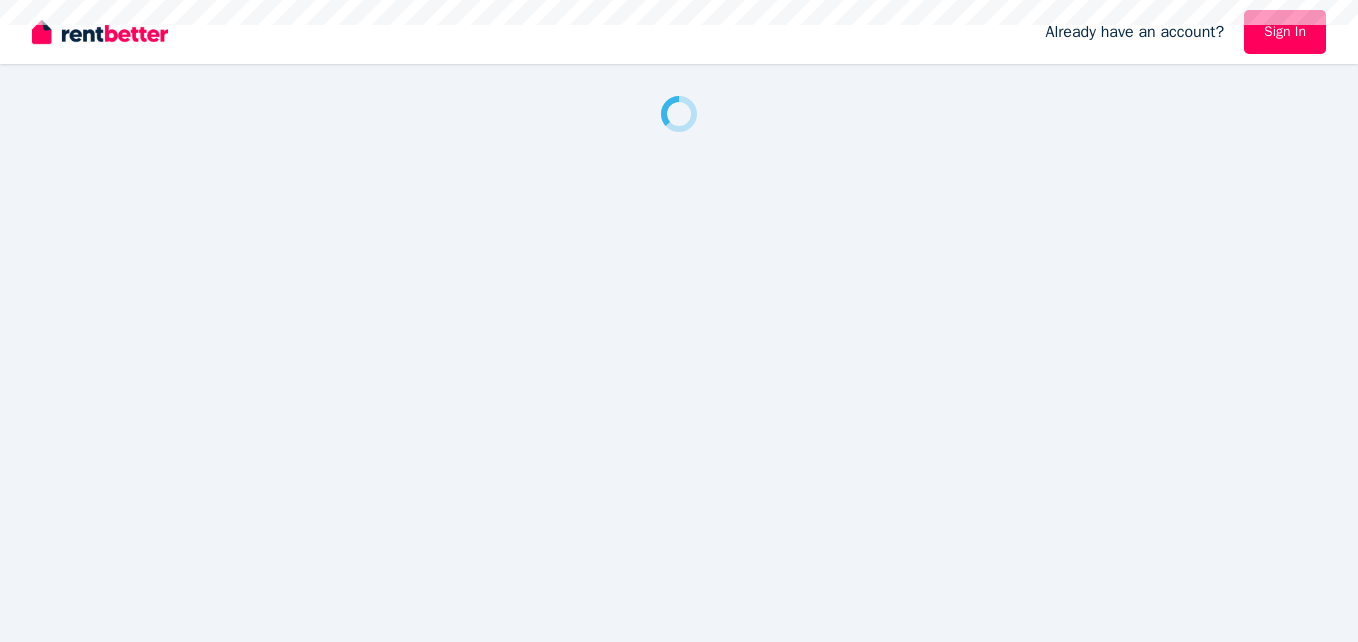 scroll, scrollTop: 0, scrollLeft: 0, axis: both 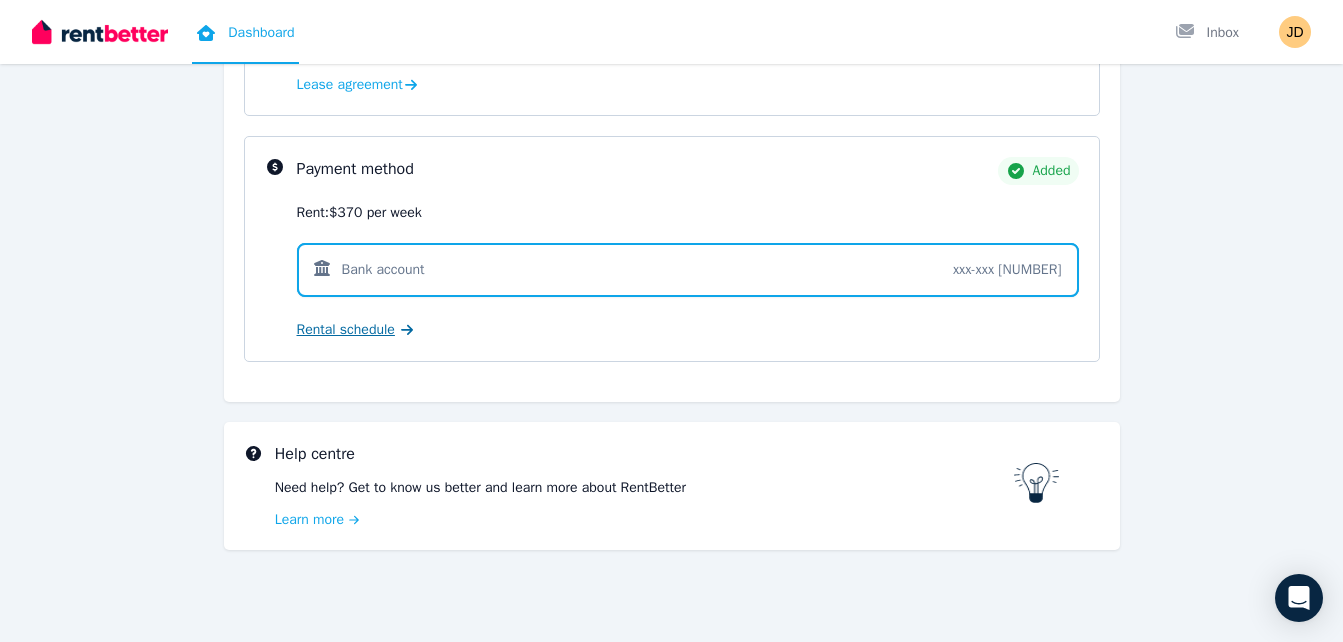 click on "Rental schedule" at bounding box center (346, 330) 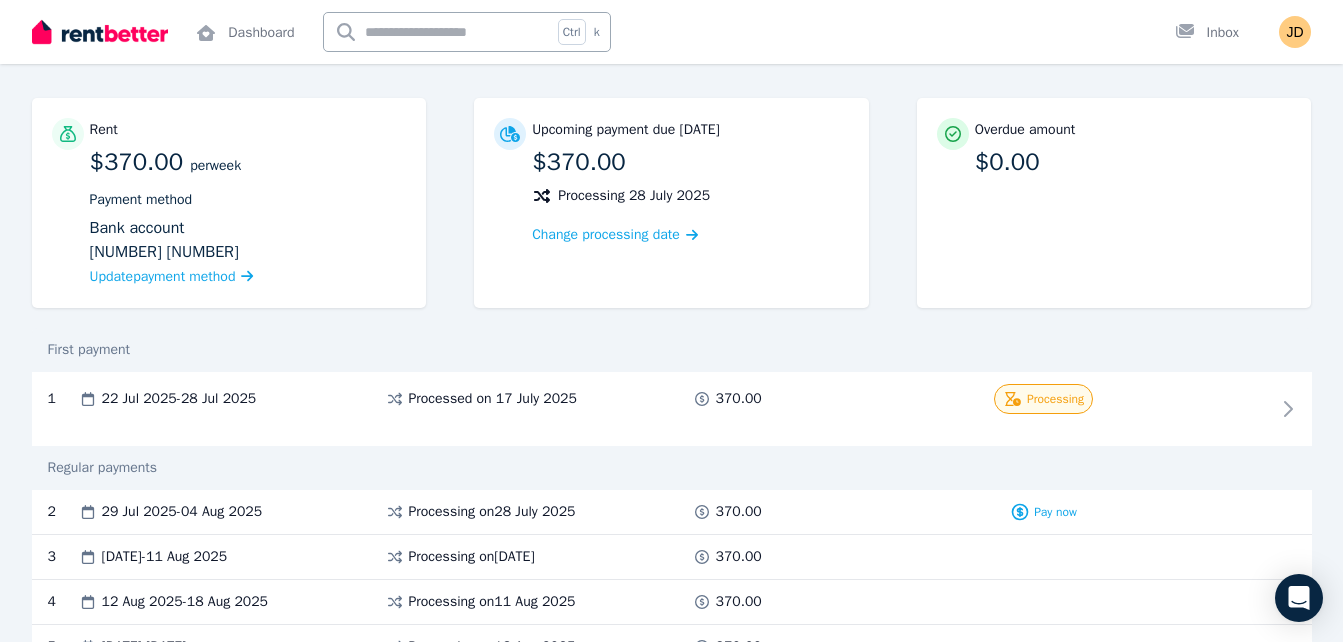 scroll, scrollTop: 0, scrollLeft: 0, axis: both 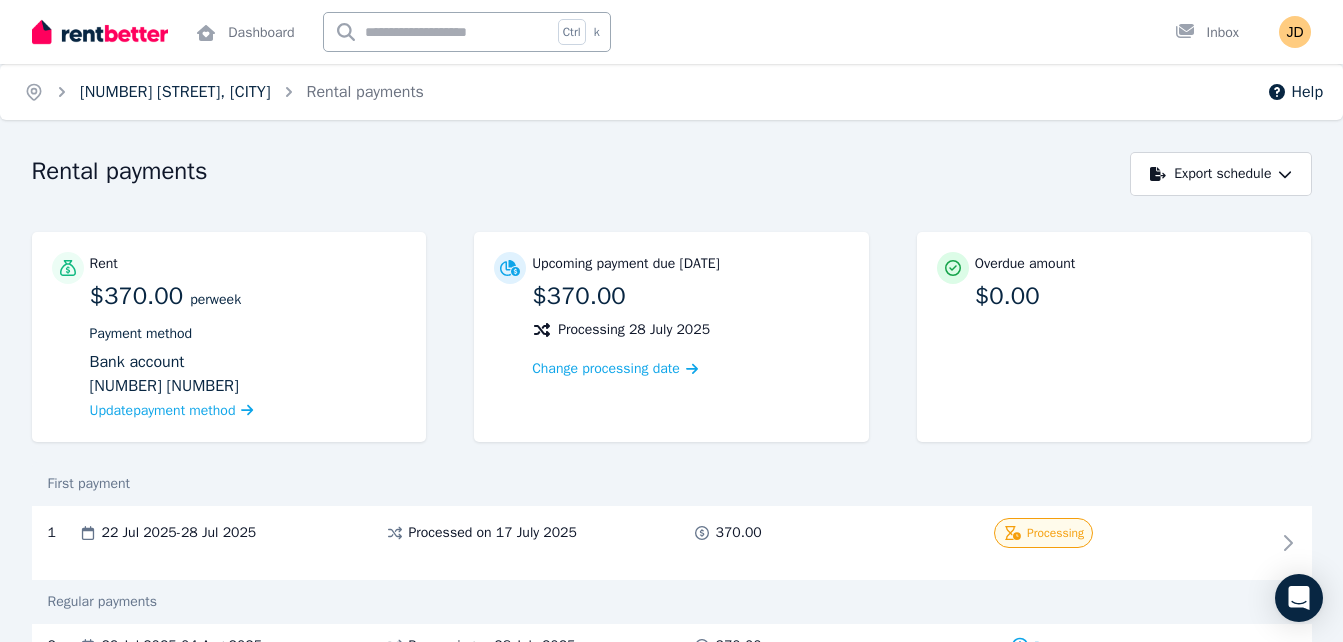 click on "[NUMBER] [STREET], [CITY]" at bounding box center (175, 92) 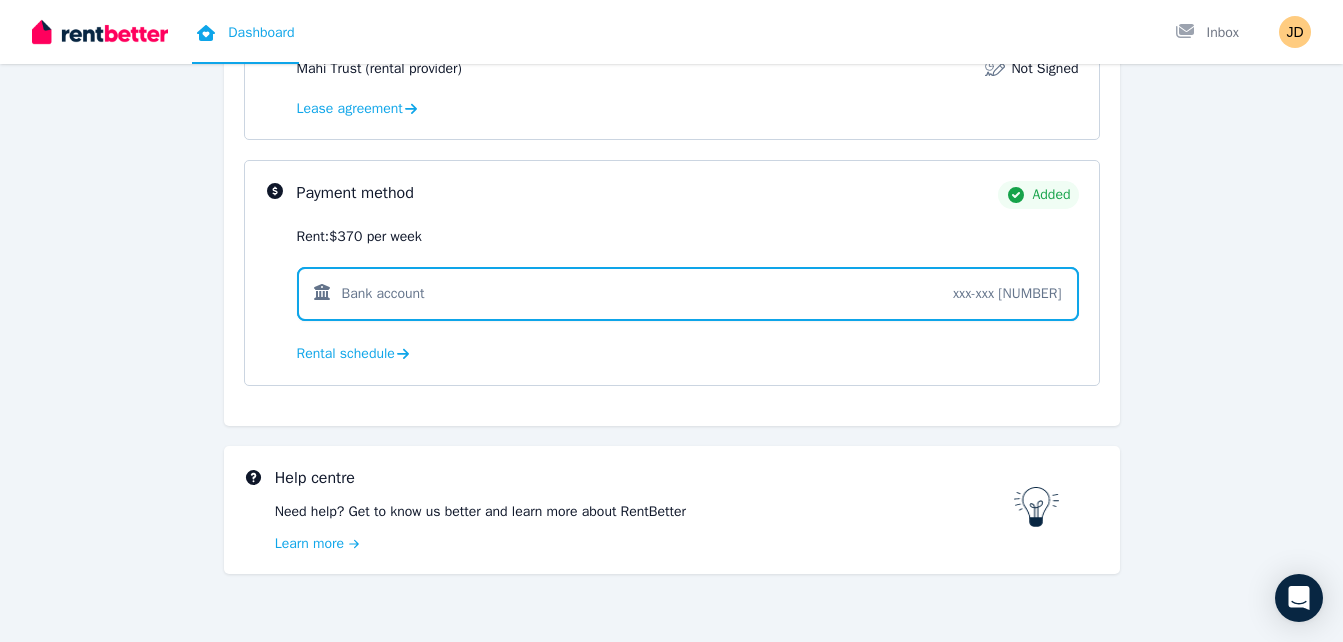 scroll, scrollTop: 524, scrollLeft: 0, axis: vertical 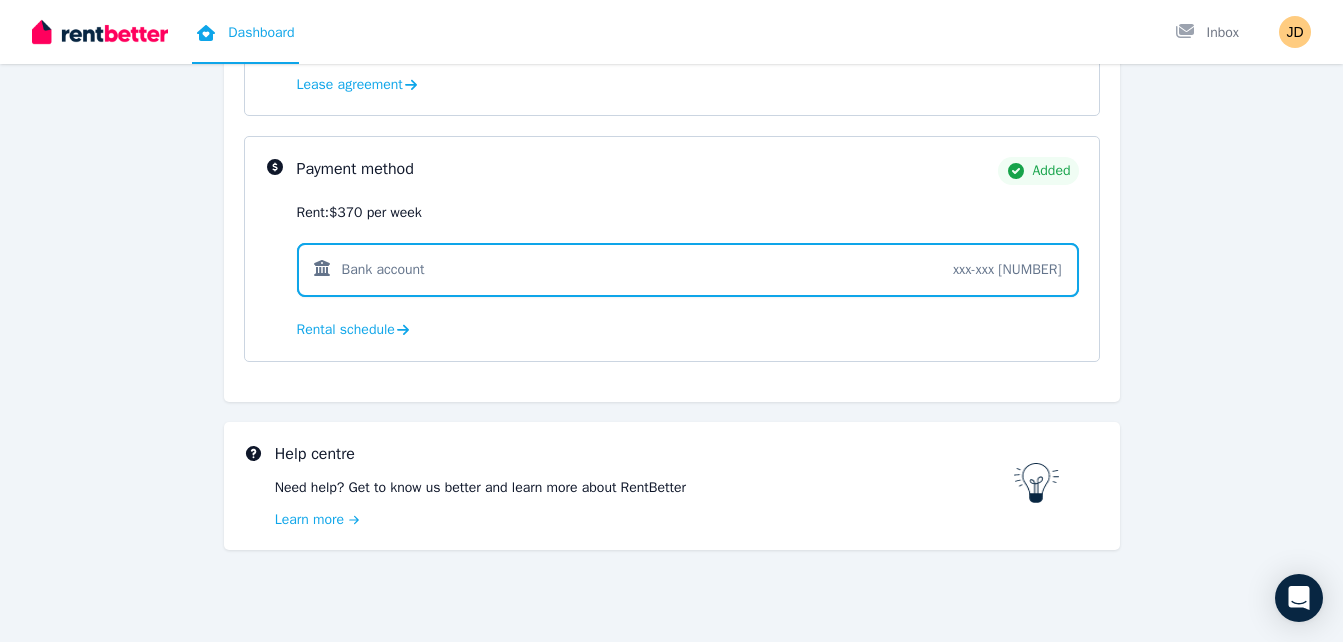click on "[NUMBER] [STREET], [CITY] [POSTAL_CODE] [NUMBER] per week [NUMBER] - Unit [NUMBER] [DATE] Lease agreement Awaiting signatures You have successfully signed the lease agreement. Signature Status: [FIRST] [LAST] (renter) Signed [FULL_NAME] (renter) Signed [ORGANIZATION] (rental provider) Not Signed Lease agreement Payment method Added Rent: $370 per week Bank account xxx-xxx [NUMBER] Rental schedule" at bounding box center (672, 25) 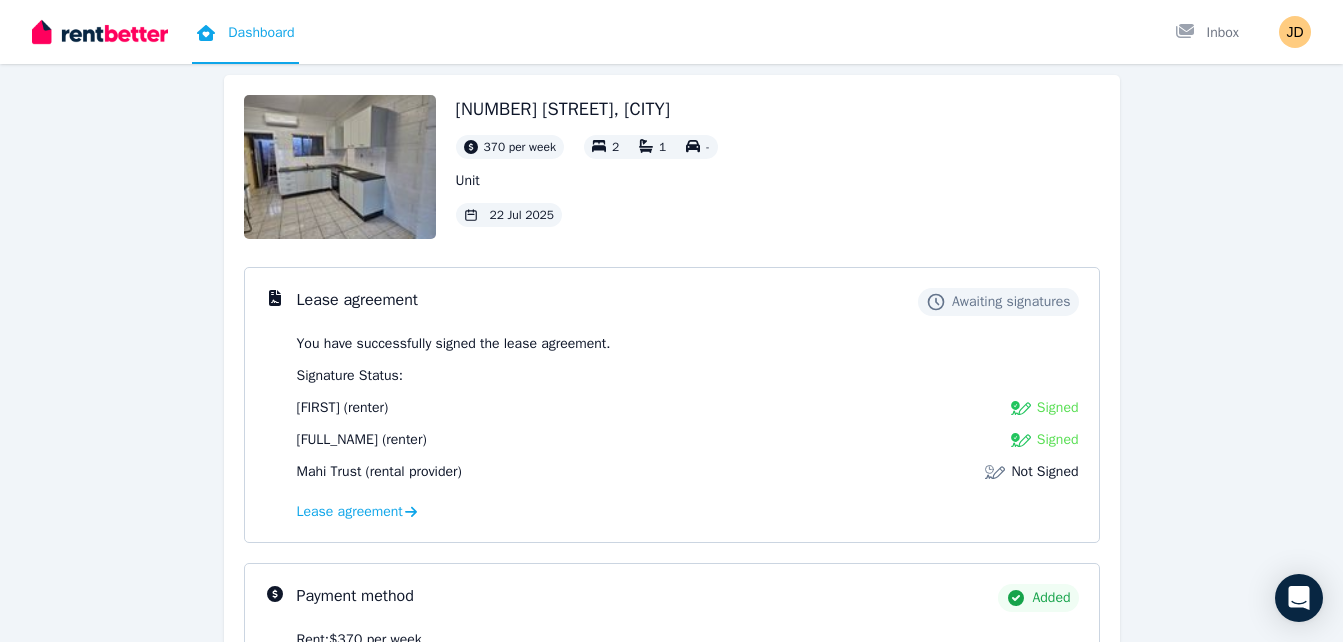 scroll, scrollTop: 0, scrollLeft: 0, axis: both 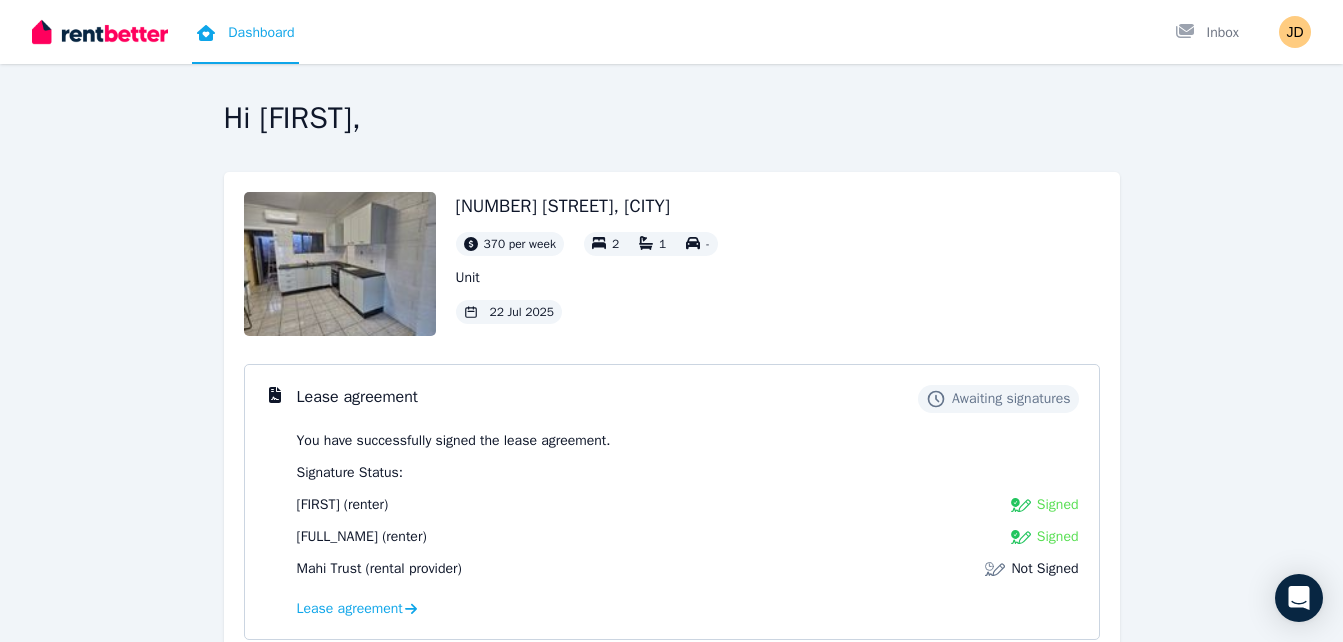 click at bounding box center [100, 32] 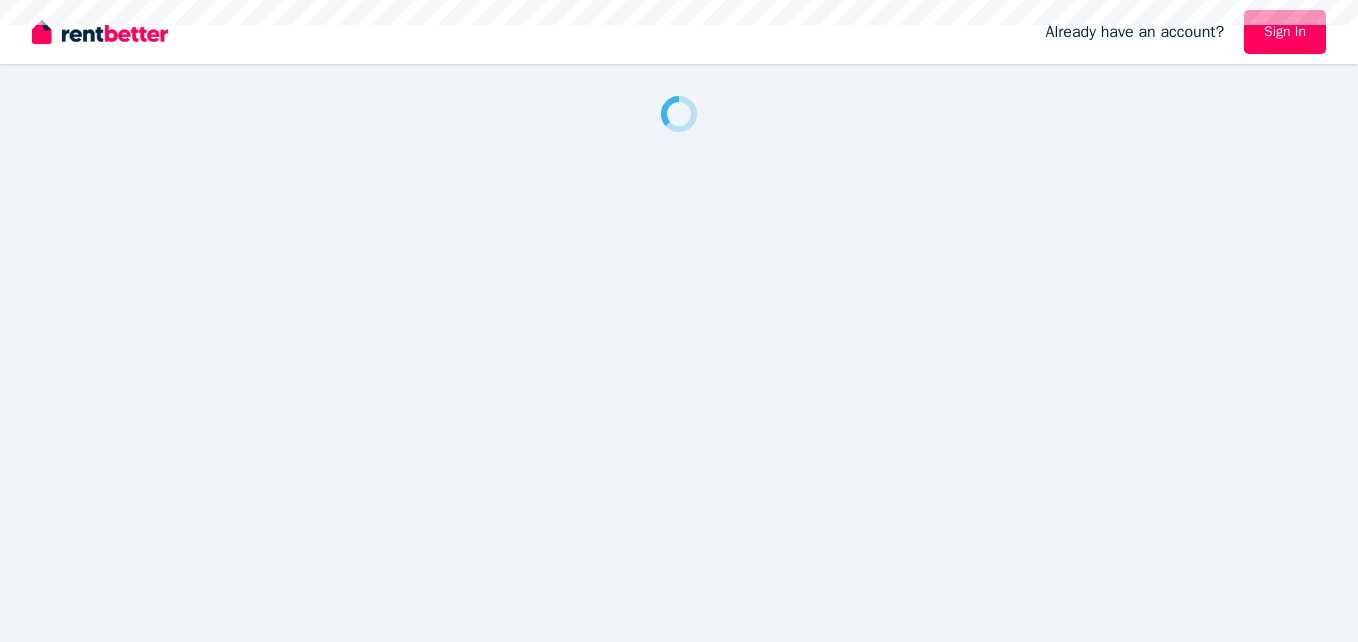 scroll, scrollTop: 0, scrollLeft: 0, axis: both 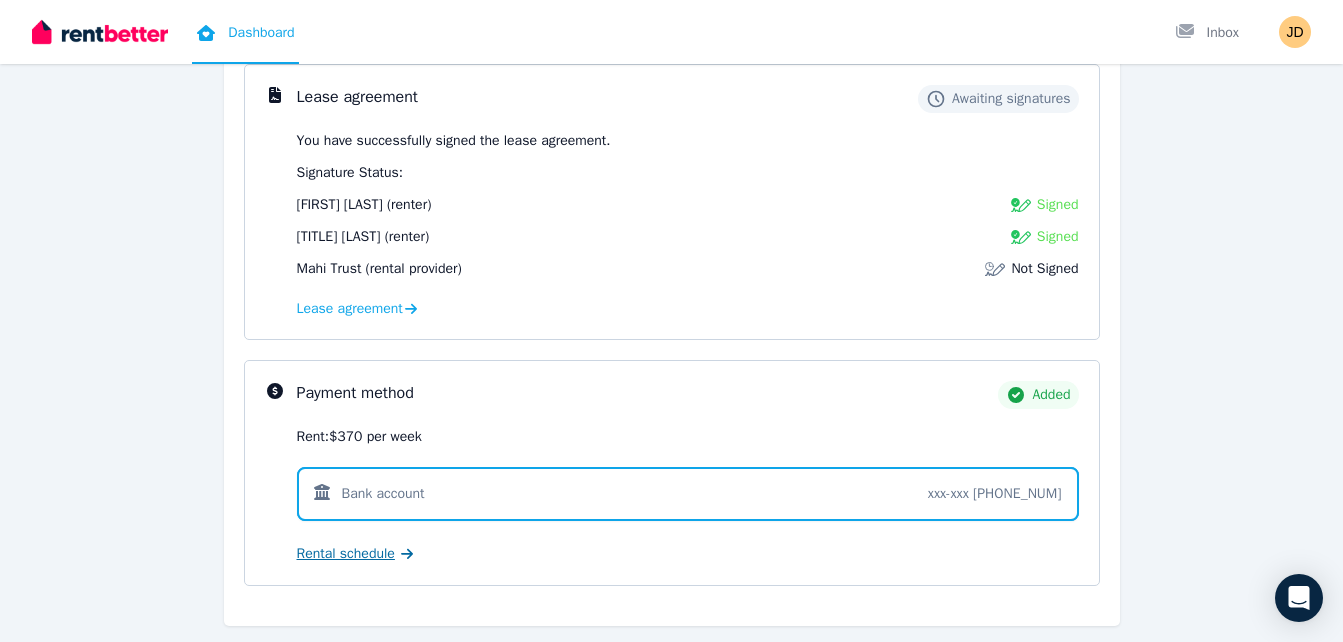 click on "Rental schedule" at bounding box center [346, 554] 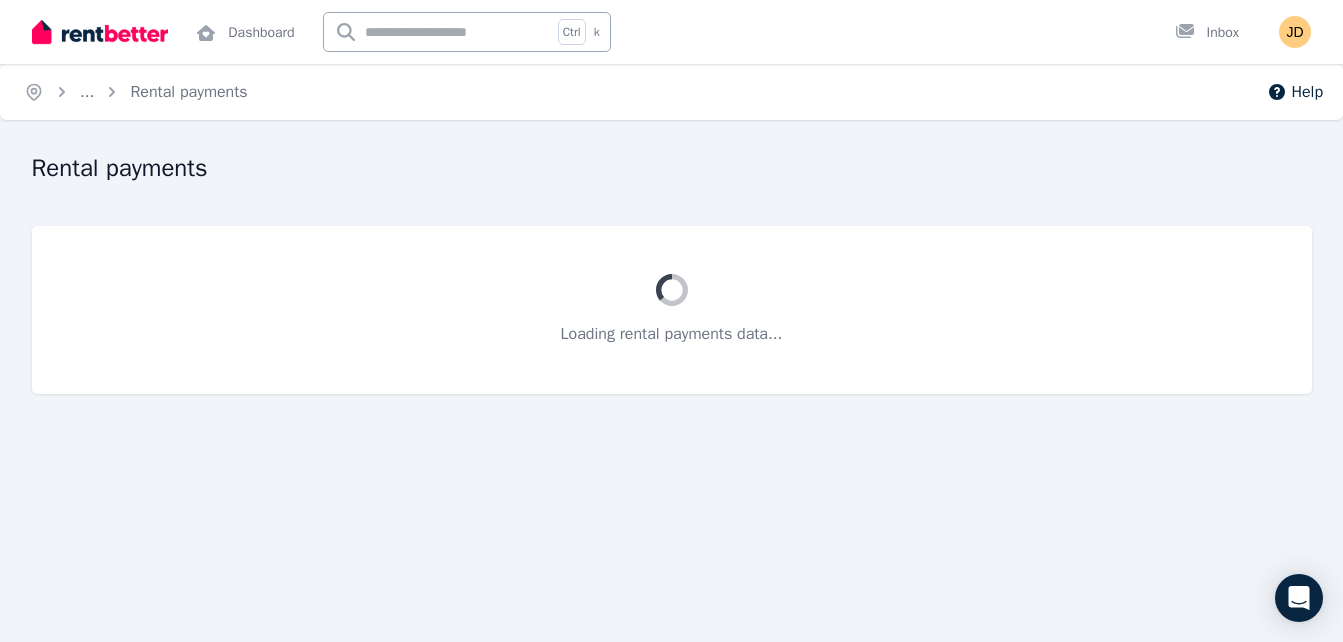 scroll, scrollTop: 0, scrollLeft: 0, axis: both 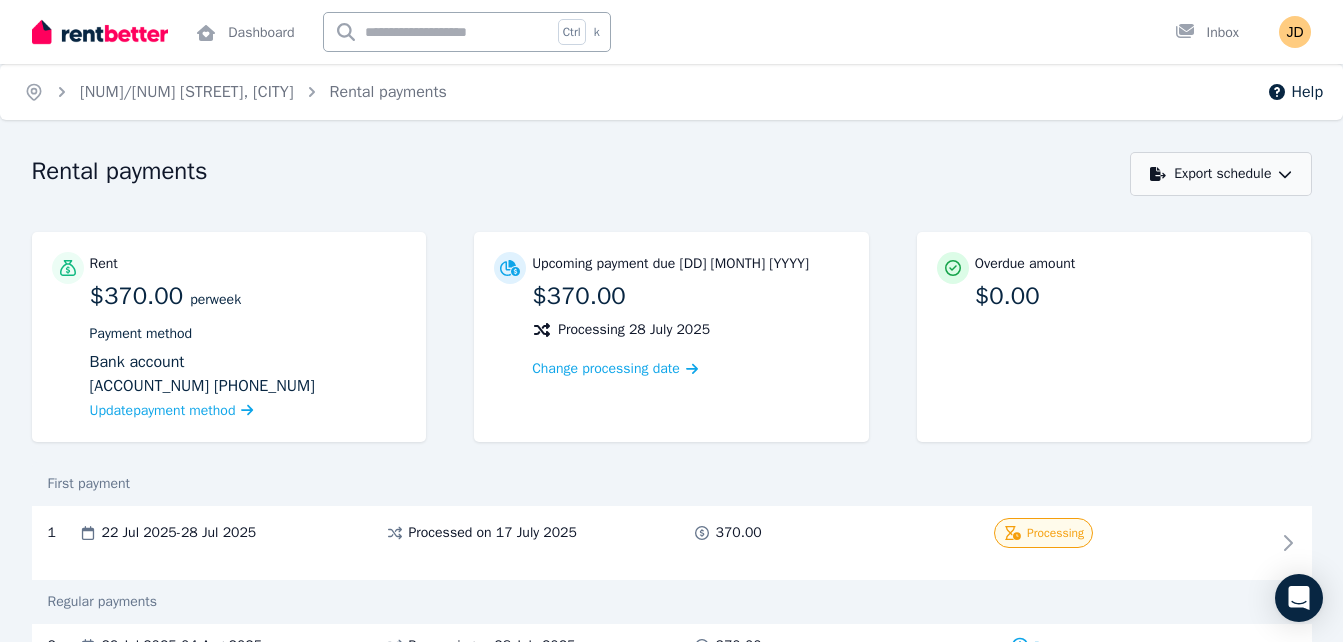 click on "Export schedule" at bounding box center (1220, 174) 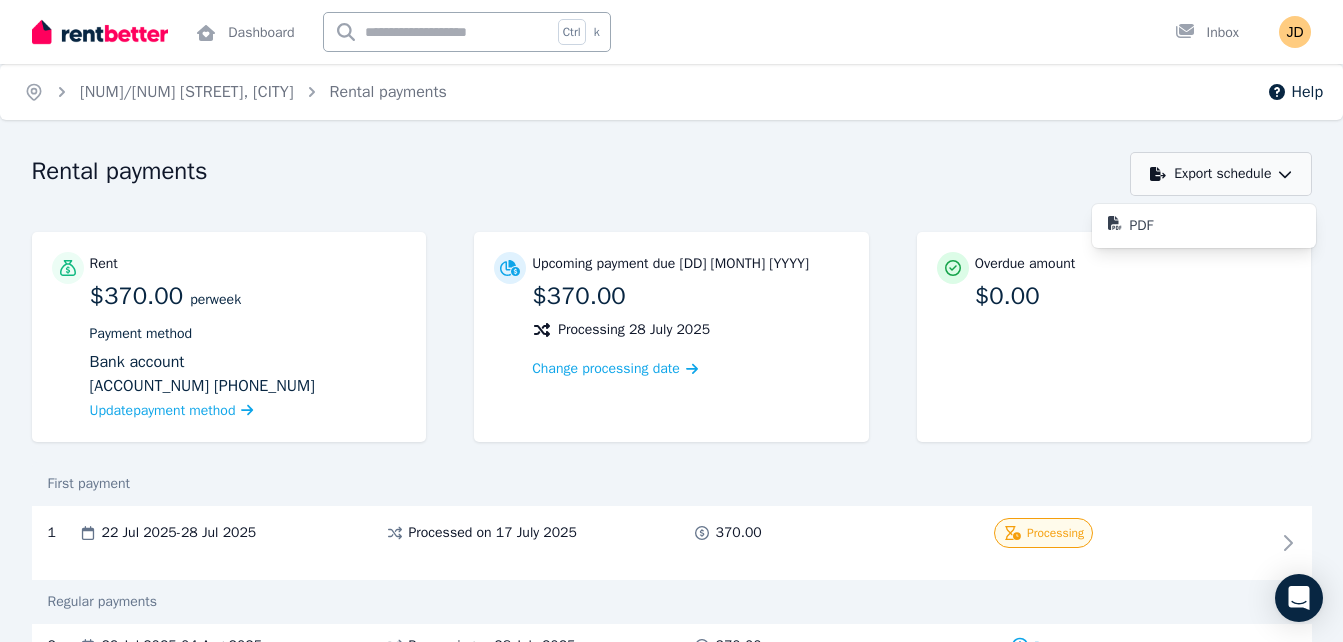 click on "Export schedule" at bounding box center (1220, 174) 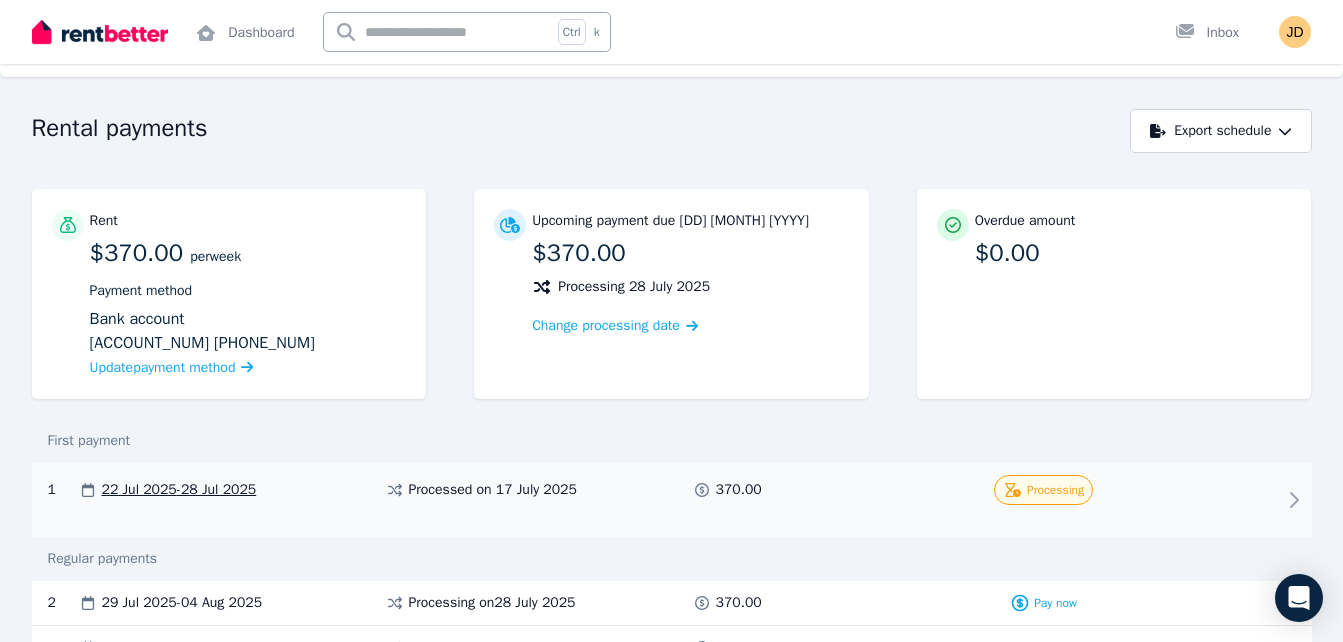 scroll, scrollTop: 0, scrollLeft: 0, axis: both 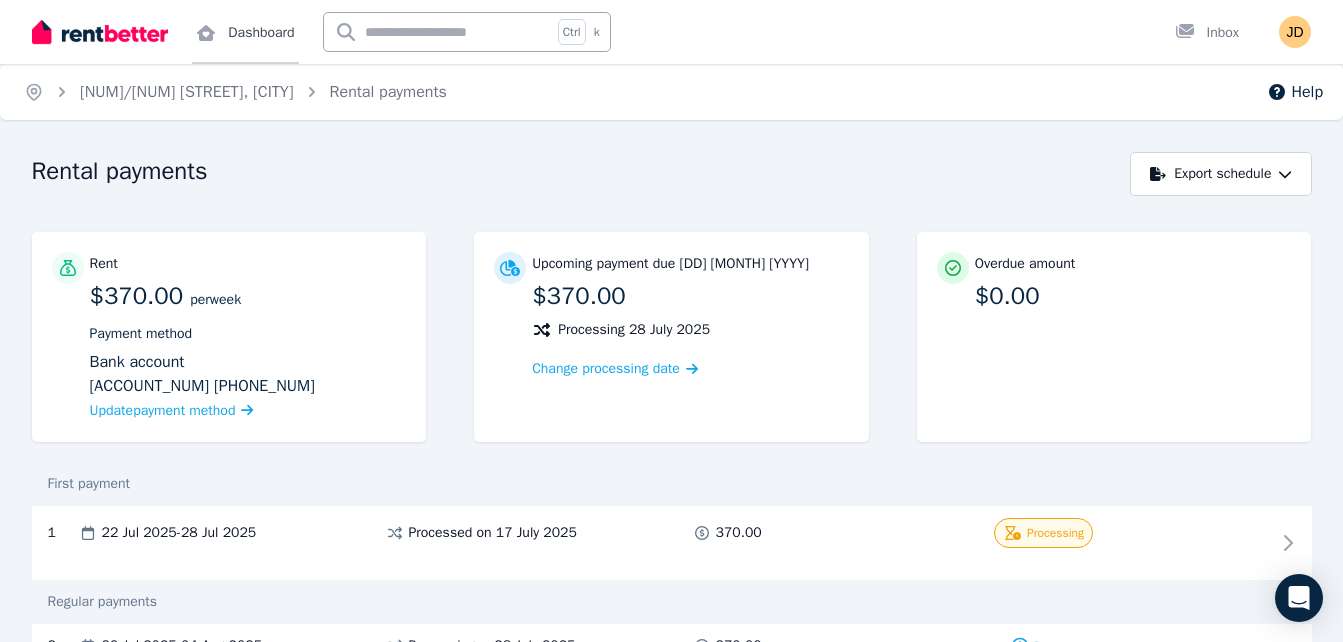 click on "Dashboard" at bounding box center (245, 32) 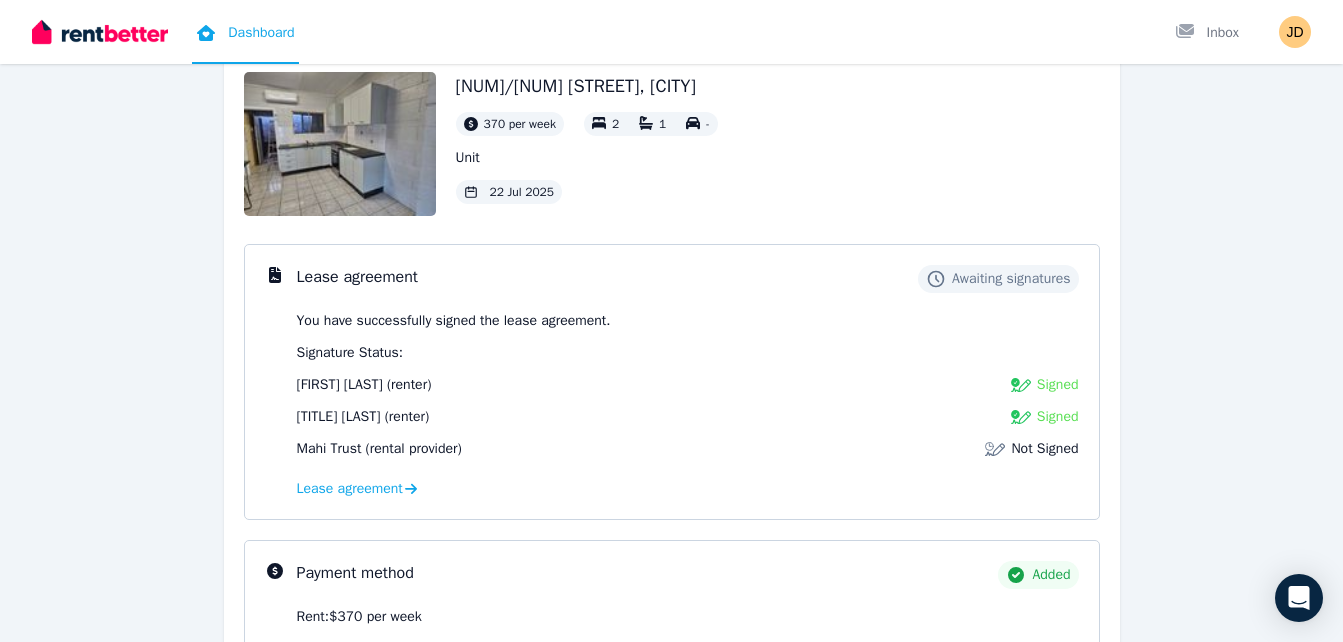 scroll, scrollTop: 0, scrollLeft: 0, axis: both 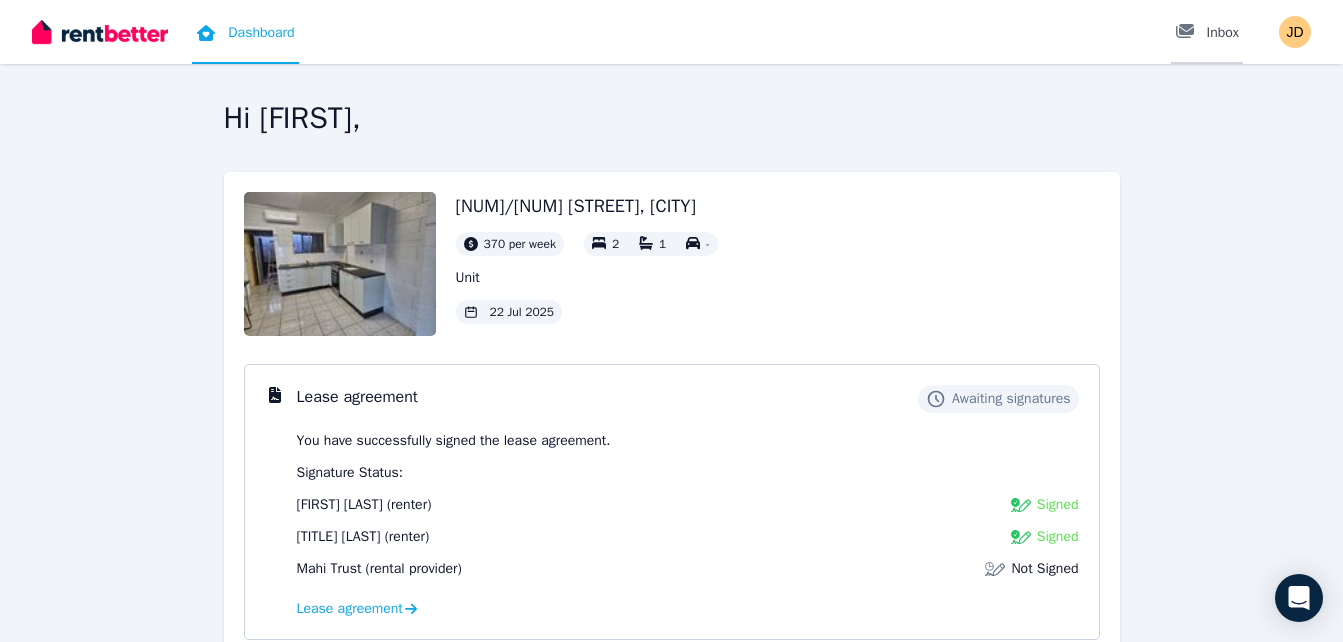 click at bounding box center [1191, 33] 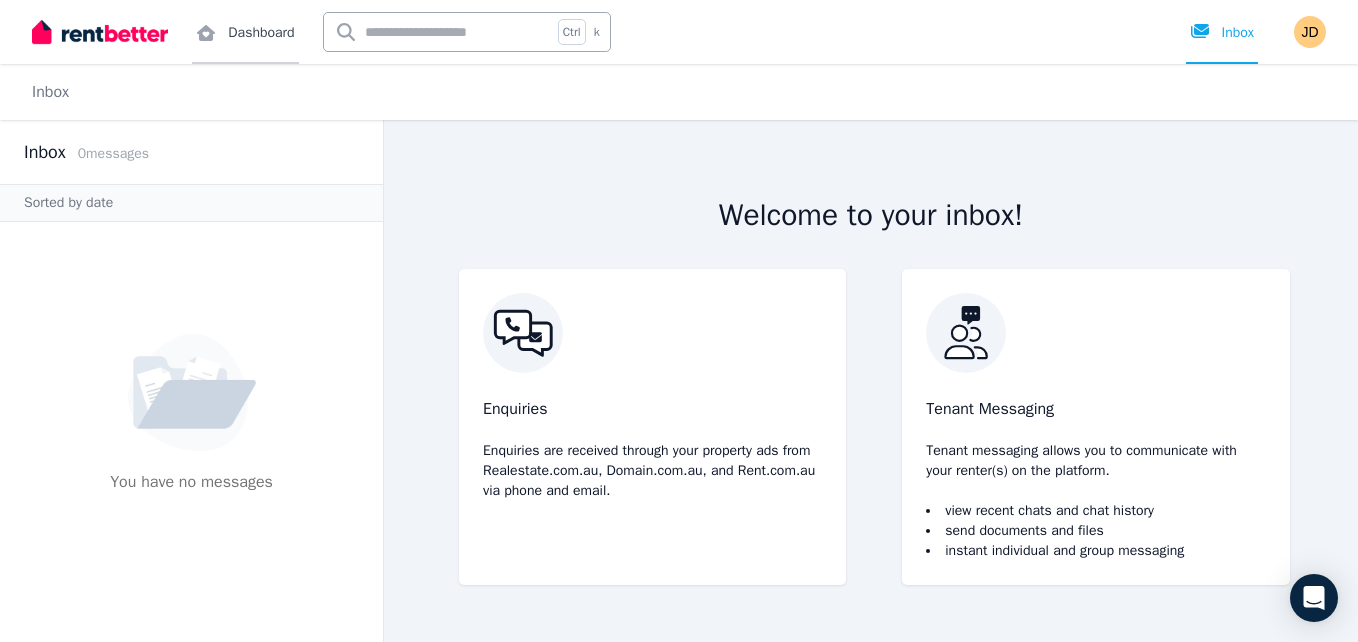 click on "Dashboard" at bounding box center [245, 32] 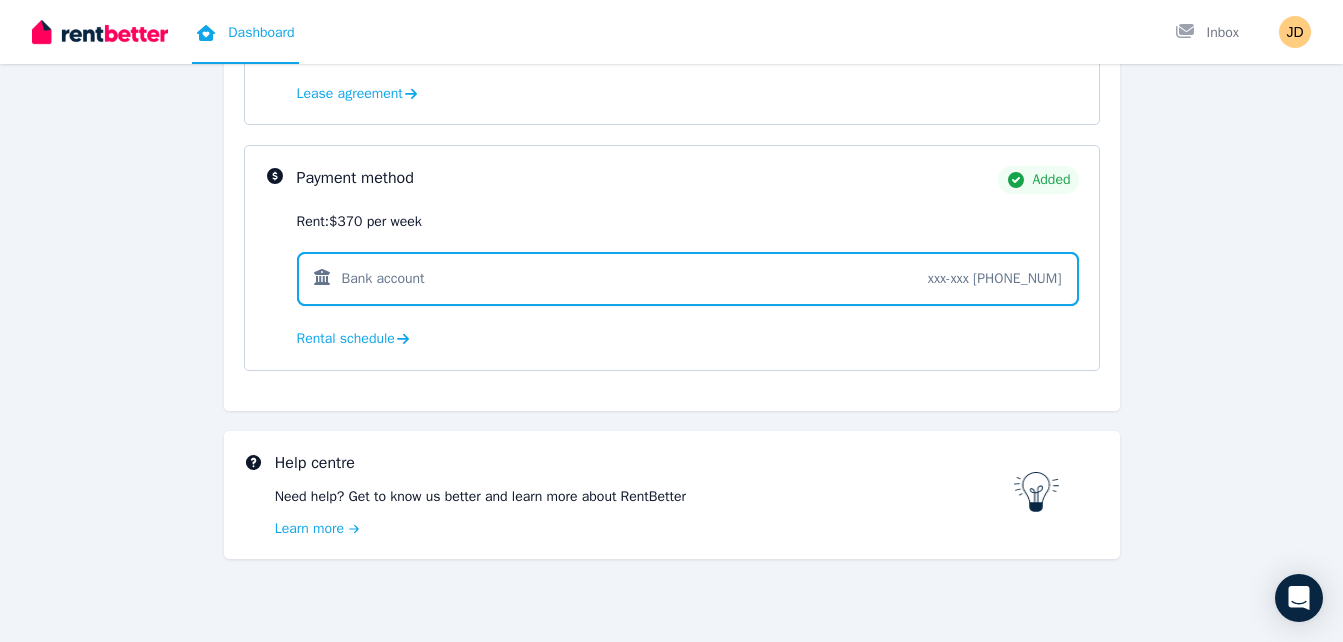 scroll, scrollTop: 524, scrollLeft: 0, axis: vertical 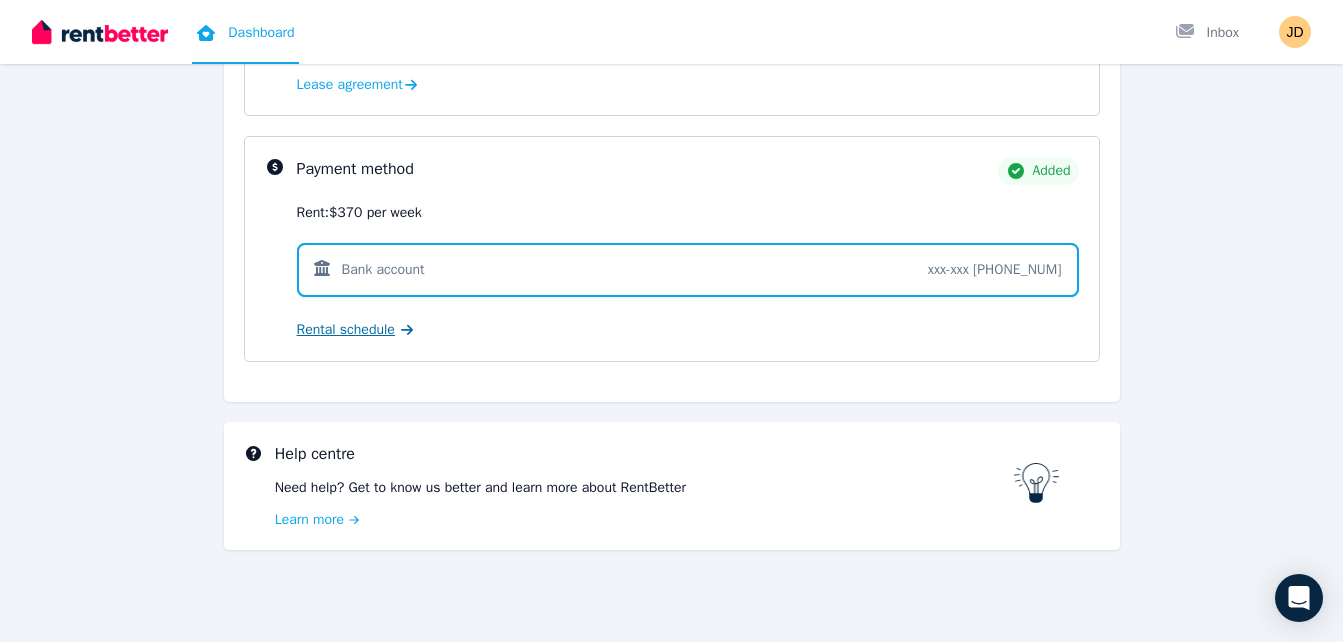 click on "Rental schedule" at bounding box center [346, 330] 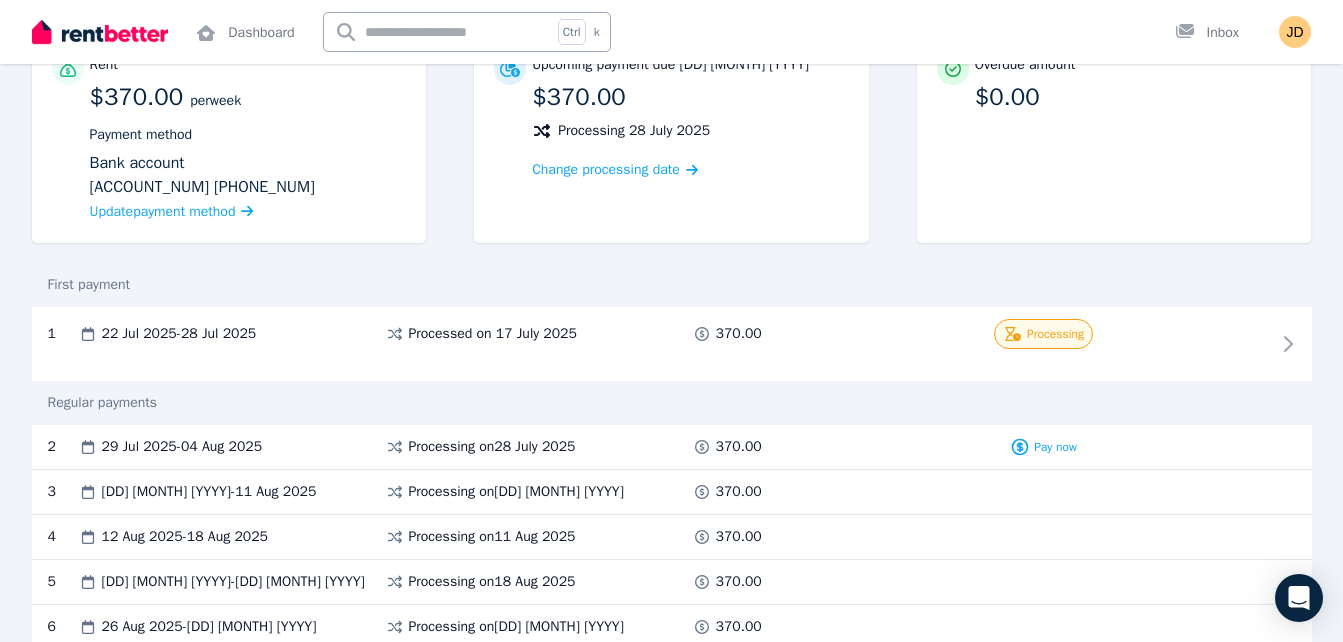 scroll, scrollTop: 200, scrollLeft: 0, axis: vertical 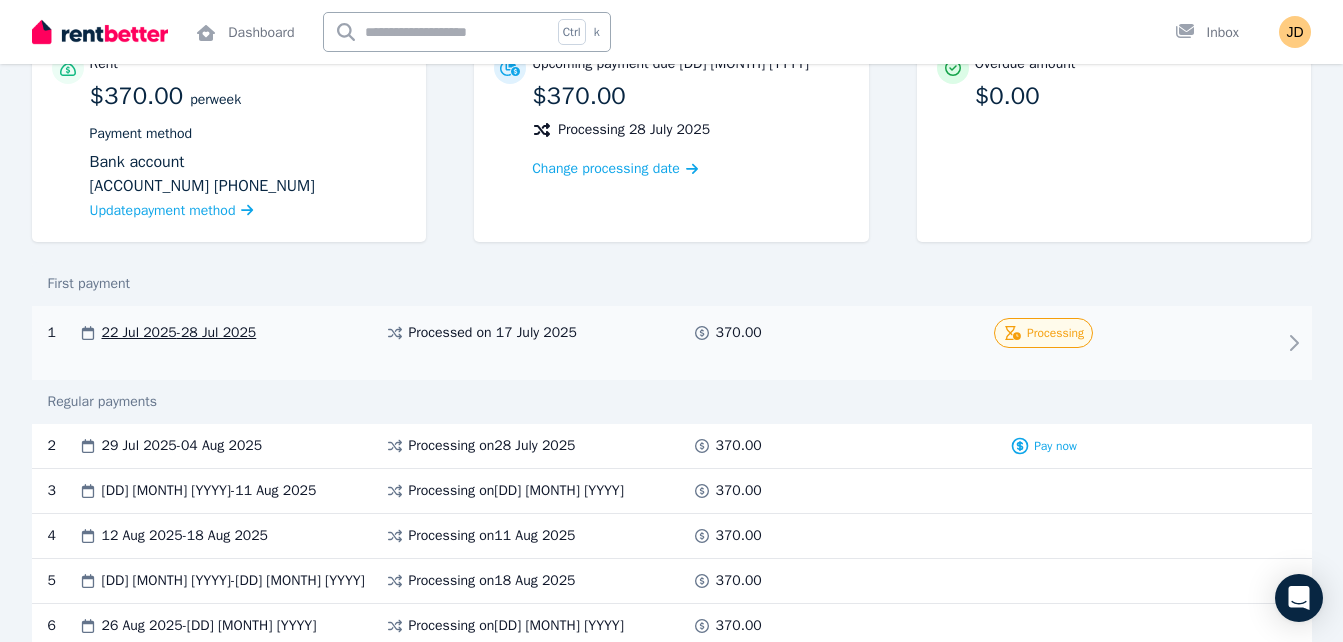 click 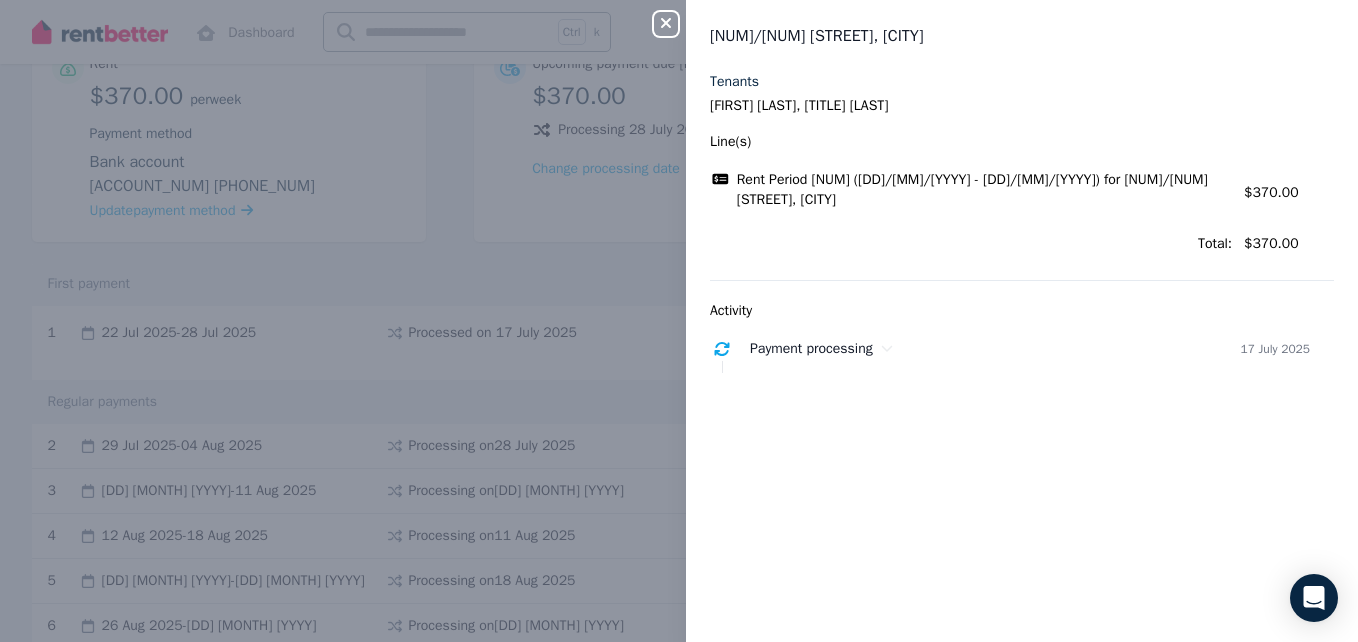 click on "Close panel 1/6 Seventh Ave, Parkside Tenants Jeremy Diega, Ma. Geraldine De Veras Line(s) Rent Period 1 (22/07/2025 - 28/07/2025) for 1/6 Seventh Ave, Parkside Amount:  $370.00 Total: $370.00 Activity Payment processing 17 July 2025" at bounding box center [679, 321] 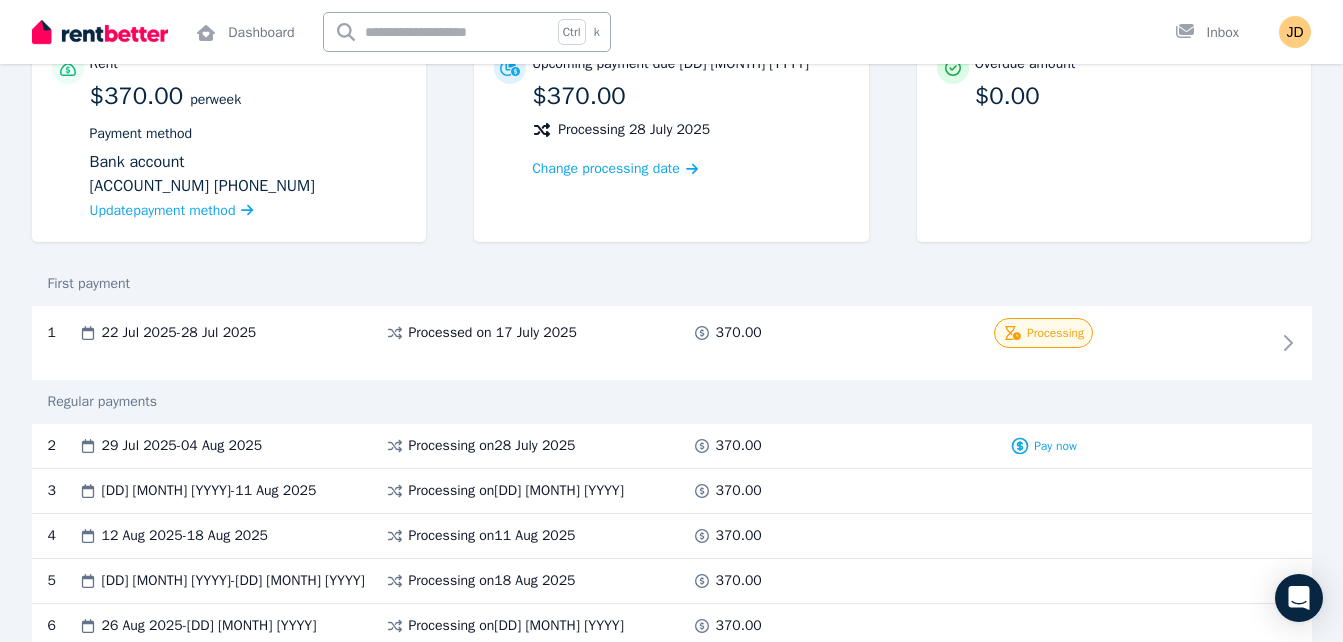click on "First payment" at bounding box center [672, 284] 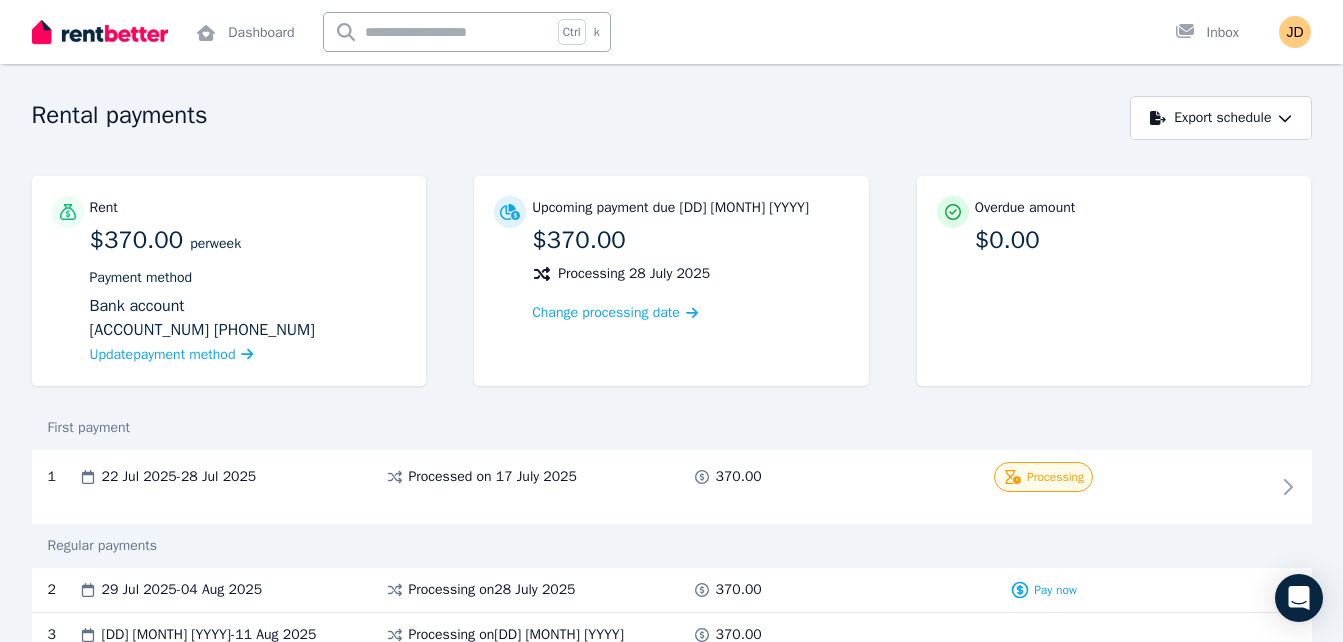 scroll, scrollTop: 0, scrollLeft: 0, axis: both 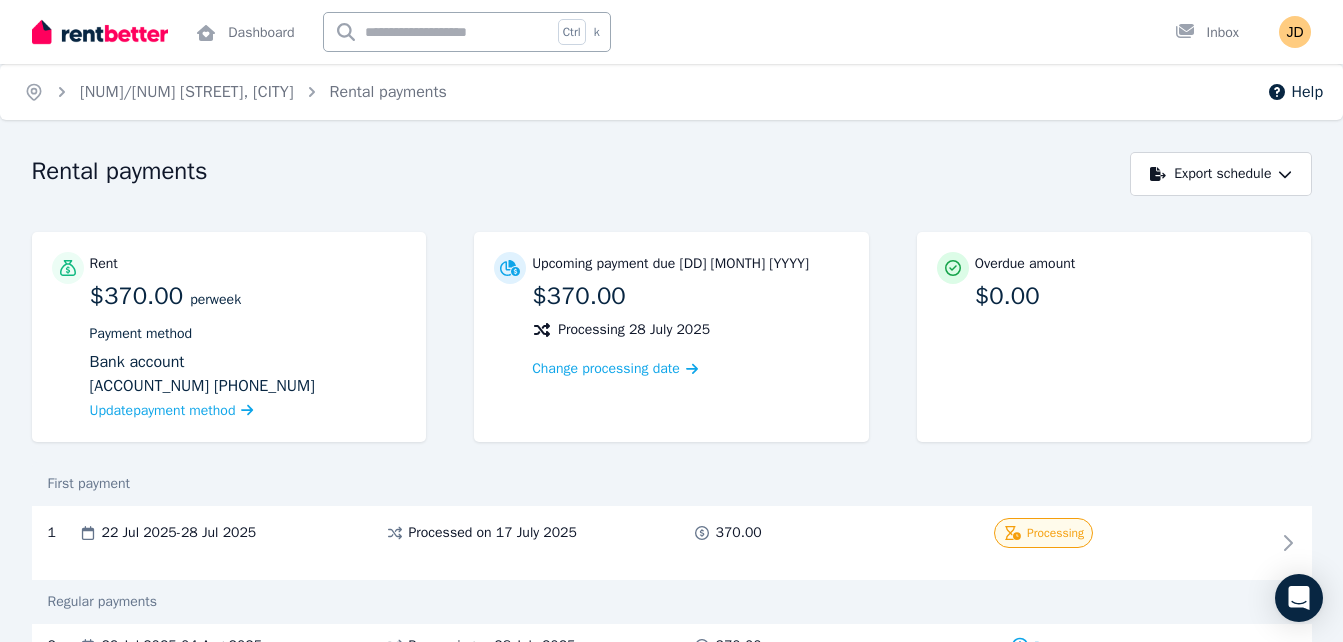 click on "Rental payments Export schedule Rent $370.00   per  Week Payment method Bank account   082231   889728193 Update  payment method Upcoming payment due 29 July 2025 $370.00 Processing   28 July 2025 Change processing date Overdue amount $0.00 First payment 1 22 Jul 2025  -  28 Jul 2025 Processed on   17 July 2025 370.00 Processing 22 Jul 2025  -  28 Jul 2025 370.00 Processing Regular payments 2 29 Jul 2025  -  04 Aug 2025 Processing on  28 July 2025 370.00 Pay now 3 05 Aug 2025  -  11 Aug 2025 Processing on  4 Aug 2025 370.00 4 12 Aug 2025  -  18 Aug 2025 Processing on  11 Aug 2025 370.00 5 19 Aug 2025  -  25 Aug 2025 Processing on  18 Aug 2025 370.00 6 26 Aug 2025  -  01 Sep 2025 Processing on  25 Aug 2025 370.00 7 02 Sep 2025  -  08 Sep 2025 Processing on  1 Sept 2025 370.00 8 09 Sep 2025  -  15 Sep 2025 Processing on  8 Sept 2025 370.00 9 16 Sep 2025  -  22 Sep 2025 Processing on  15 Sept 2025 370.00 10 23 Sep 2025  -  29 Sep 2025 Processing on  22 Sept 2025 370.00 11 30 Sep 2025  -  06 Oct 2025 29 Sept 2025" at bounding box center [672, 2746] 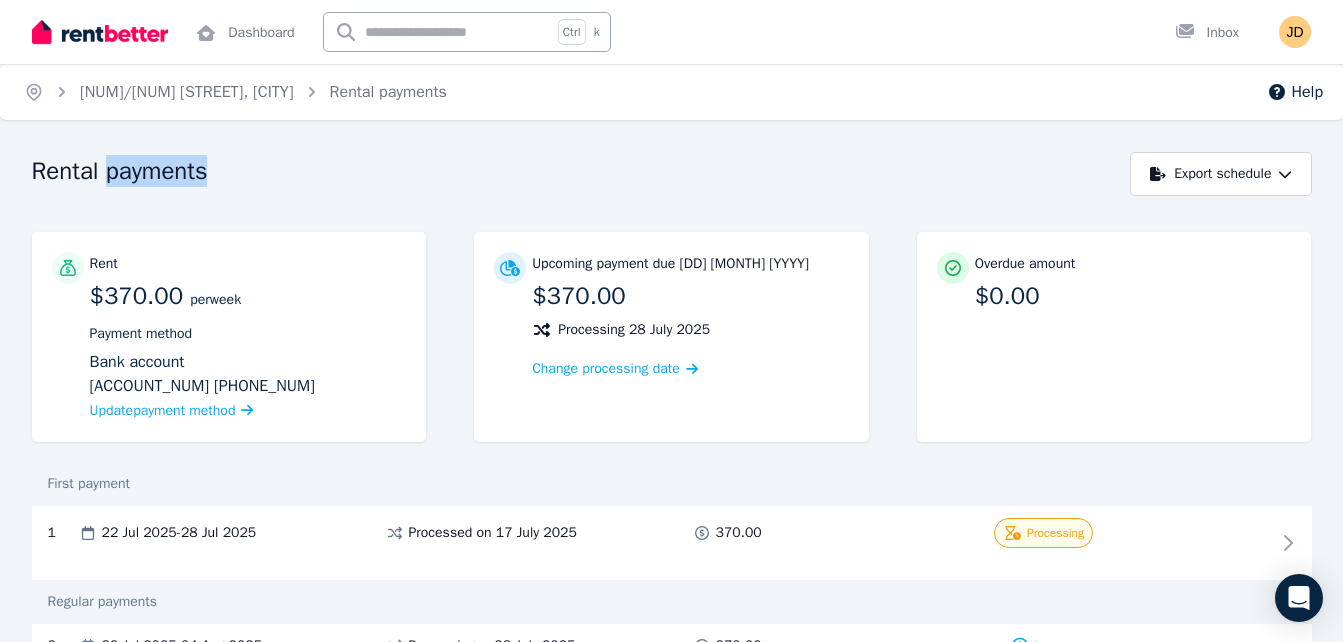 click on "Rental payments" at bounding box center [120, 171] 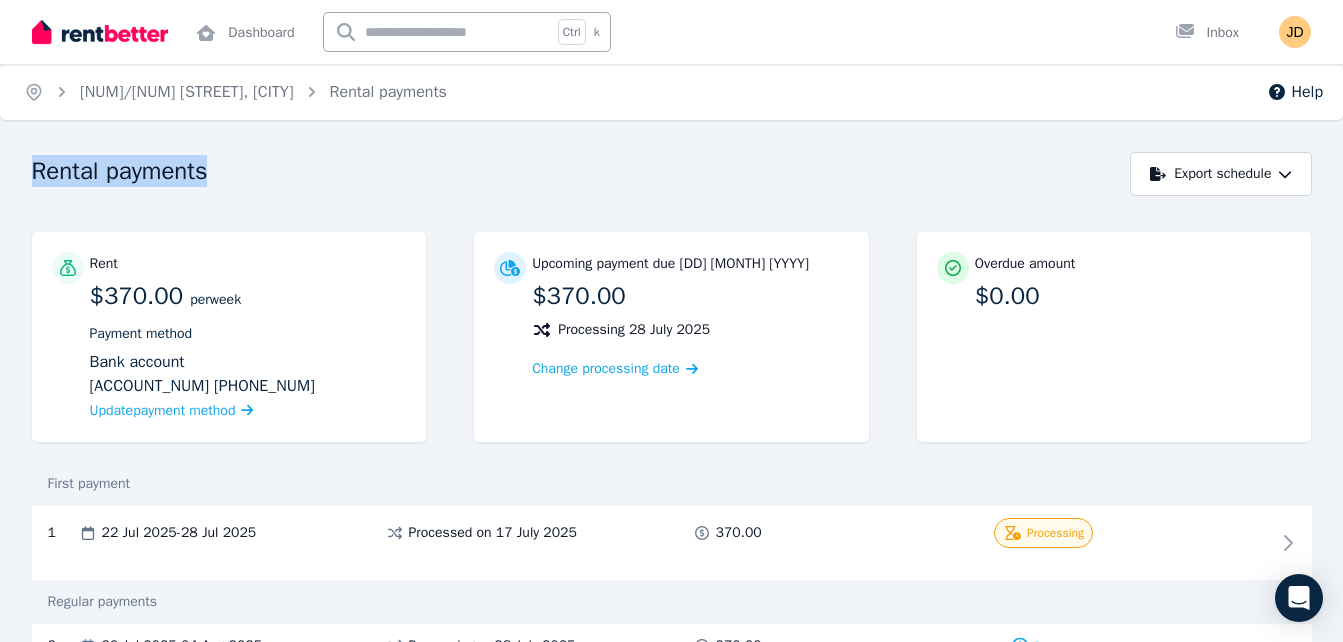 click on "Rental payments" at bounding box center (120, 171) 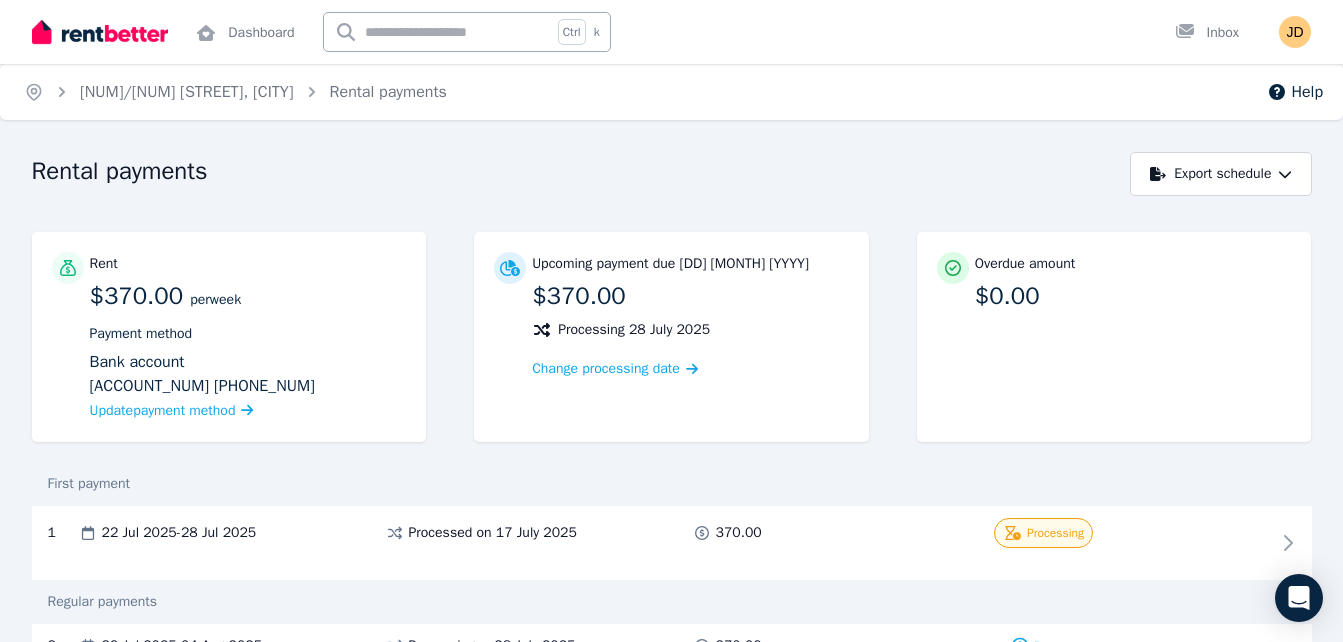 click on "Home 1/6 Seventh Ave, Parkside Rental payments Help Rental payments Export schedule Rent $370.00   per  Week Payment method Bank account   082231   889728193 Update  payment method Upcoming payment due 29 July 2025 $370.00 Processing   28 July 2025 Change processing date Overdue amount $0.00 First payment 1 22 Jul 2025  -  28 Jul 2025 Processed on   17 July 2025 370.00 Processing 22 Jul 2025  -  28 Jul 2025 370.00 Processing Regular payments 2 29 Jul 2025  -  04 Aug 2025 Processing on  28 July 2025 370.00 Pay now 3 05 Aug 2025  -  11 Aug 2025 Processing on  4 Aug 2025 370.00 4 12 Aug 2025  -  18 Aug 2025 Processing on  11 Aug 2025 370.00 5 19 Aug 2025  -  25 Aug 2025 Processing on  18 Aug 2025 370.00 6 26 Aug 2025  -  01 Sep 2025 Processing on  25 Aug 2025 370.00 7 02 Sep 2025  -  08 Sep 2025 Processing on  1 Sept 2025 370.00 8 09 Sep 2025  -  15 Sep 2025 Processing on  8 Sept 2025 370.00 9 16 Sep 2025  -  22 Sep 2025 Processing on  15 Sept 2025 370.00 10 23 Sep 2025  -  29 Sep 2025 Processing on  370.00 11" at bounding box center [671, 321] 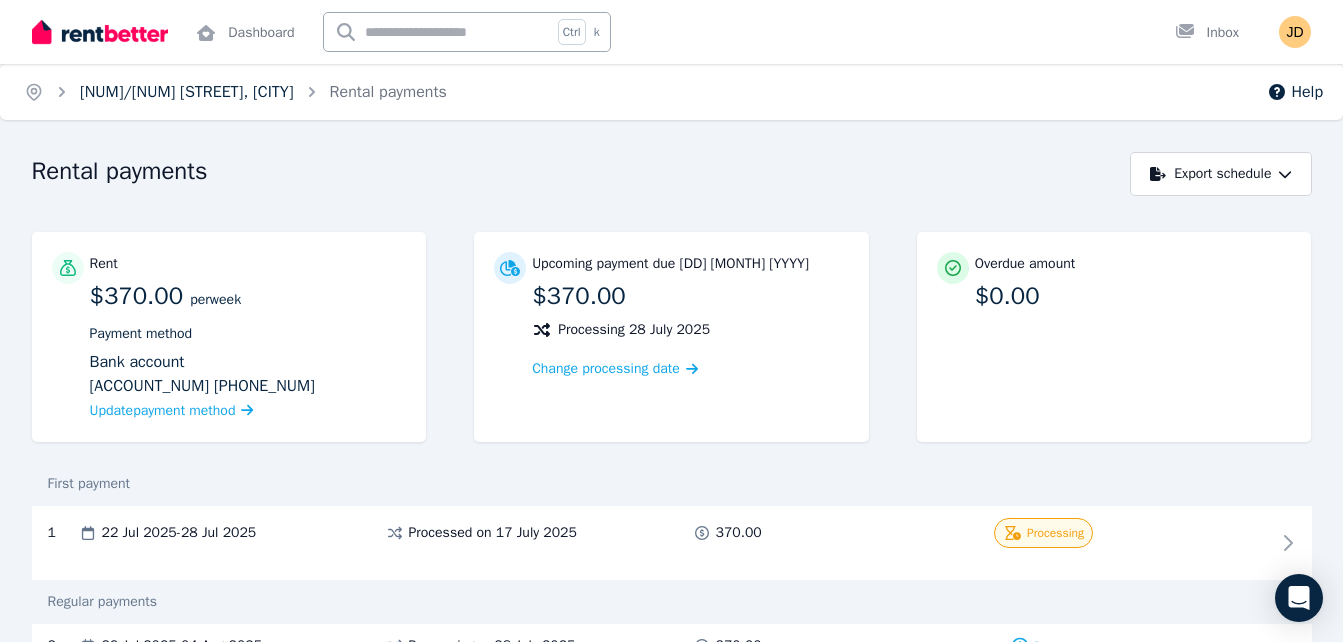 click on "[NUMBER] [STREET], [CITY]" at bounding box center [187, 92] 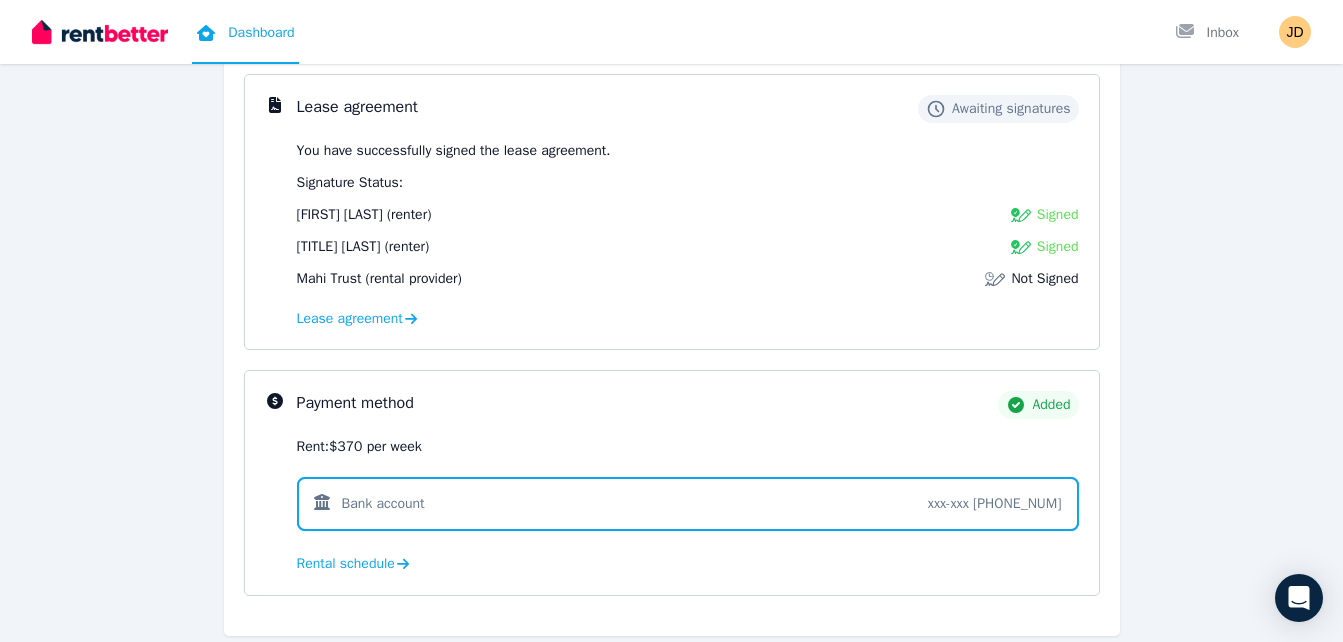 scroll, scrollTop: 324, scrollLeft: 0, axis: vertical 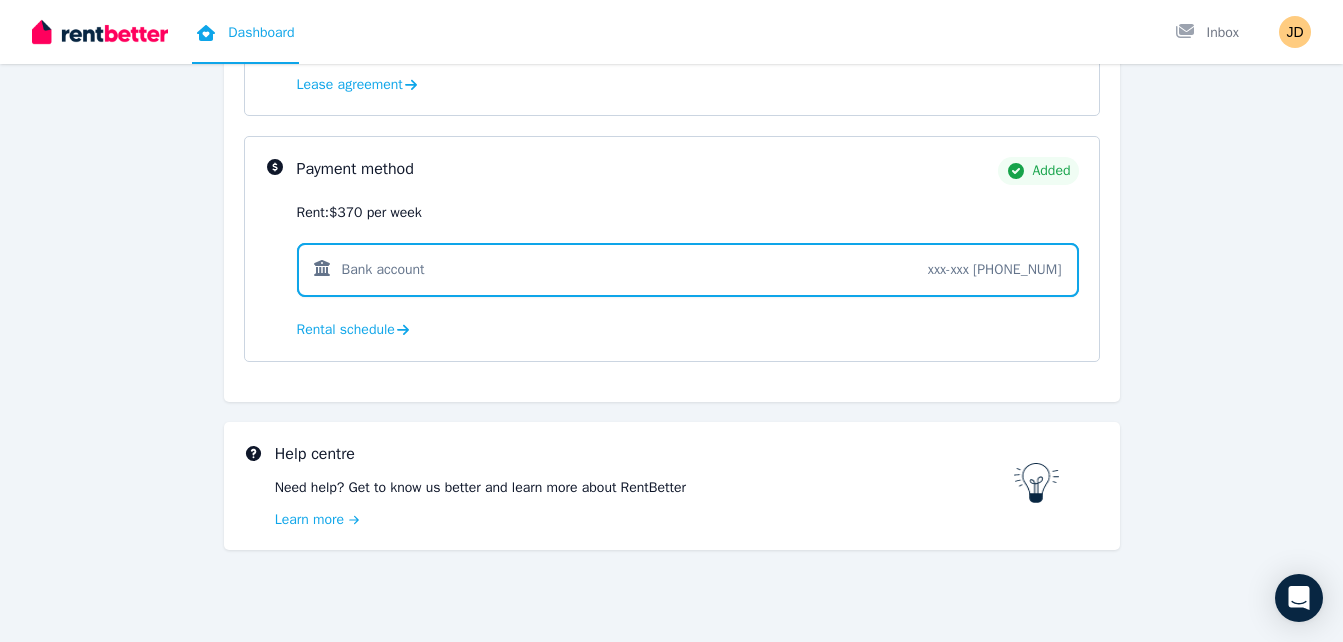 click on "Payment method" at bounding box center [355, 169] 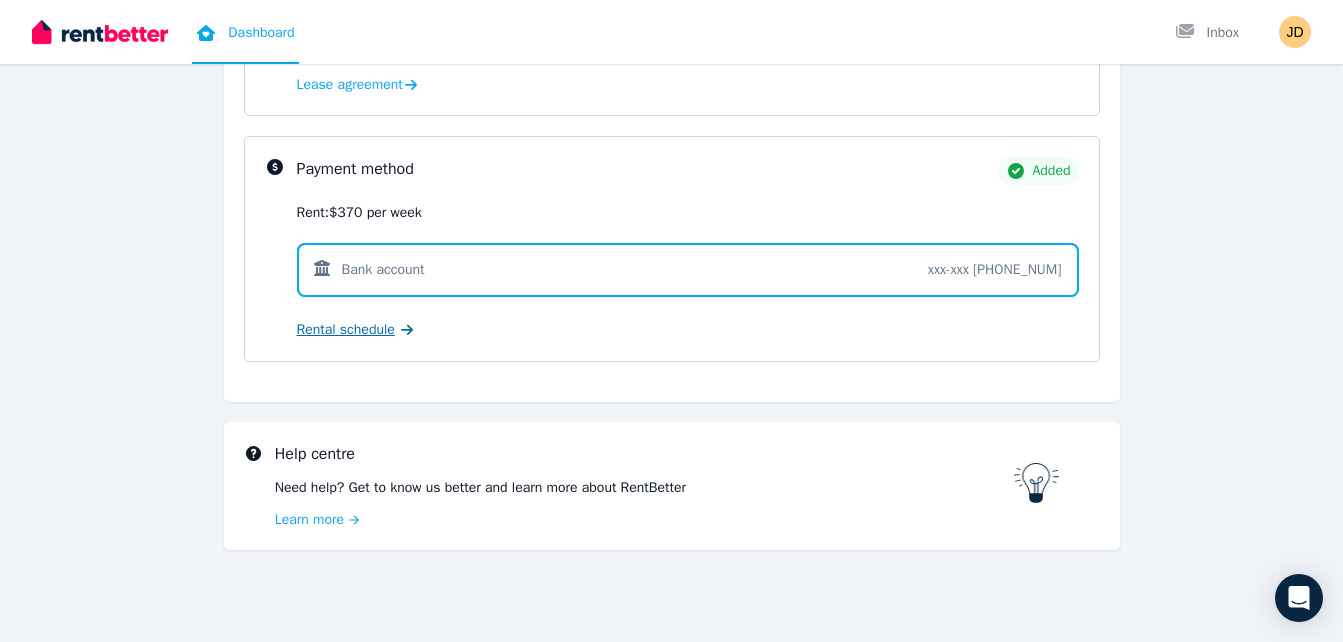 click on "Rental schedule" at bounding box center [346, 330] 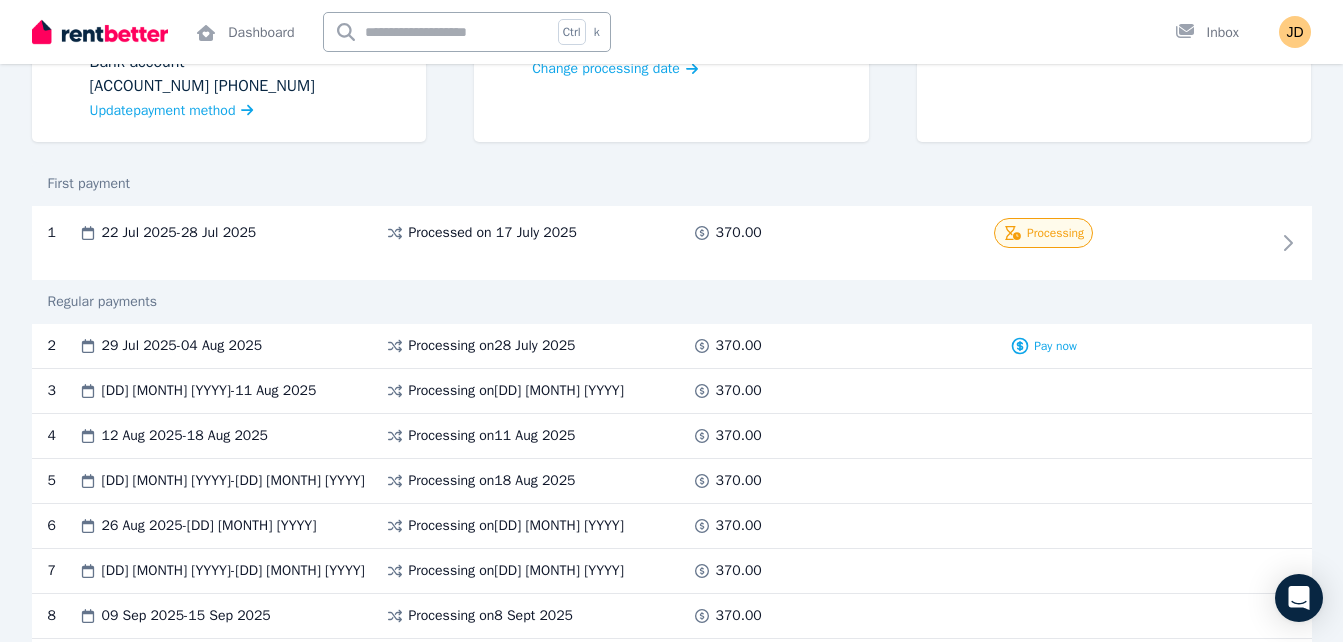 scroll, scrollTop: 0, scrollLeft: 0, axis: both 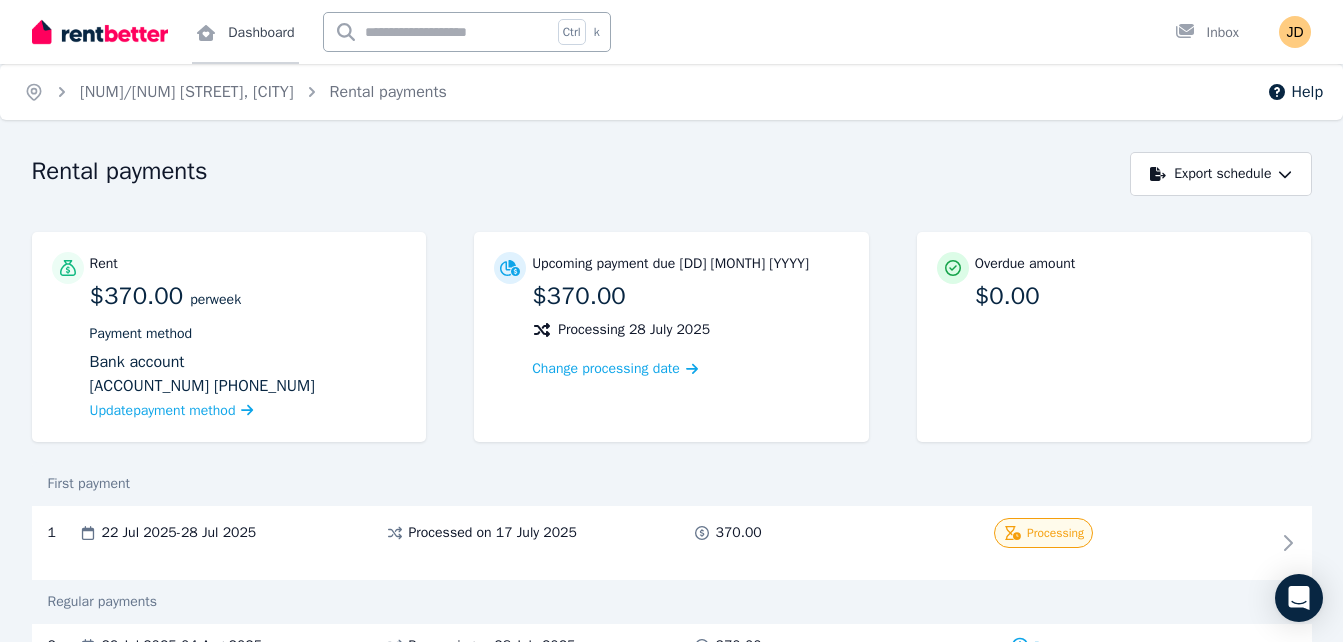 click on "Dashboard" at bounding box center [245, 32] 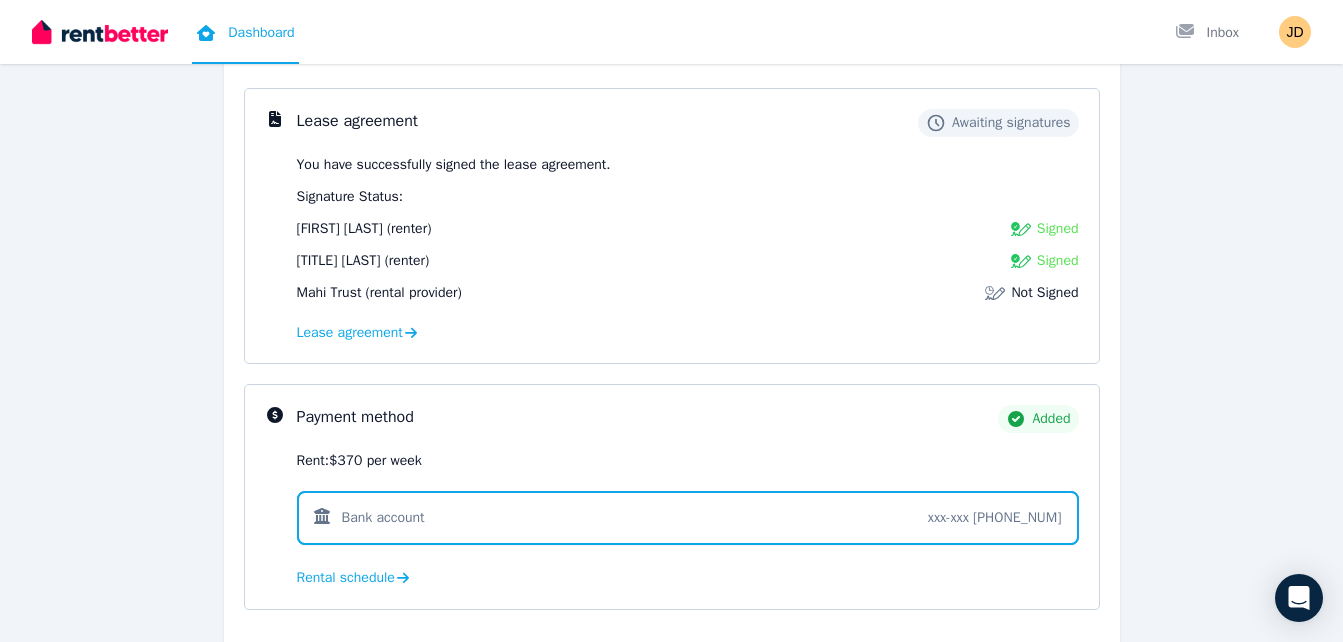 scroll, scrollTop: 0, scrollLeft: 0, axis: both 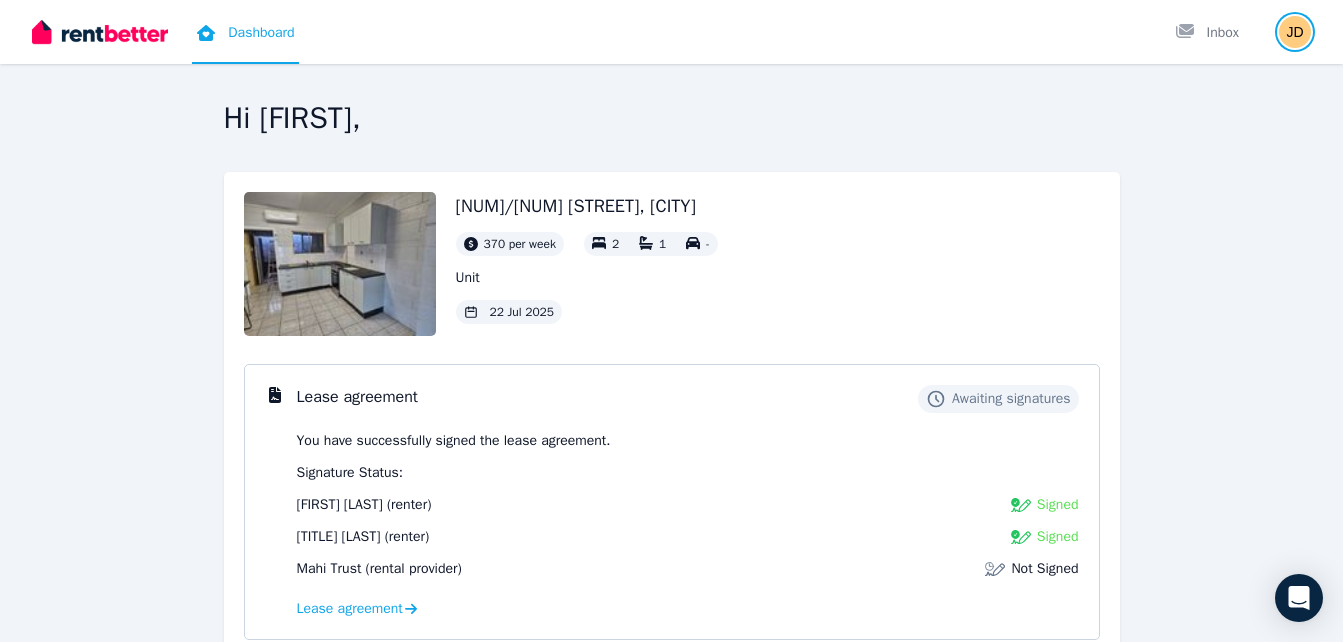 click at bounding box center (1295, 32) 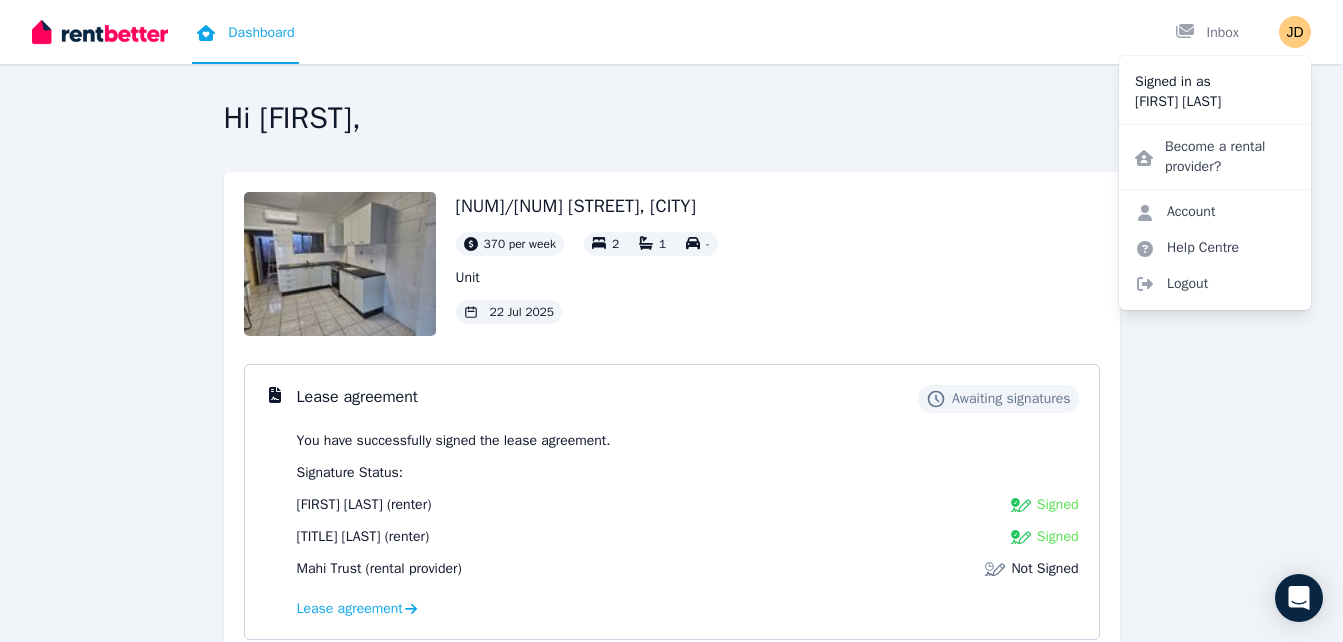 click at bounding box center (100, 32) 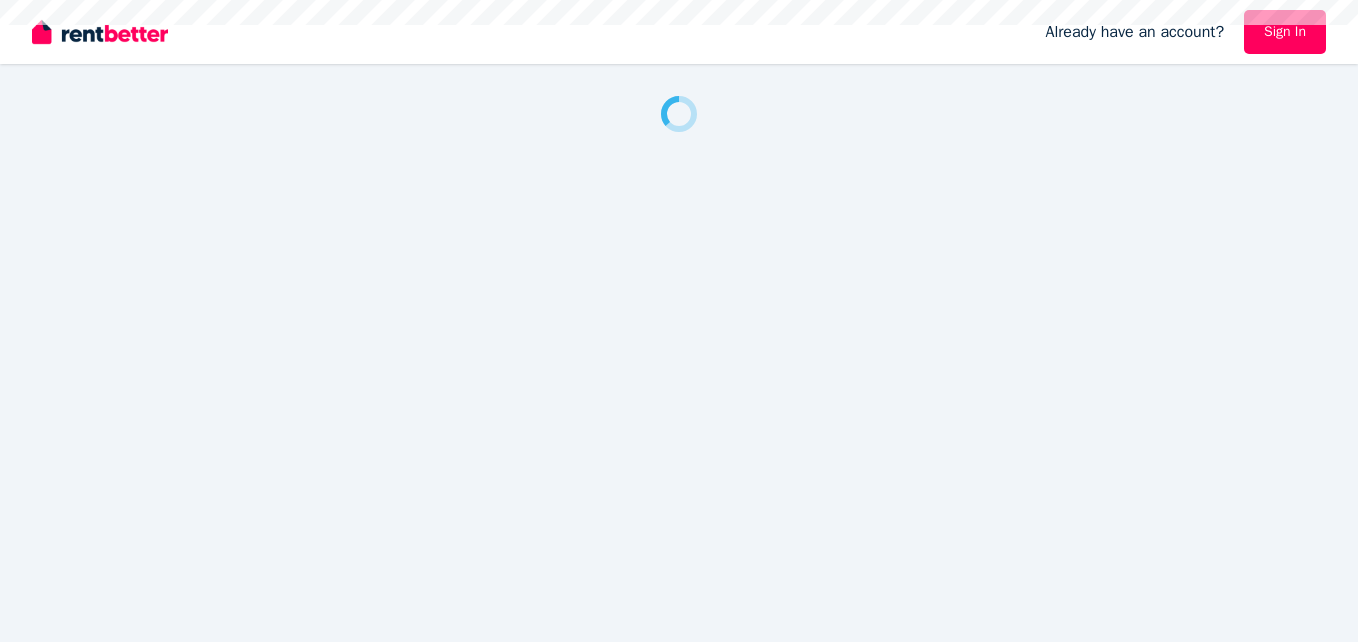 scroll, scrollTop: 0, scrollLeft: 0, axis: both 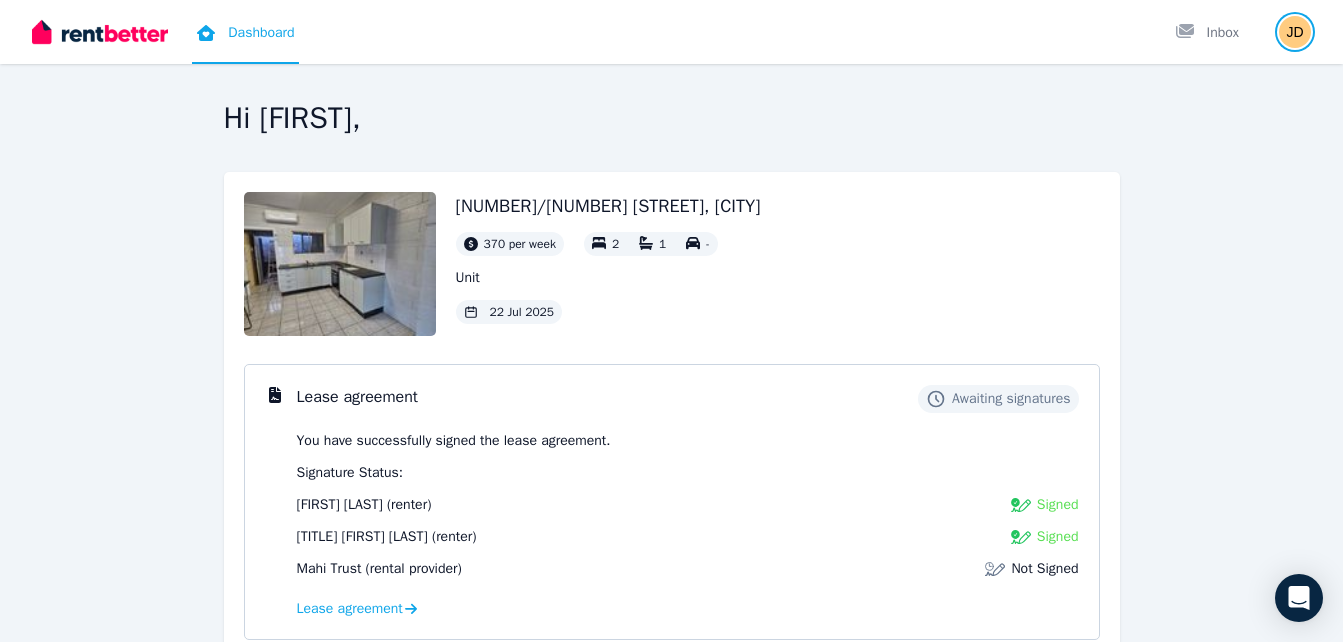click at bounding box center [1295, 32] 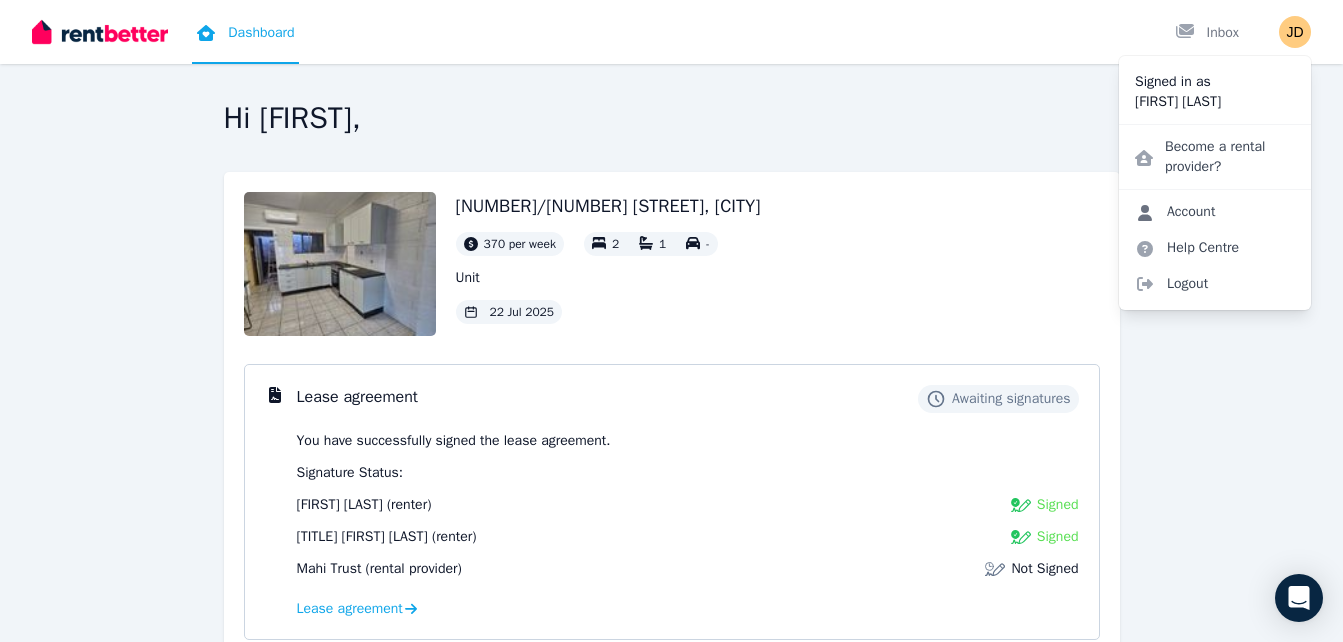 click on "Account" at bounding box center (1175, 212) 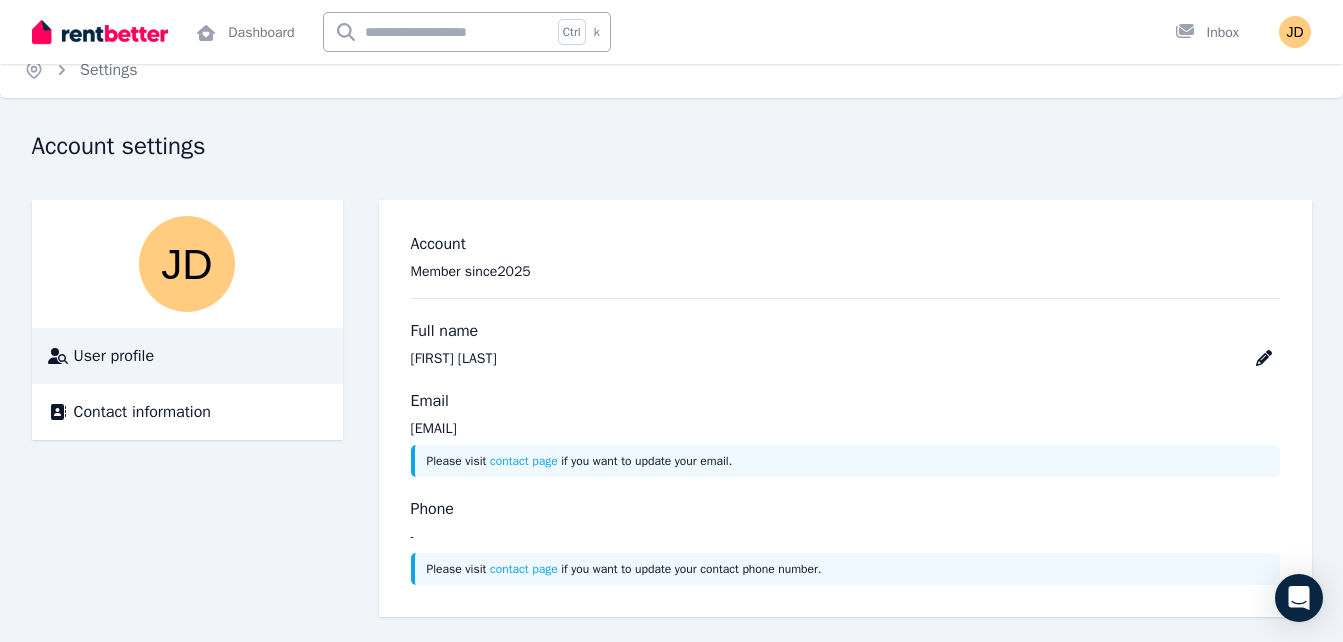 scroll, scrollTop: 33, scrollLeft: 0, axis: vertical 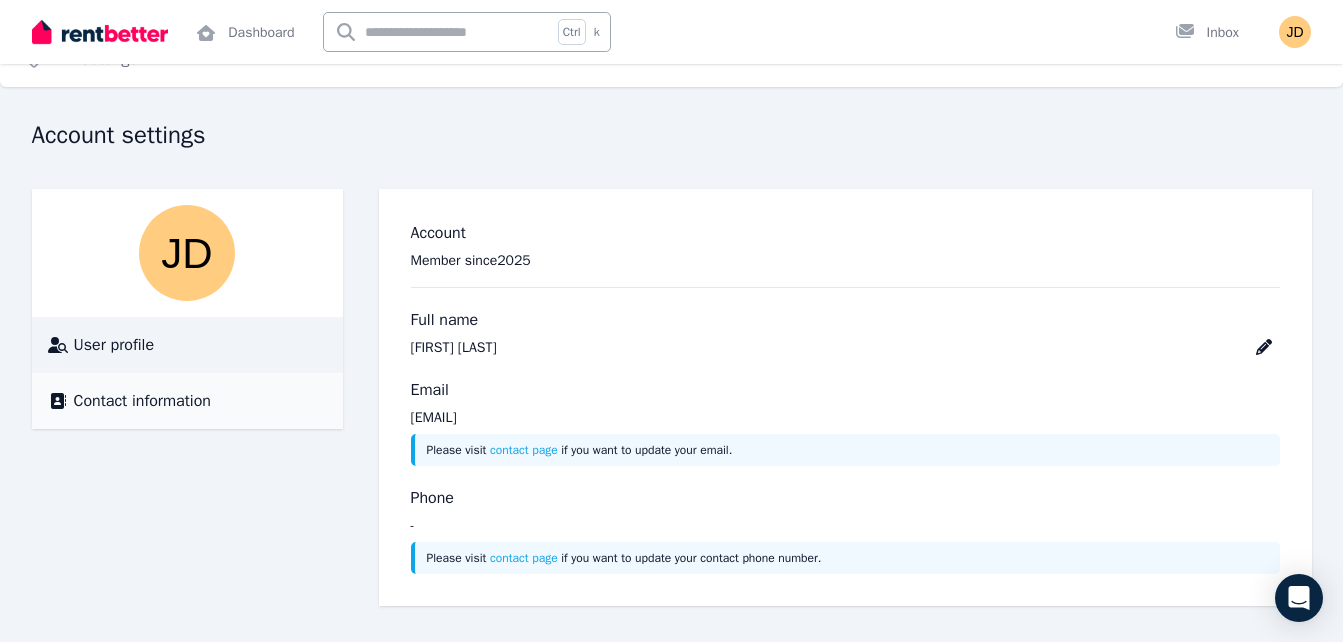 click on "Contact information" at bounding box center (187, 401) 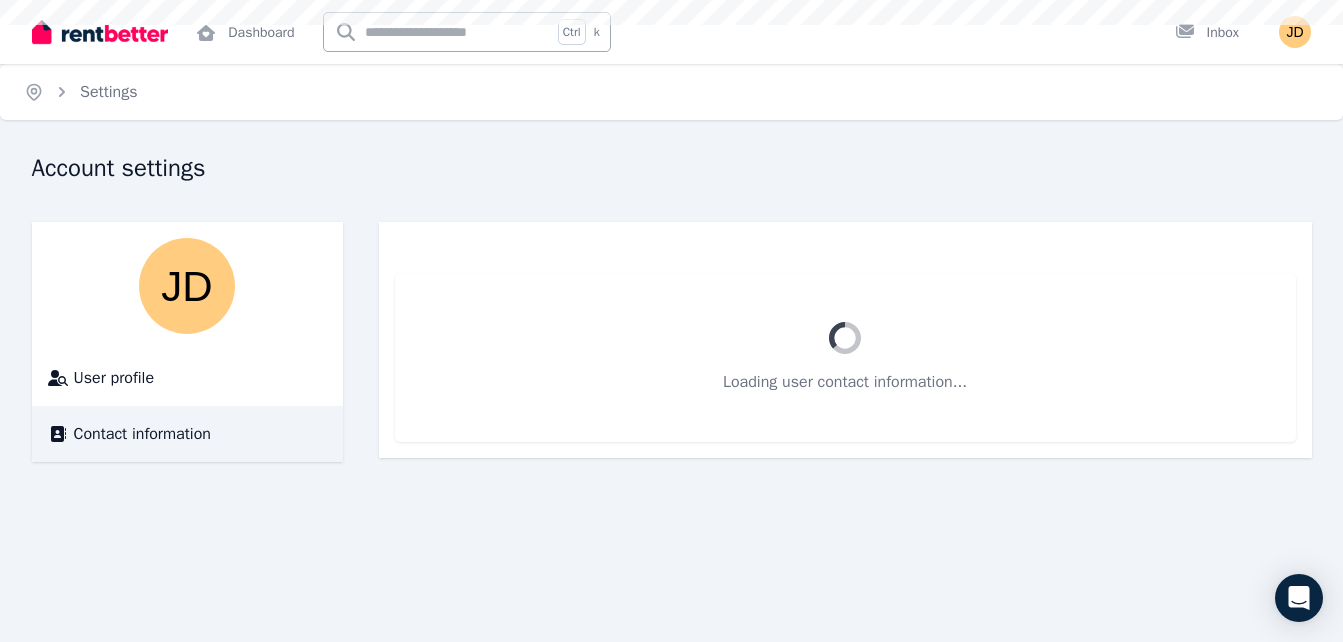 scroll, scrollTop: 0, scrollLeft: 0, axis: both 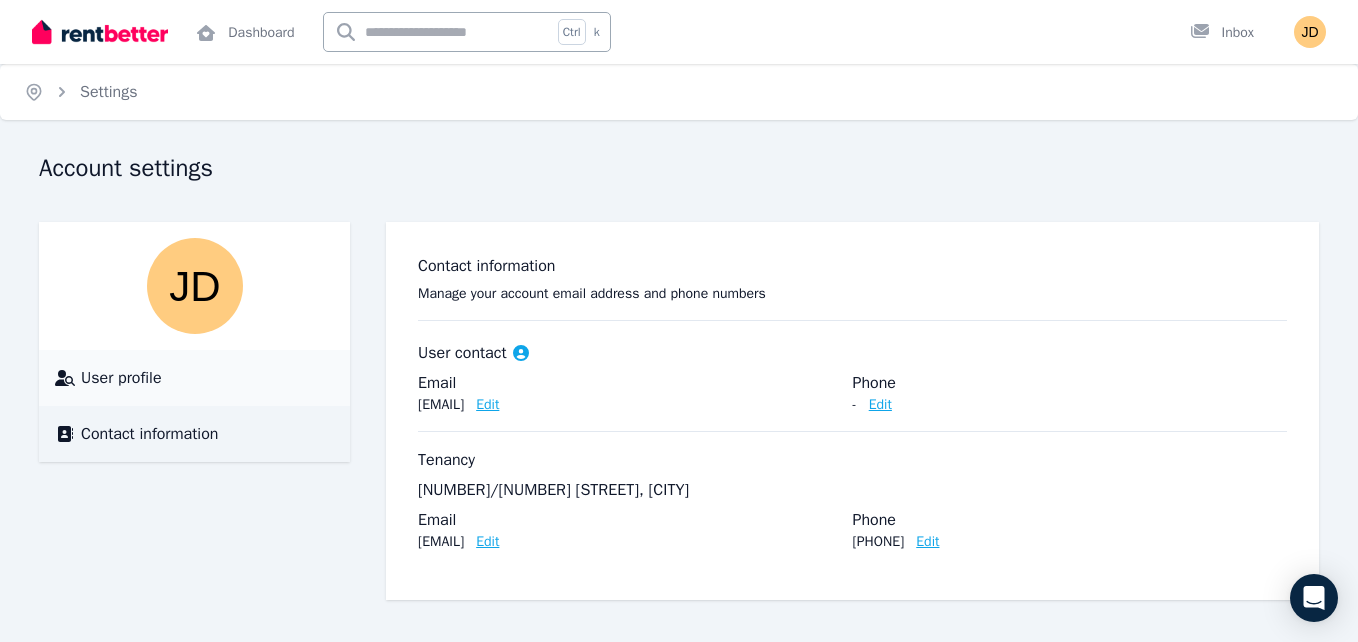 click on "User profile" at bounding box center [121, 378] 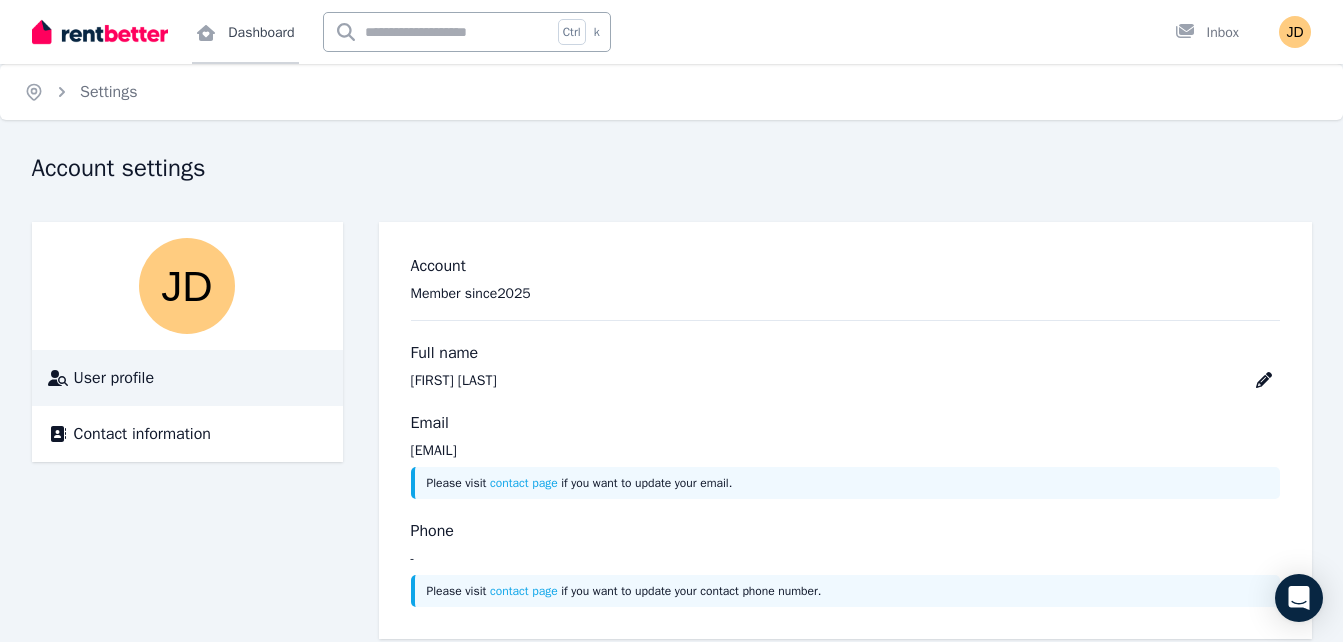 click on "Dashboard" at bounding box center [245, 32] 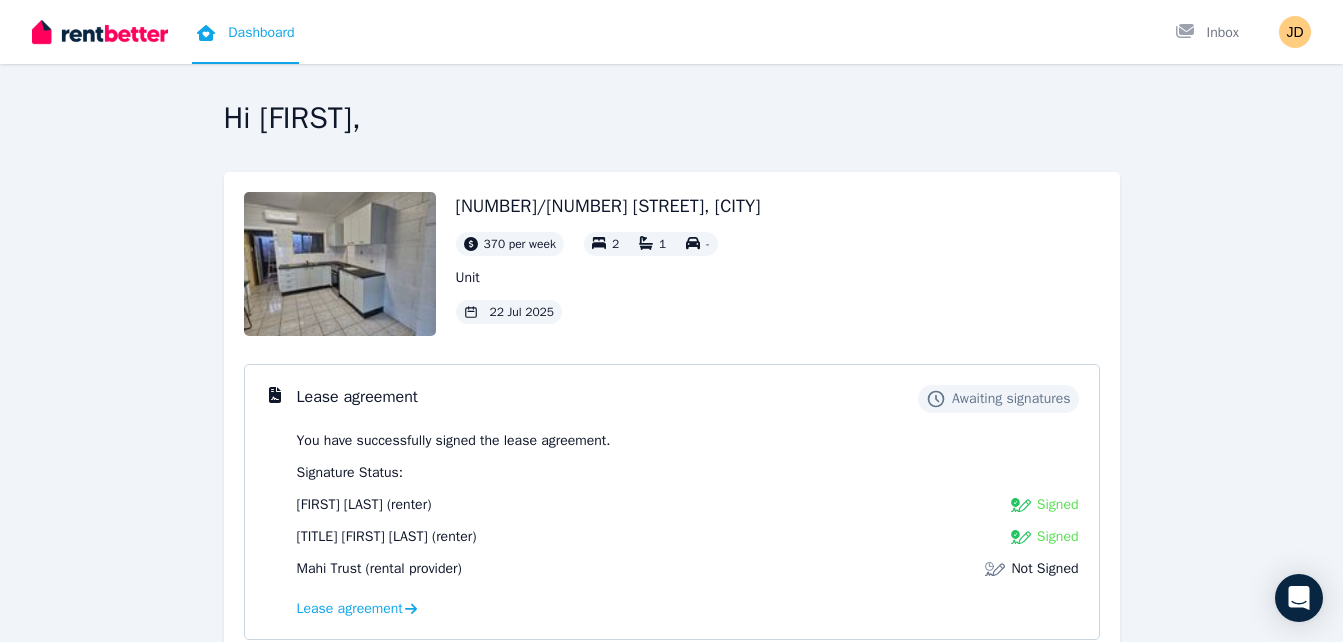 click on "Hi Jeremy," at bounding box center [672, 118] 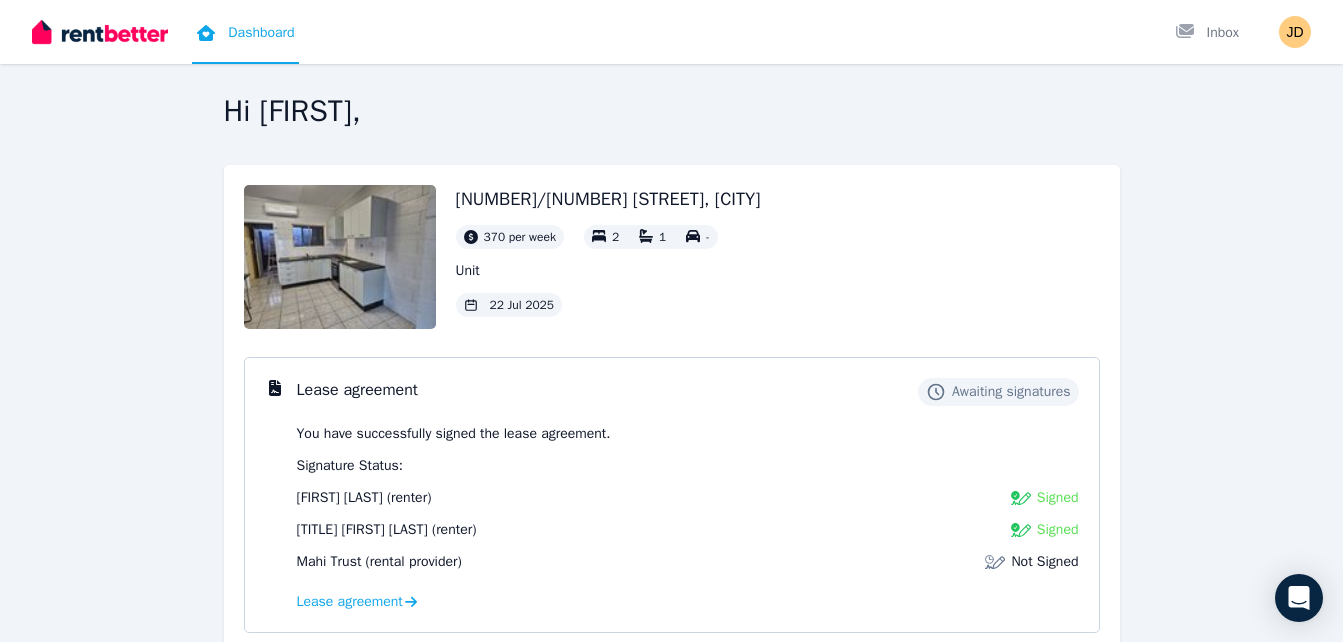 scroll, scrollTop: 0, scrollLeft: 0, axis: both 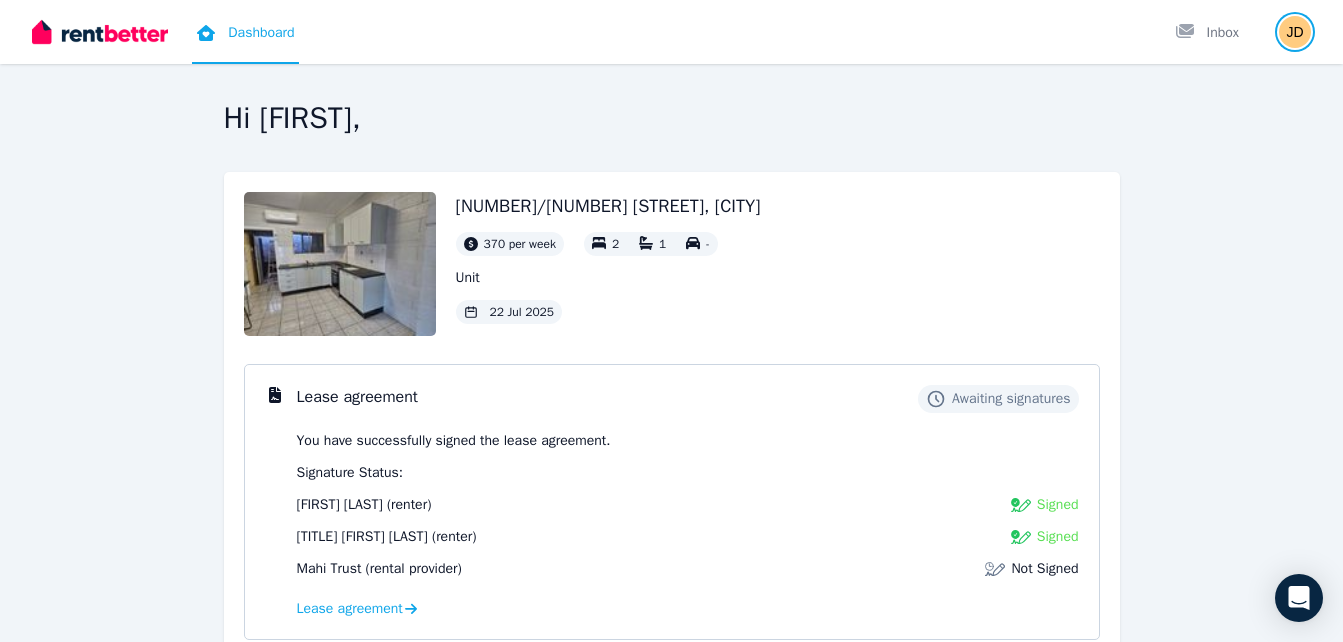 click at bounding box center (1295, 32) 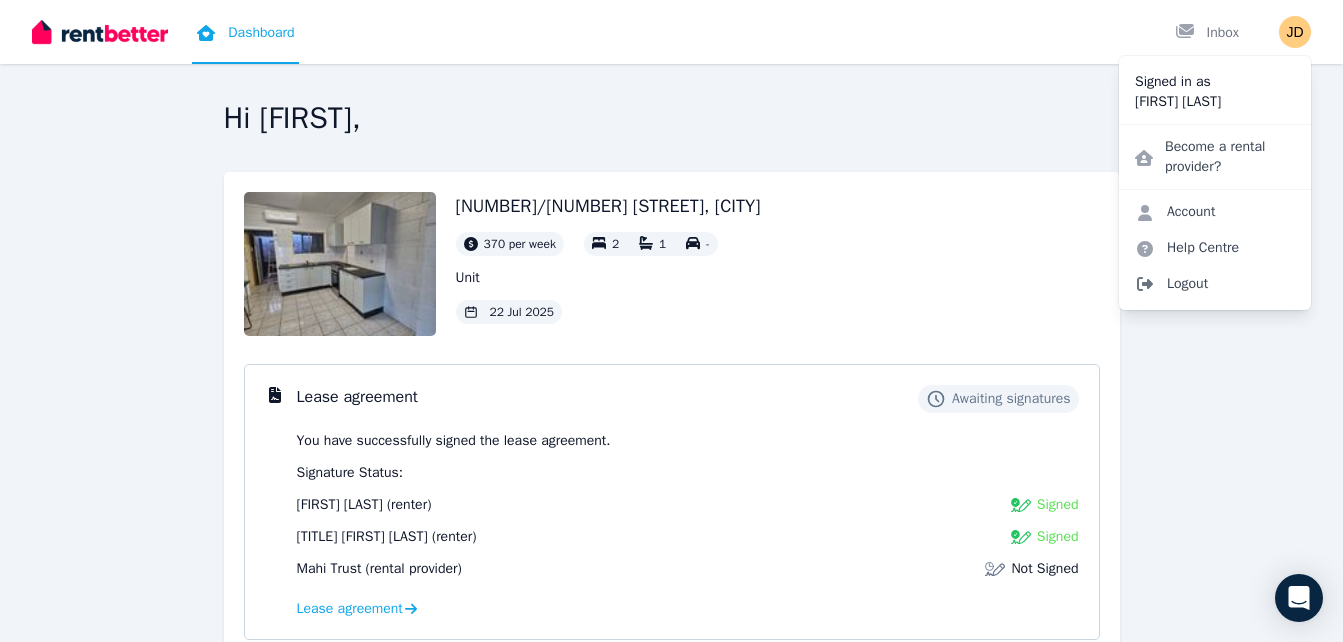 click on "Logout" at bounding box center [1215, 284] 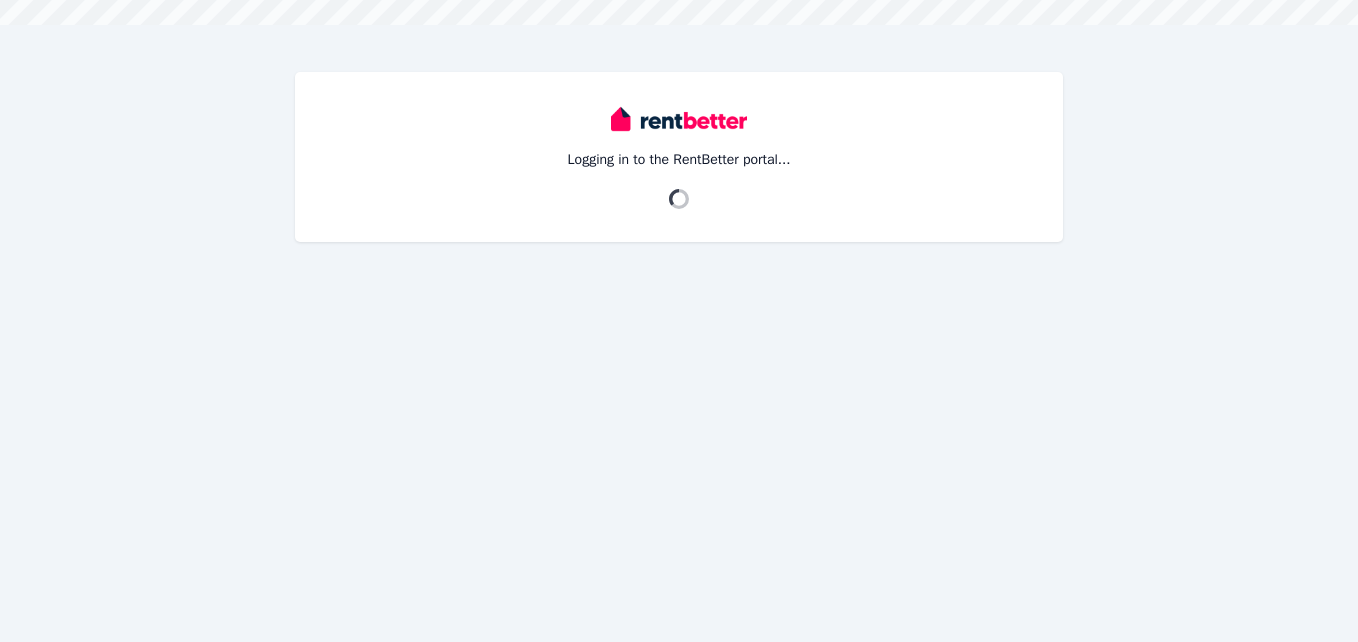 scroll, scrollTop: 0, scrollLeft: 0, axis: both 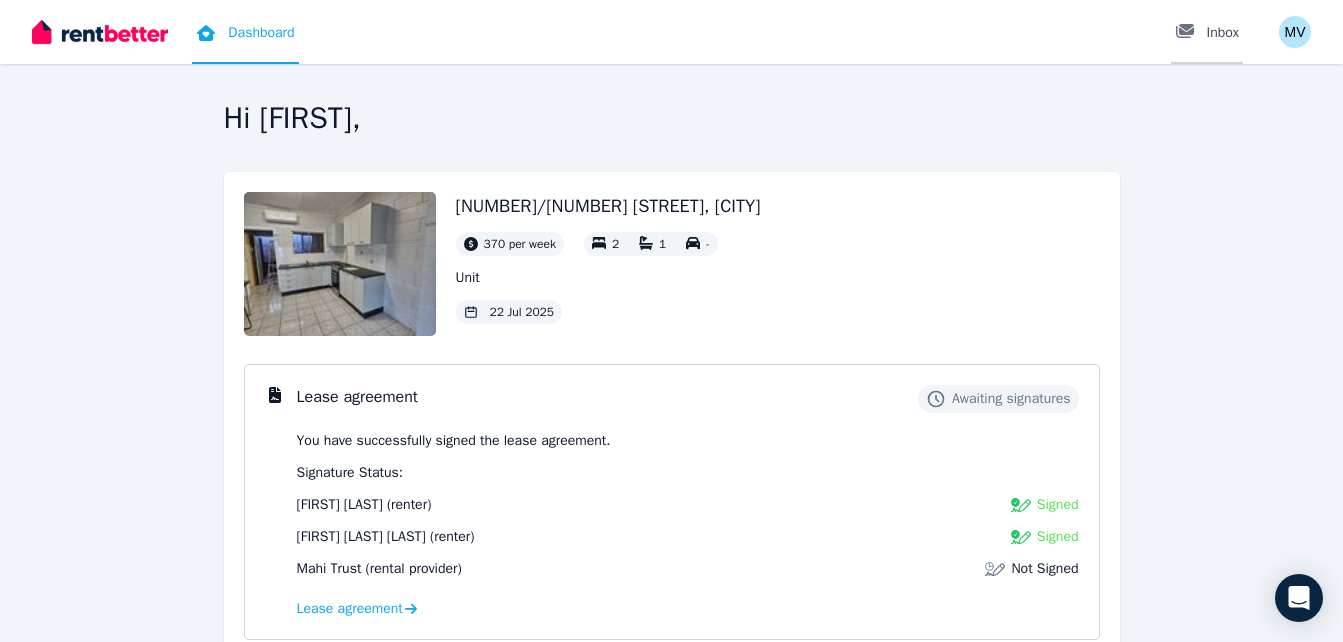 click on "Inbox" at bounding box center (1207, 33) 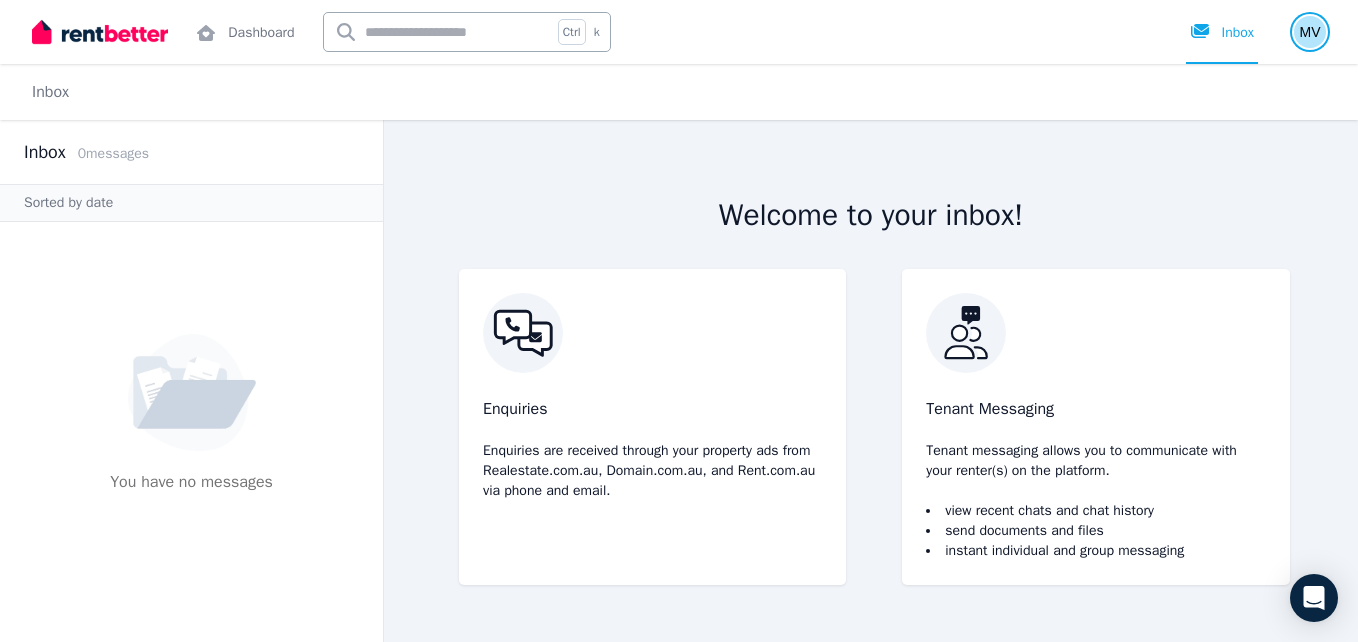 click at bounding box center [1310, 32] 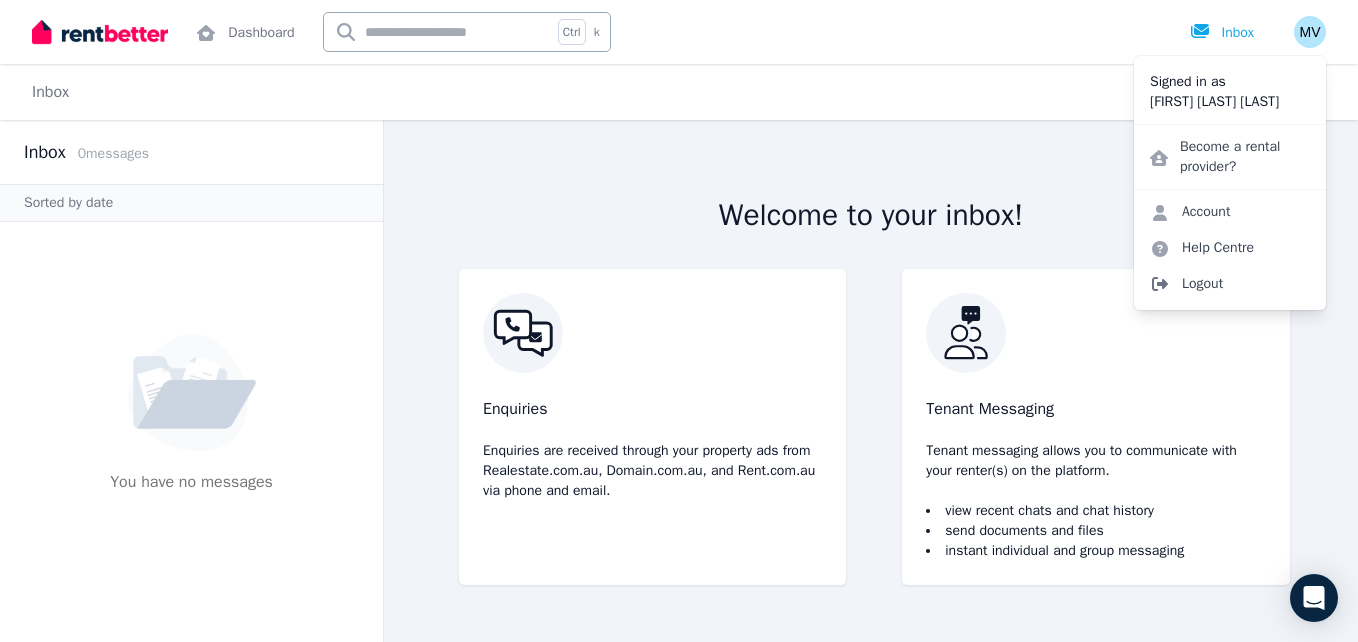 click on "Logout" at bounding box center (1230, 284) 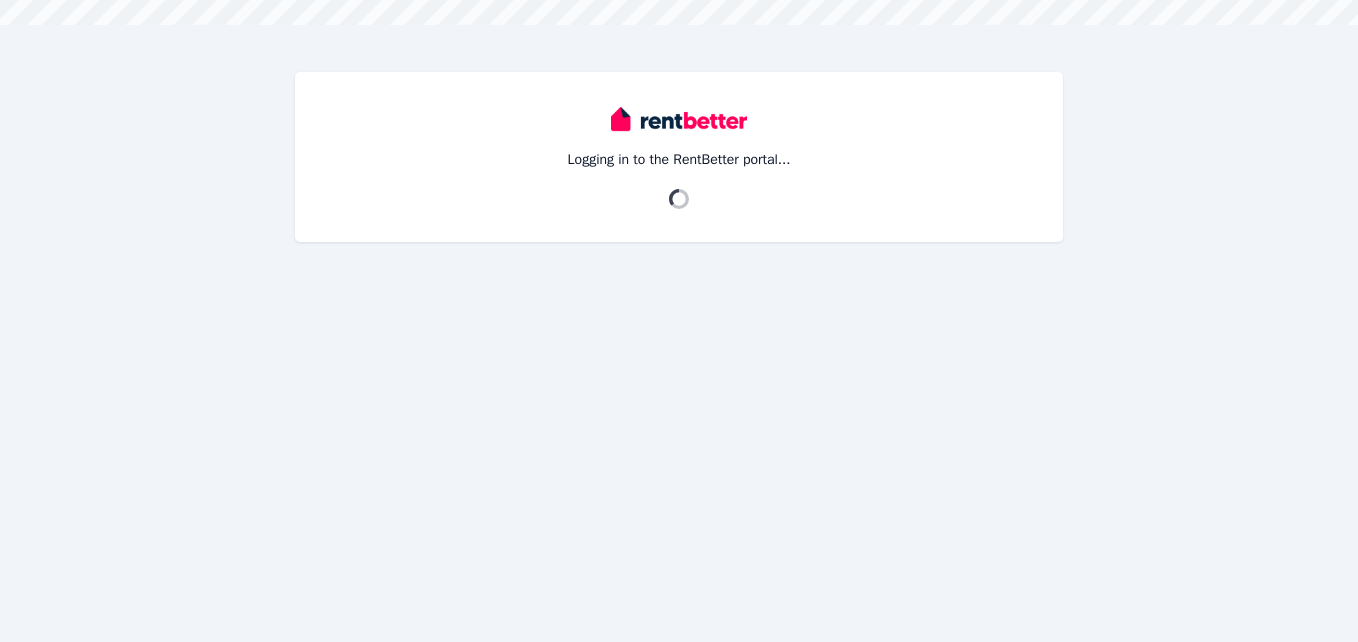 scroll, scrollTop: 0, scrollLeft: 0, axis: both 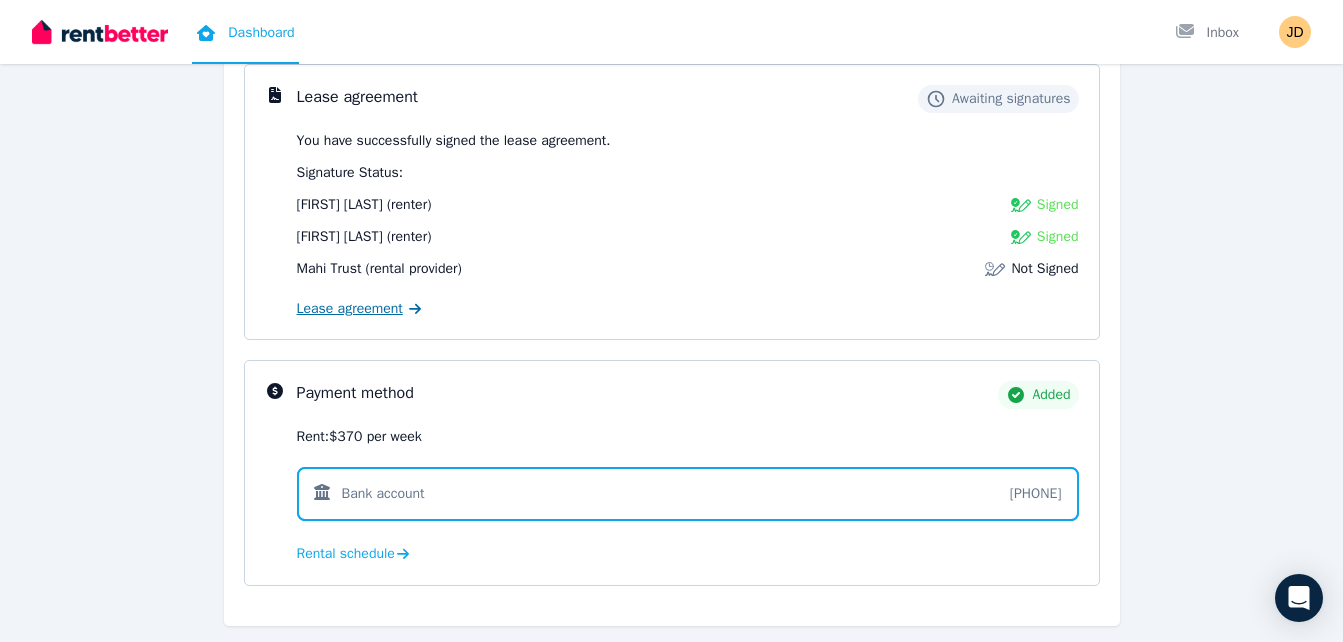click on "Lease agreement" at bounding box center [350, 309] 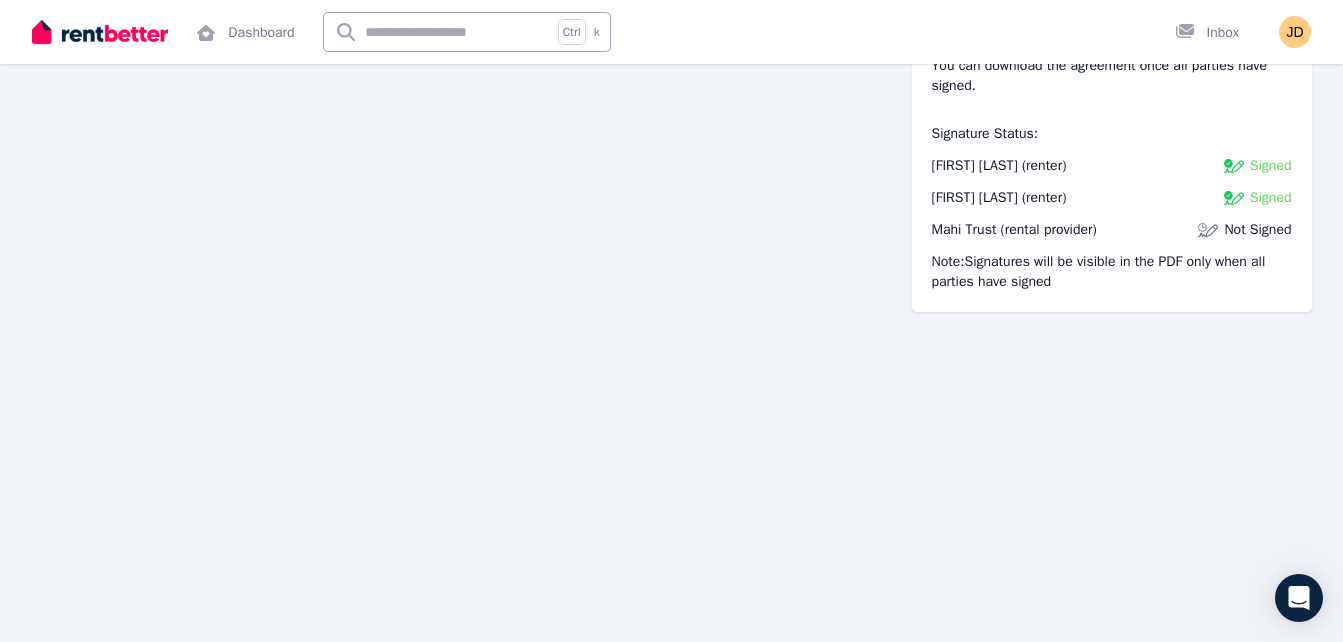 scroll, scrollTop: 2699, scrollLeft: 0, axis: vertical 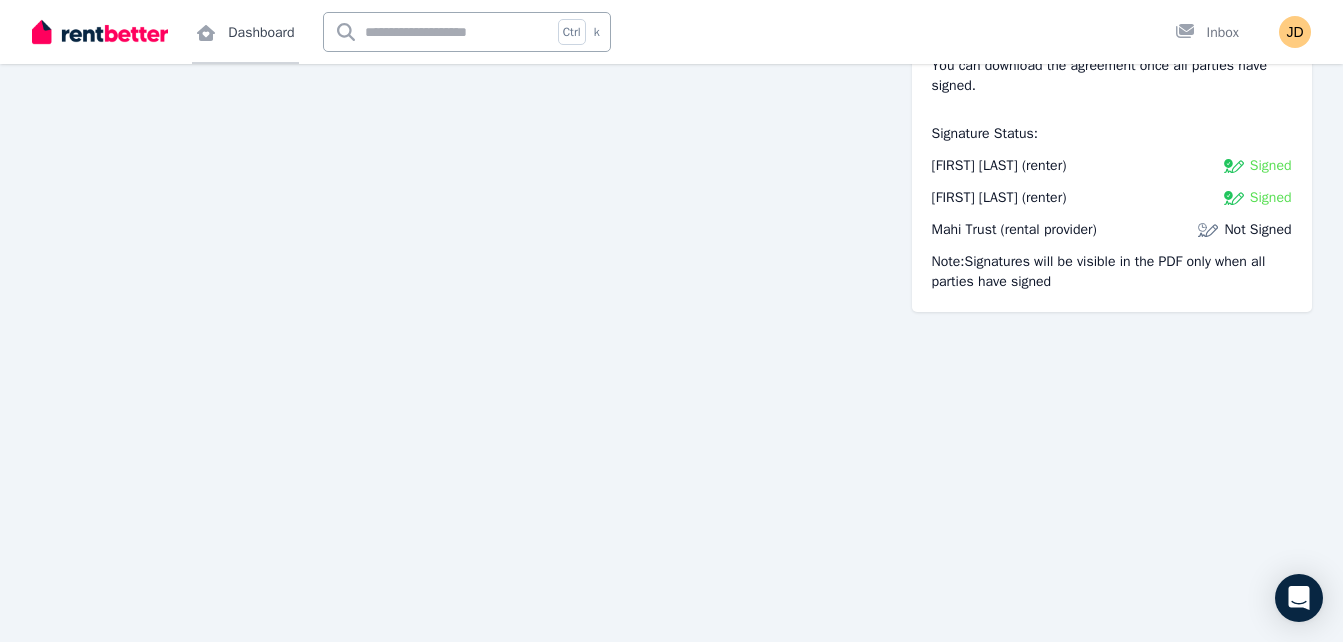 click on "Dashboard" at bounding box center [245, 32] 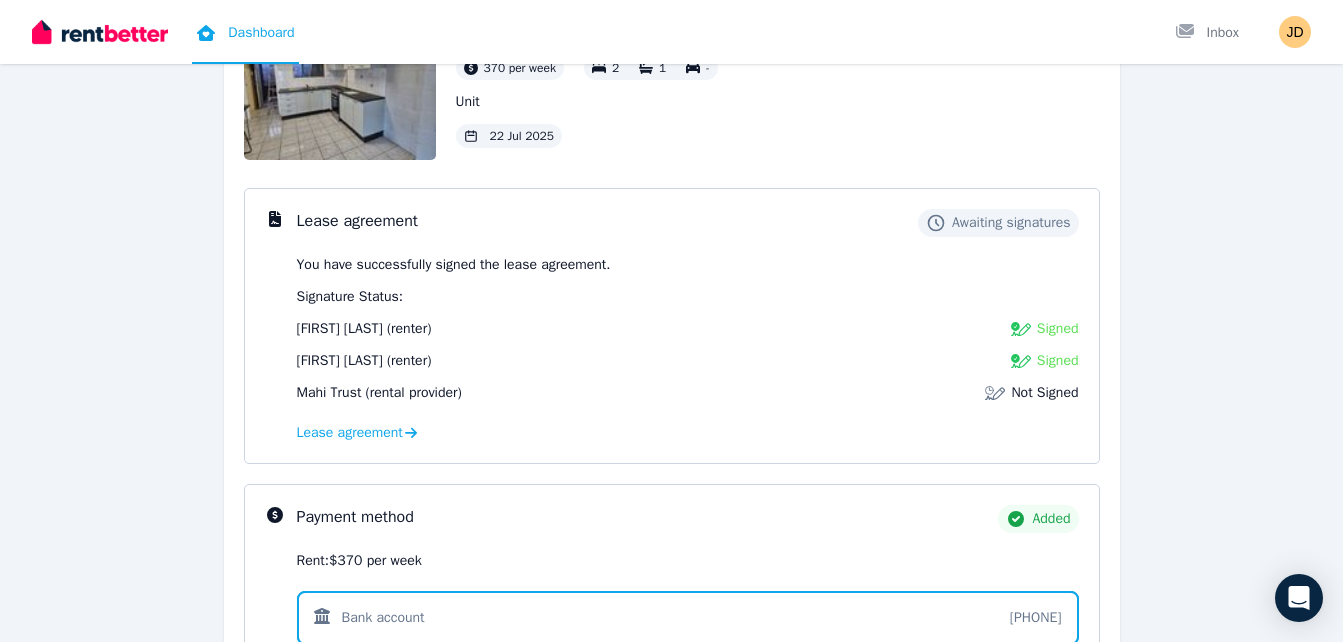 scroll, scrollTop: 0, scrollLeft: 0, axis: both 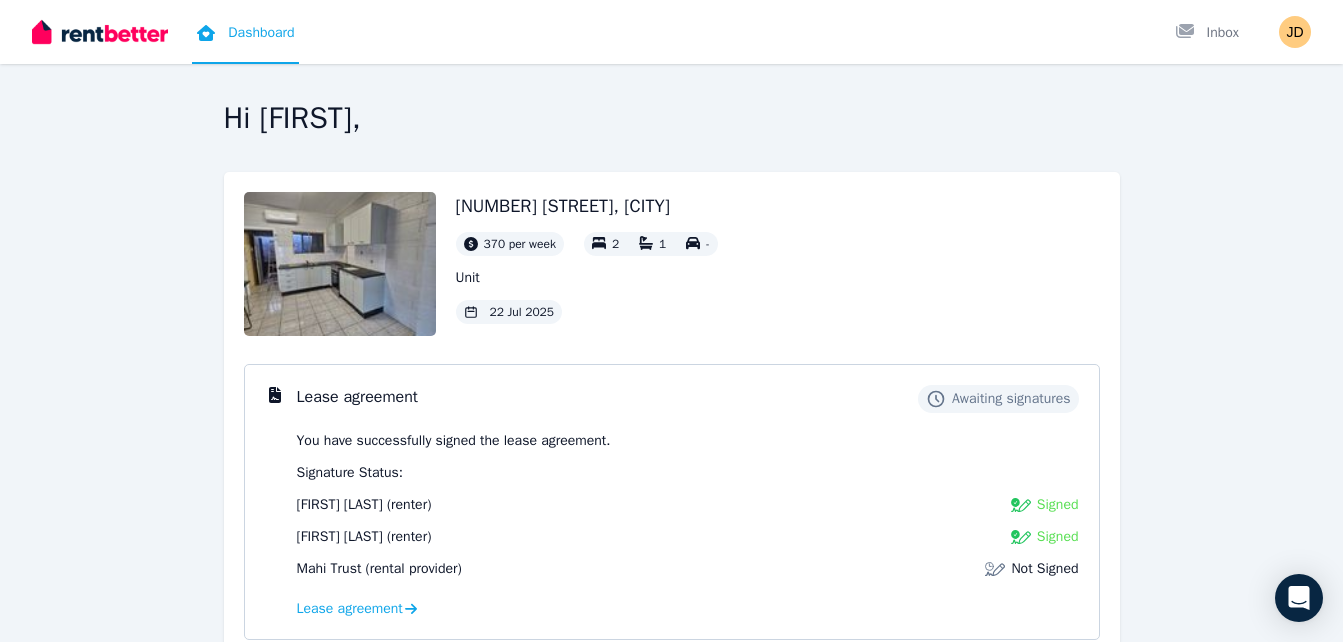 click on "22 Jul 2025" at bounding box center [522, 312] 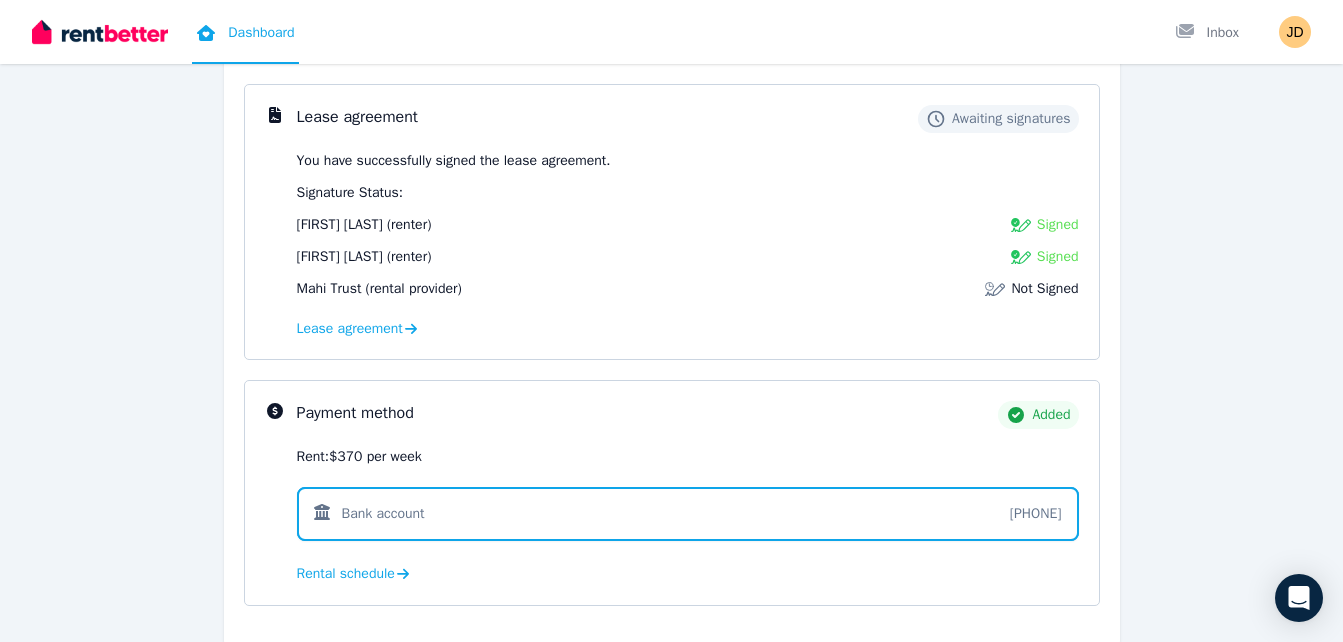scroll, scrollTop: 524, scrollLeft: 0, axis: vertical 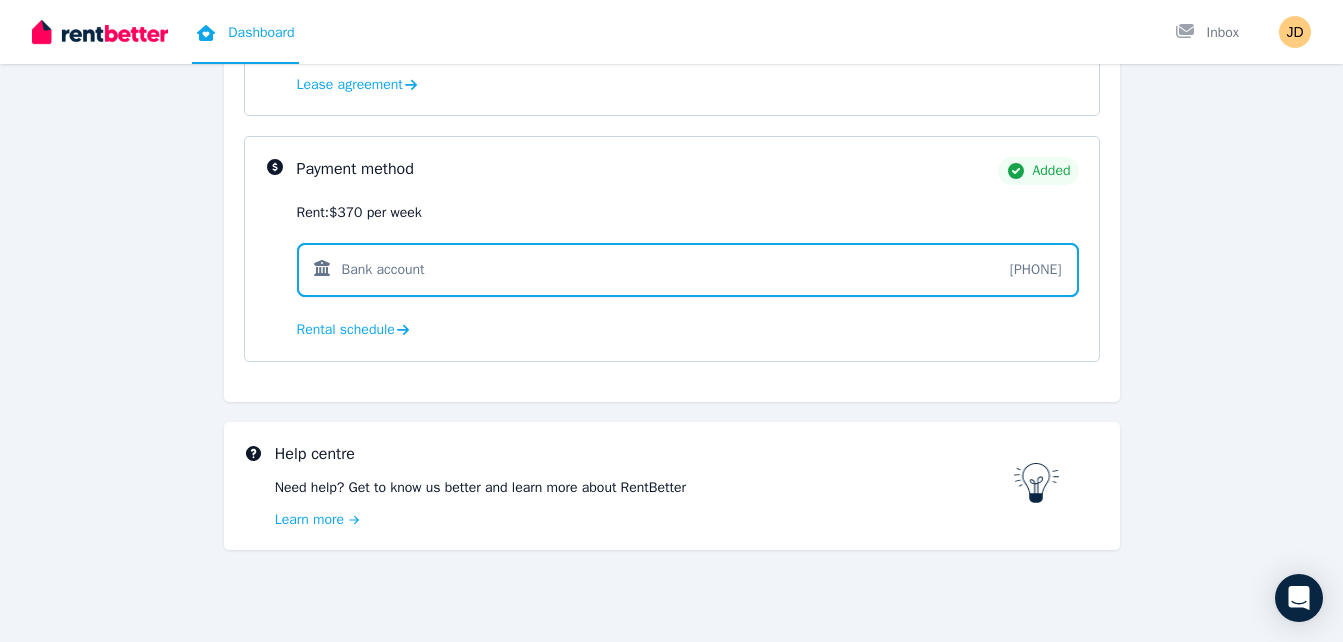 click on "Dashboard" at bounding box center [245, 32] 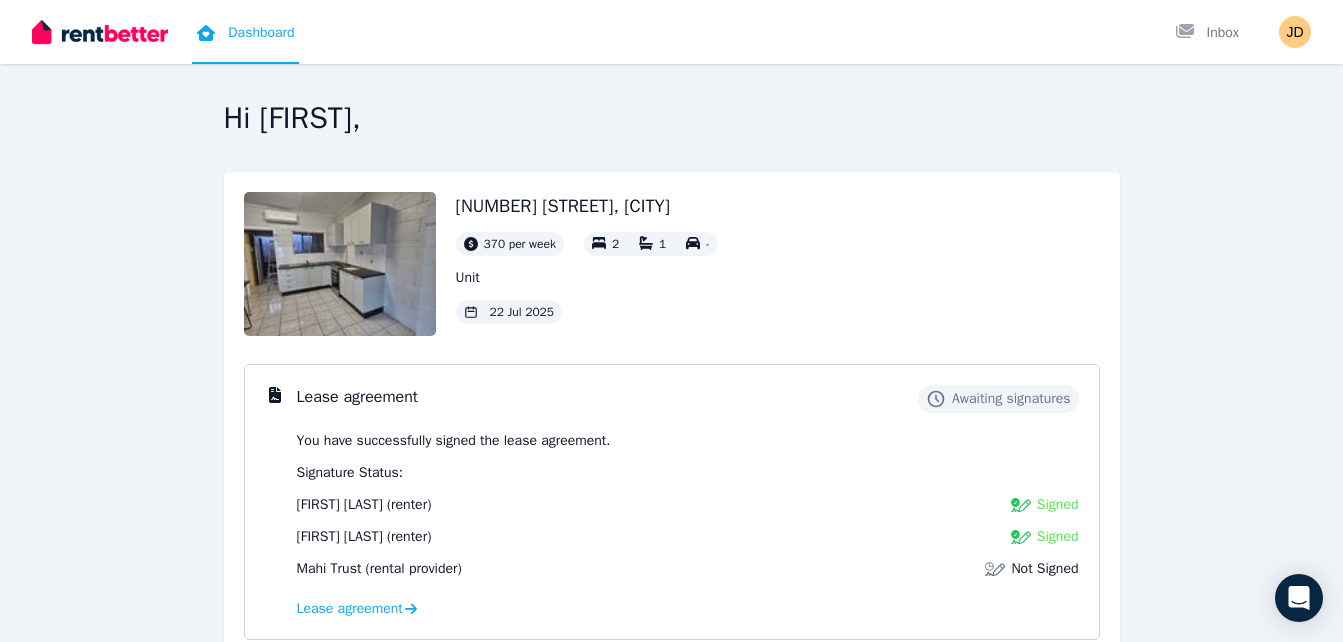 click on "1/6 Seventh Ave, Parkside 370 per week 2 1 - Unit 22 Jul 2025" at bounding box center [672, 264] 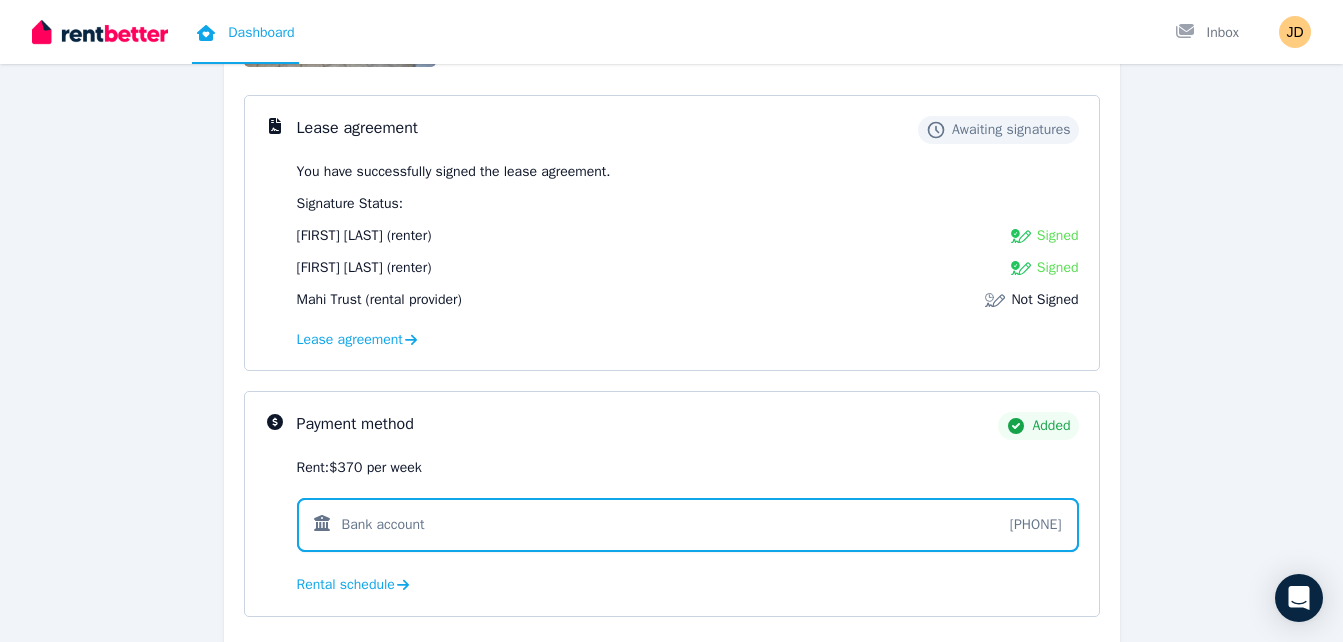 scroll, scrollTop: 0, scrollLeft: 0, axis: both 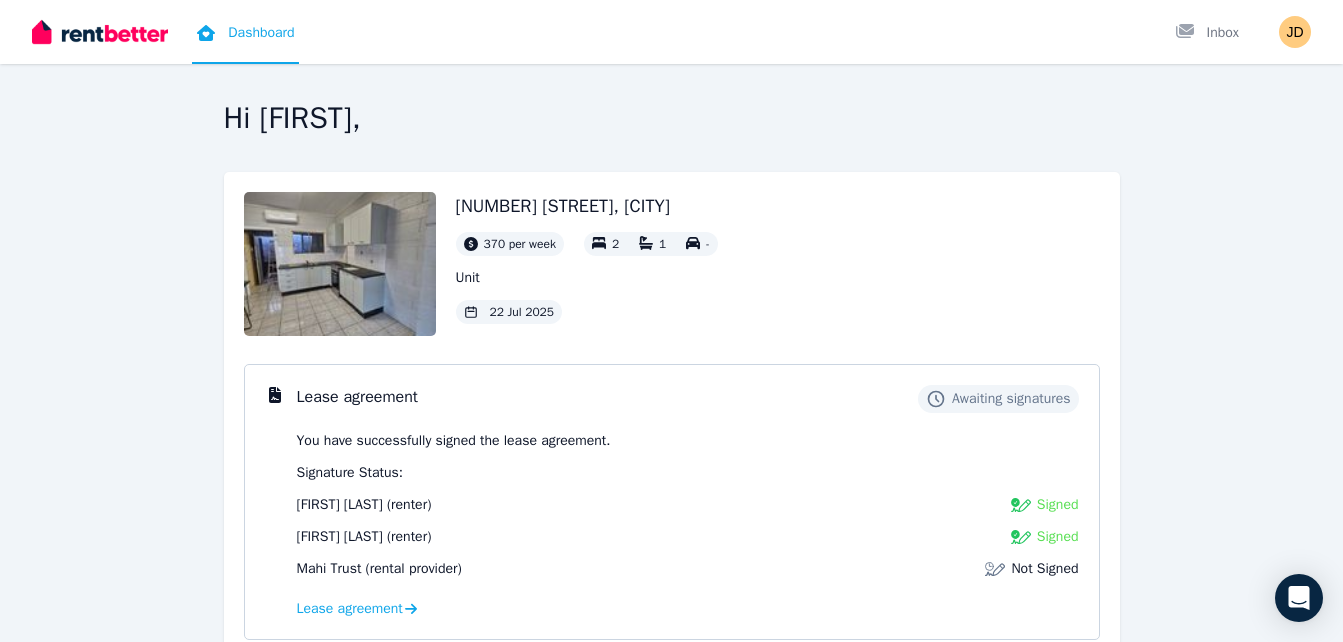 click on "Hi Jeremy, 1/6 Seventh Ave, Parkside 370 per week 2 1 - Unit 22 Jul 2025   Lease agreement Awaiting signatures You have successfully signed the lease agreement. Signature Status: Jeremy Diega   (renter) Signed Ma. Geraldine De Veras   (renter) Signed Mahi Trust   (rental provider) Not Signed Lease agreement Payment method Added Rent:  $370 per week Bank account xxx-xxx 889728193 Rental schedule Help centre Need help? Get to know us better and learn more about RentBetter Learn more" at bounding box center [672, 615] 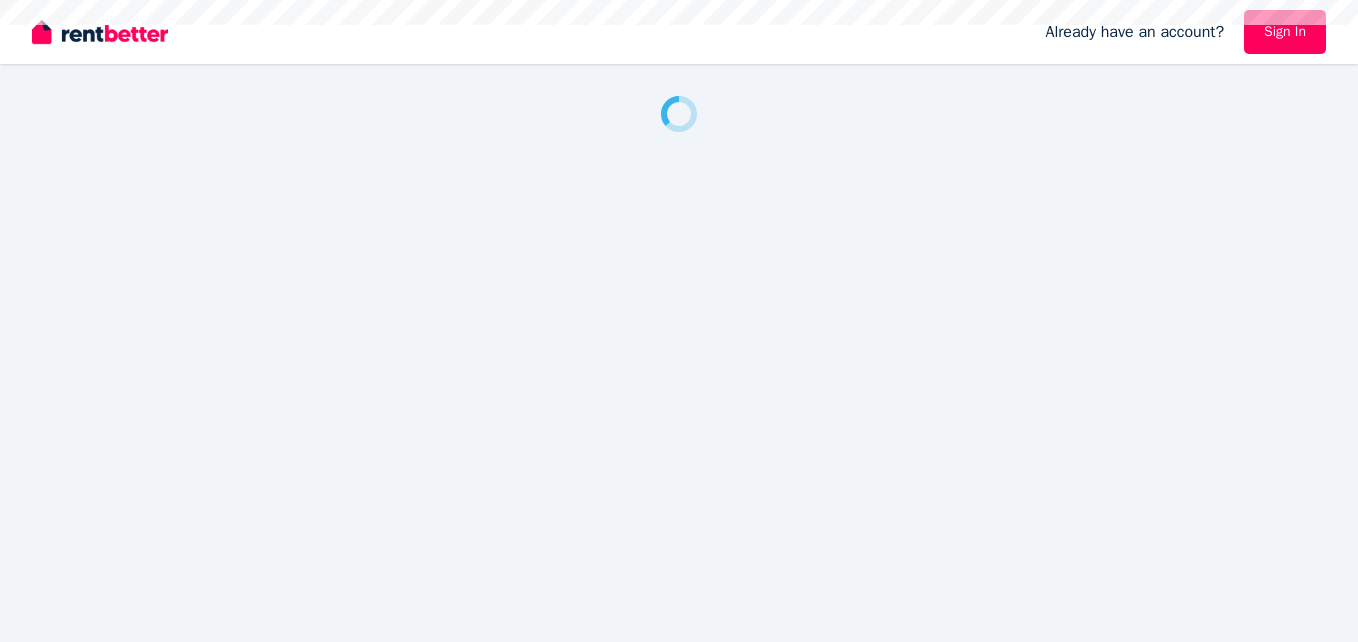 scroll, scrollTop: 0, scrollLeft: 0, axis: both 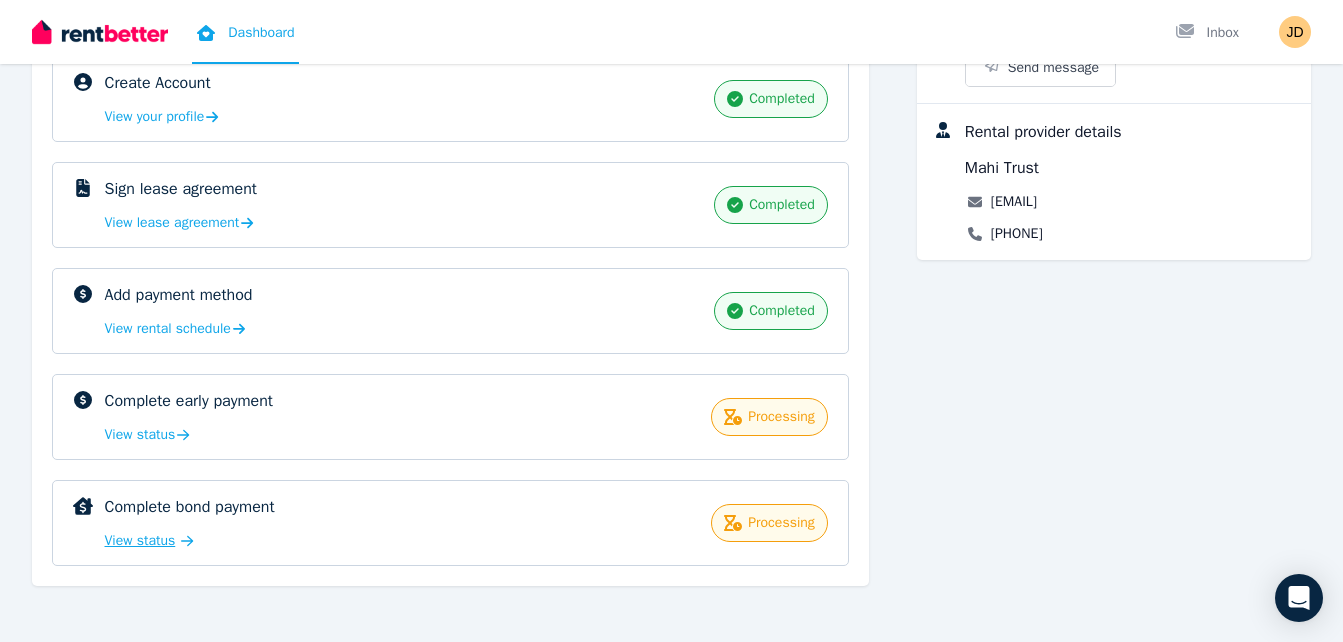 click on "View status" at bounding box center [140, 541] 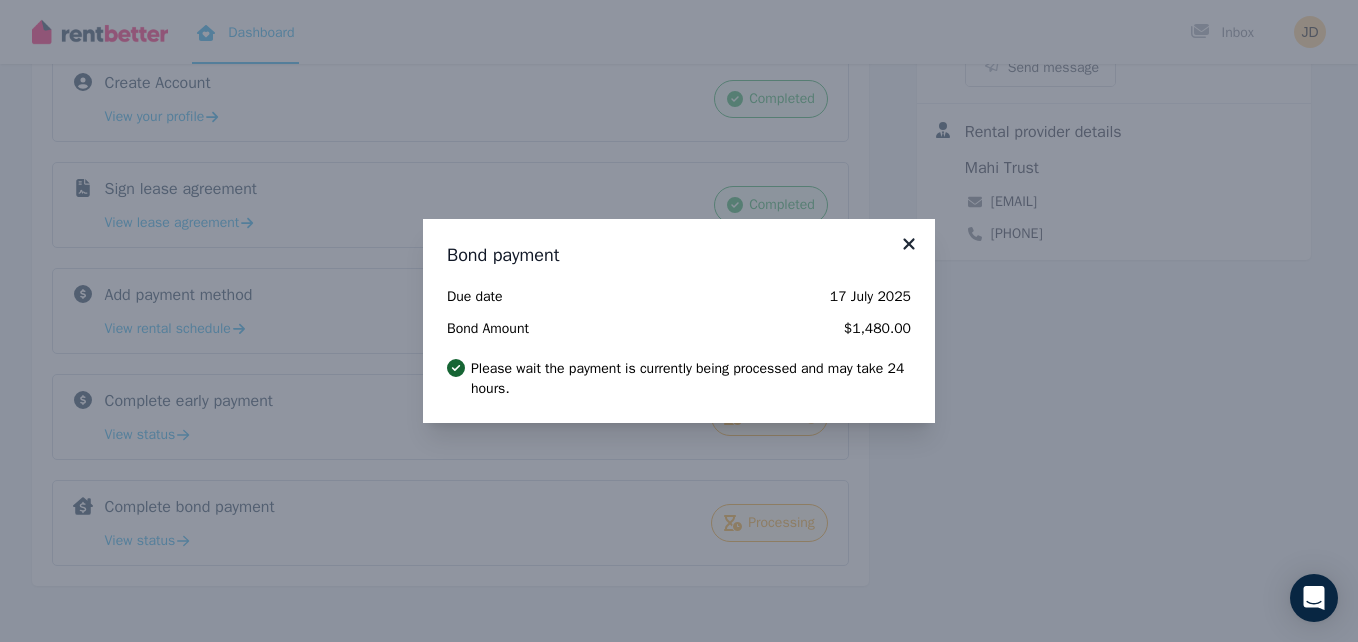 click 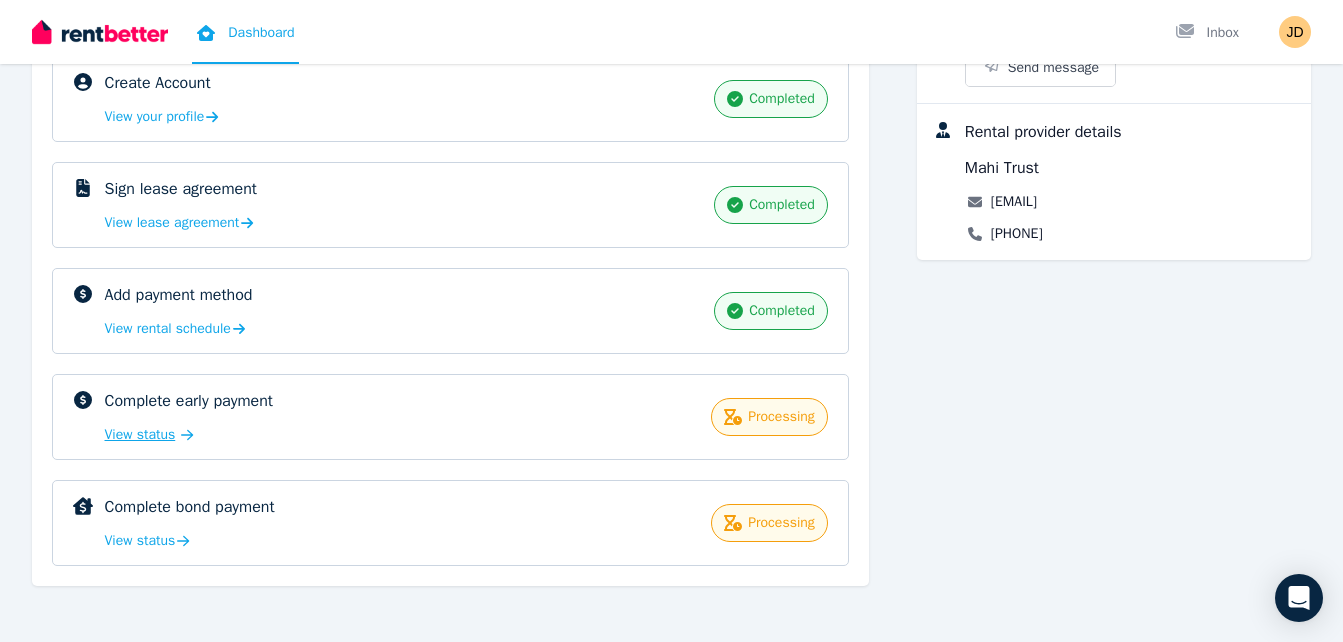 click on "View status" at bounding box center [140, 435] 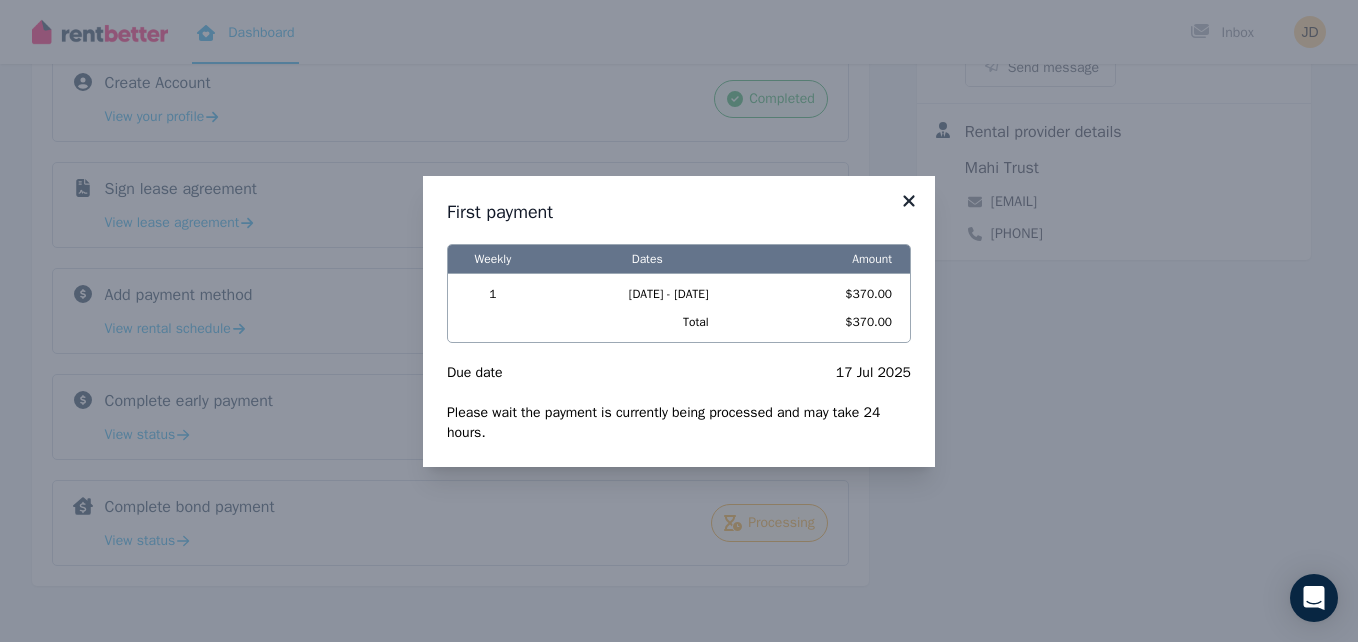 click 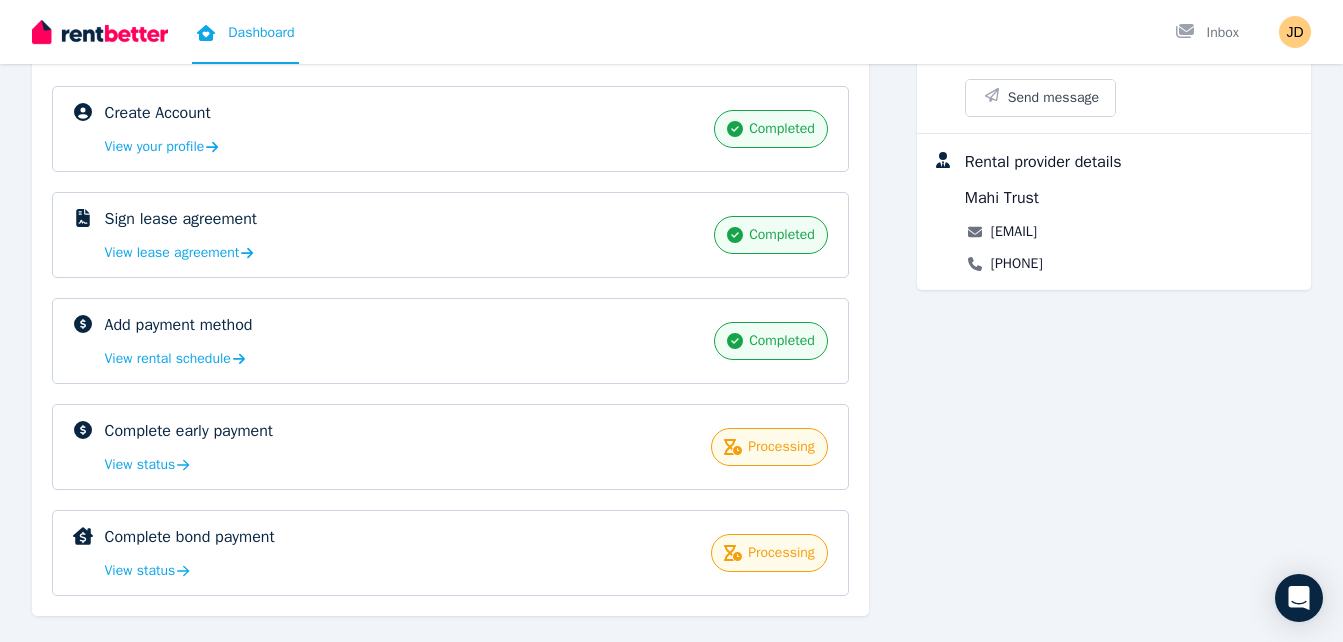 scroll, scrollTop: 0, scrollLeft: 0, axis: both 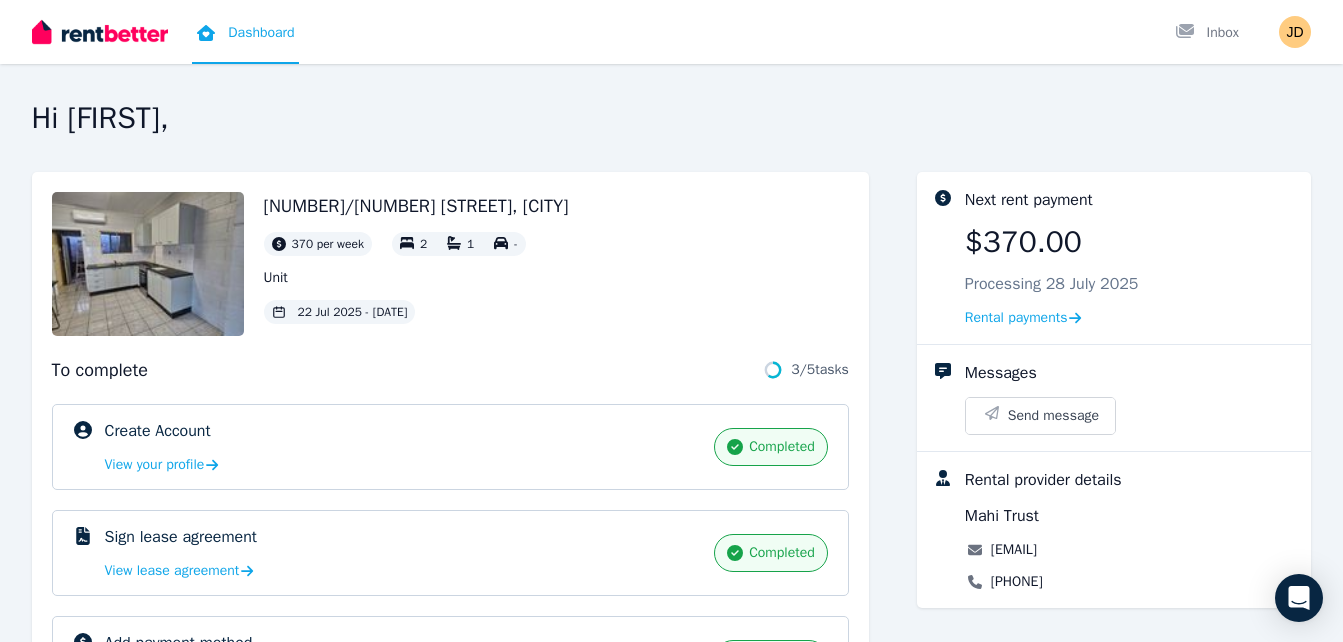click on "Dashboard" at bounding box center (245, 32) 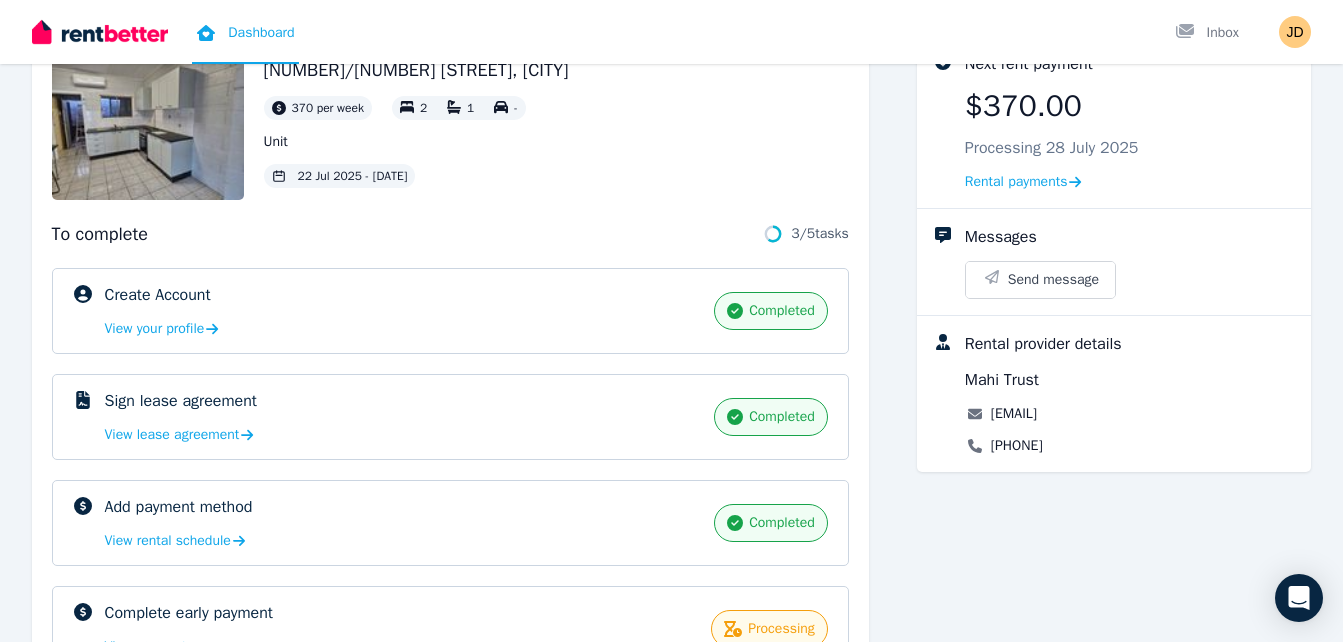 scroll, scrollTop: 0, scrollLeft: 0, axis: both 